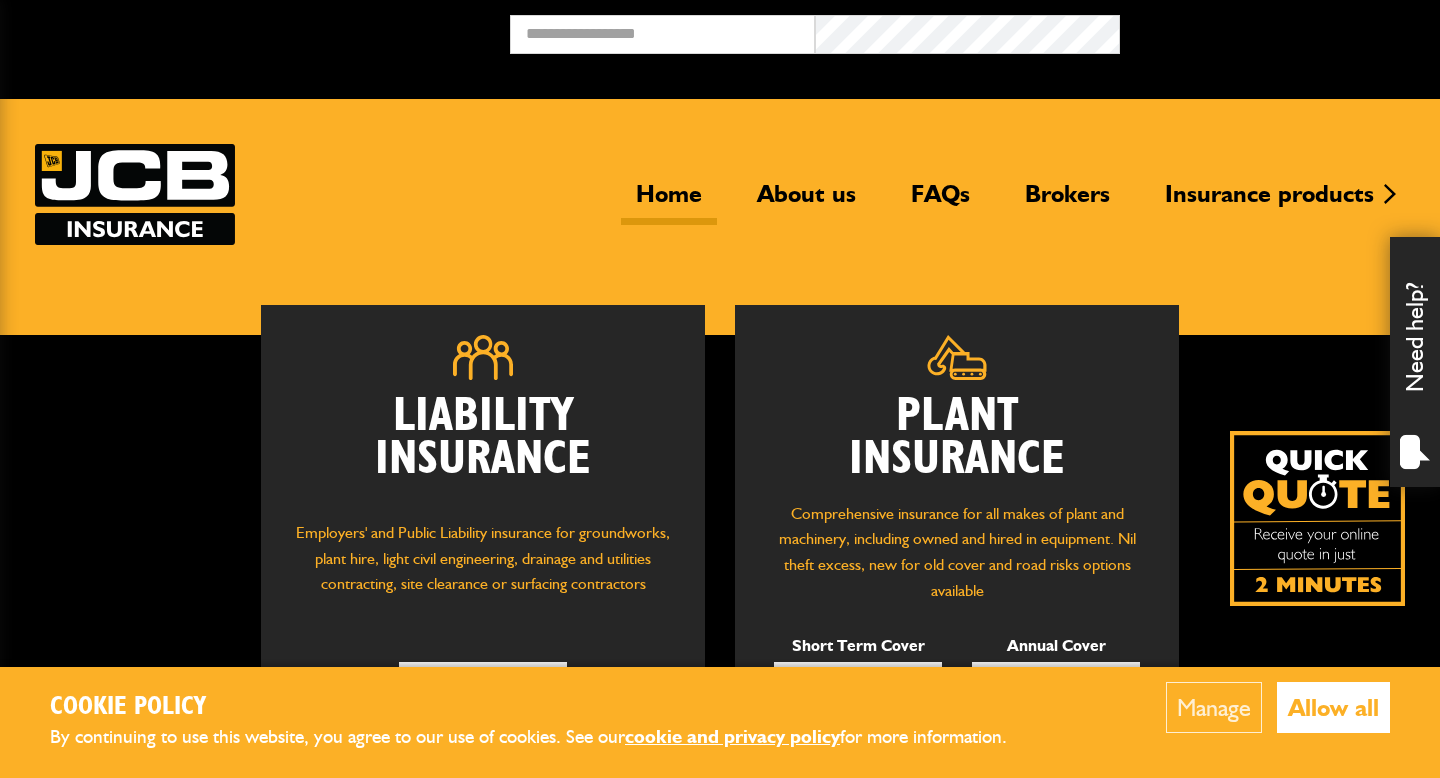 scroll, scrollTop: 0, scrollLeft: 0, axis: both 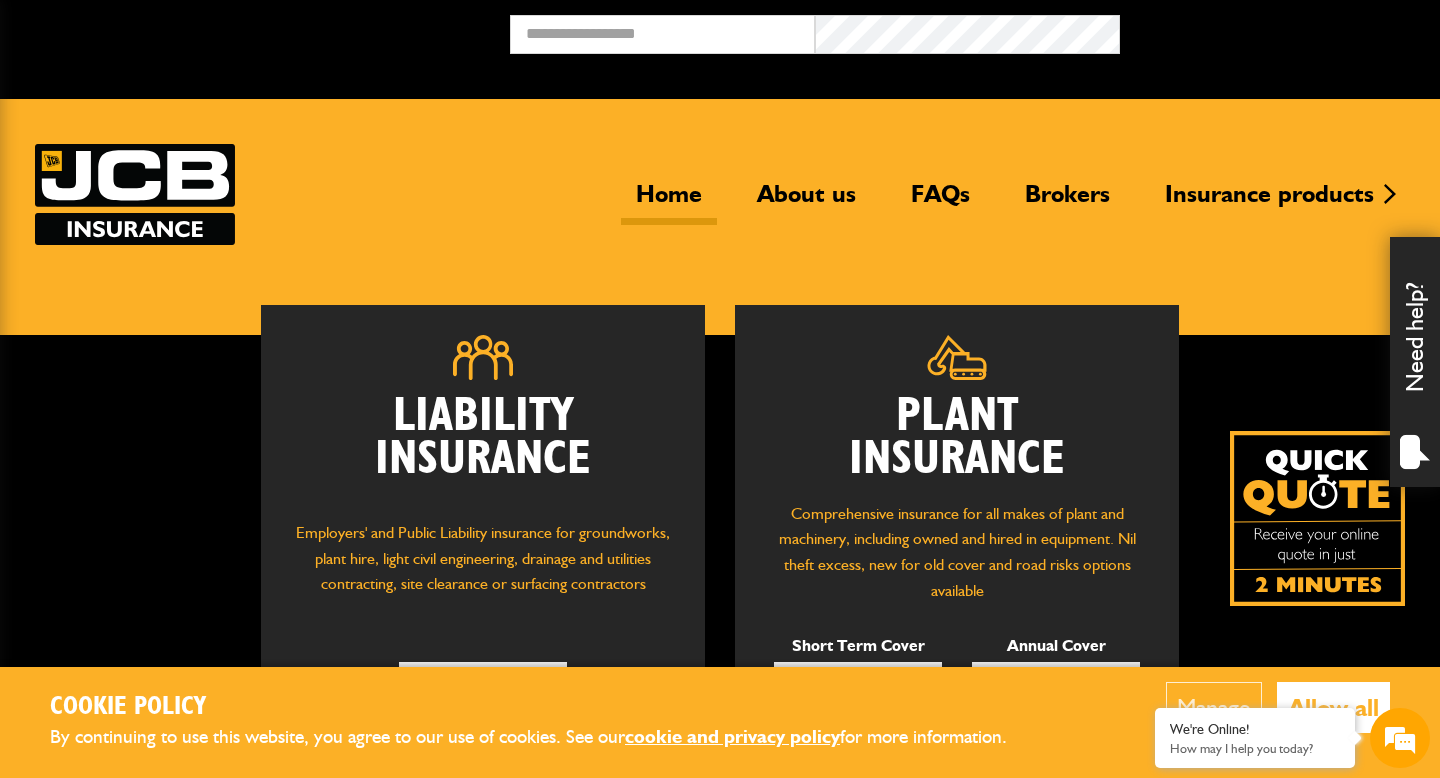 click on "Allow all" at bounding box center [1333, 707] 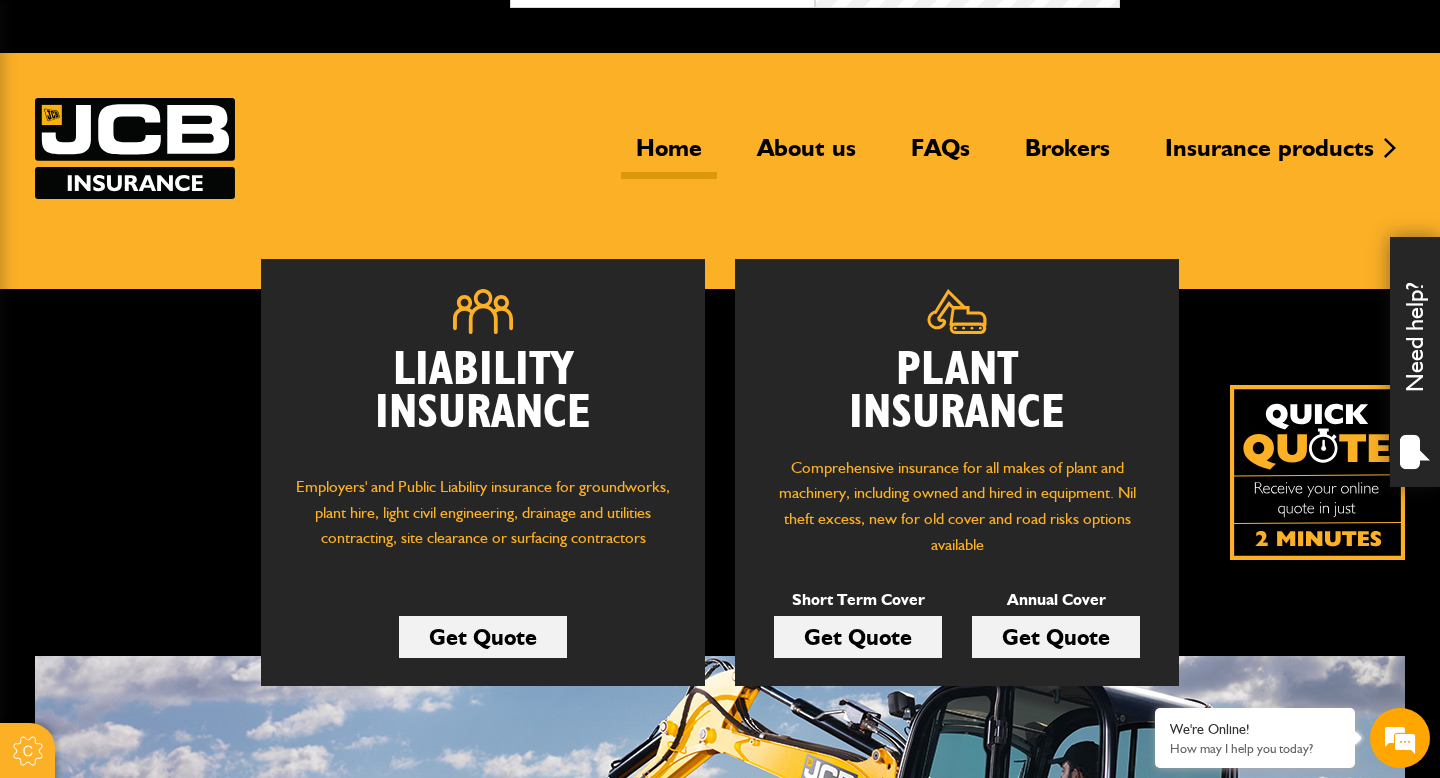 scroll, scrollTop: 47, scrollLeft: 0, axis: vertical 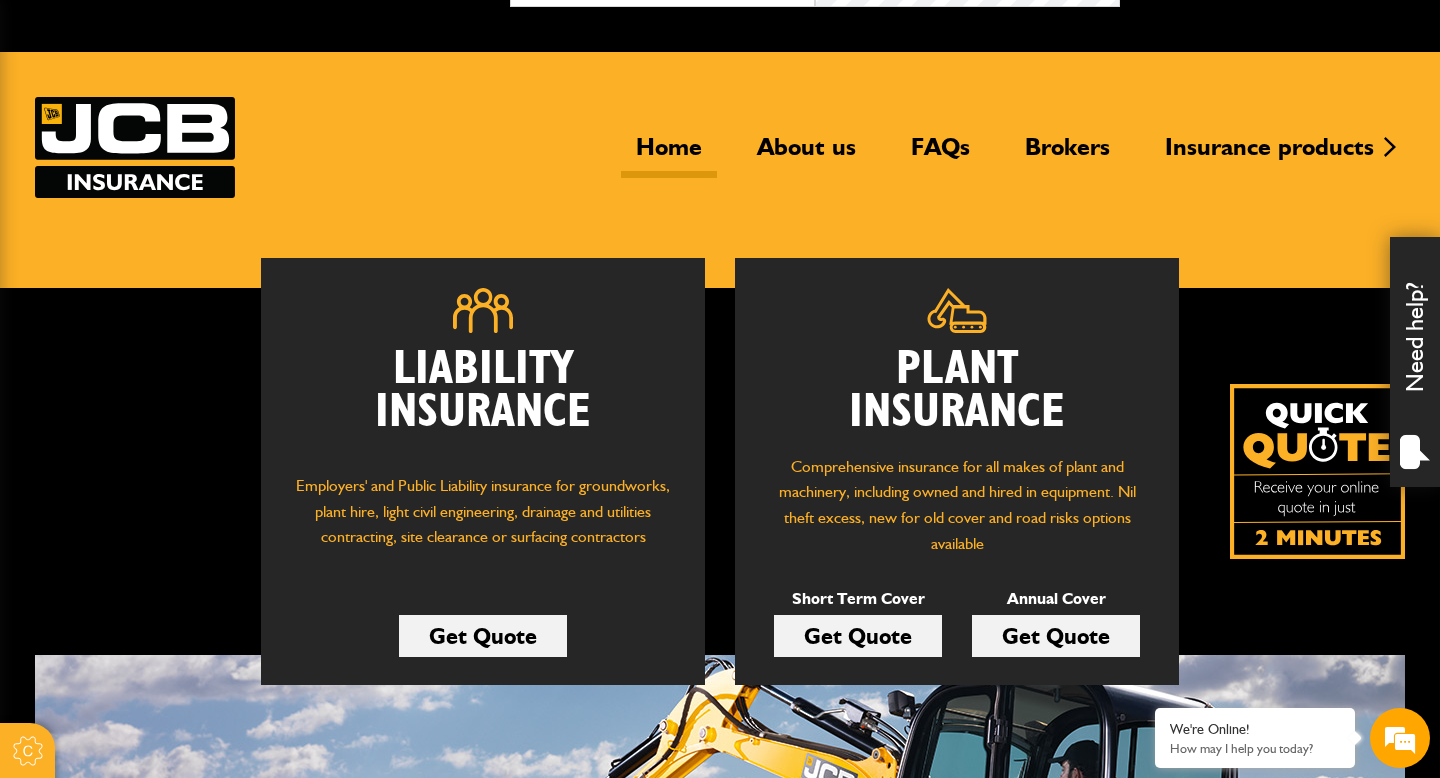 click on "Get Quote" at bounding box center (858, 636) 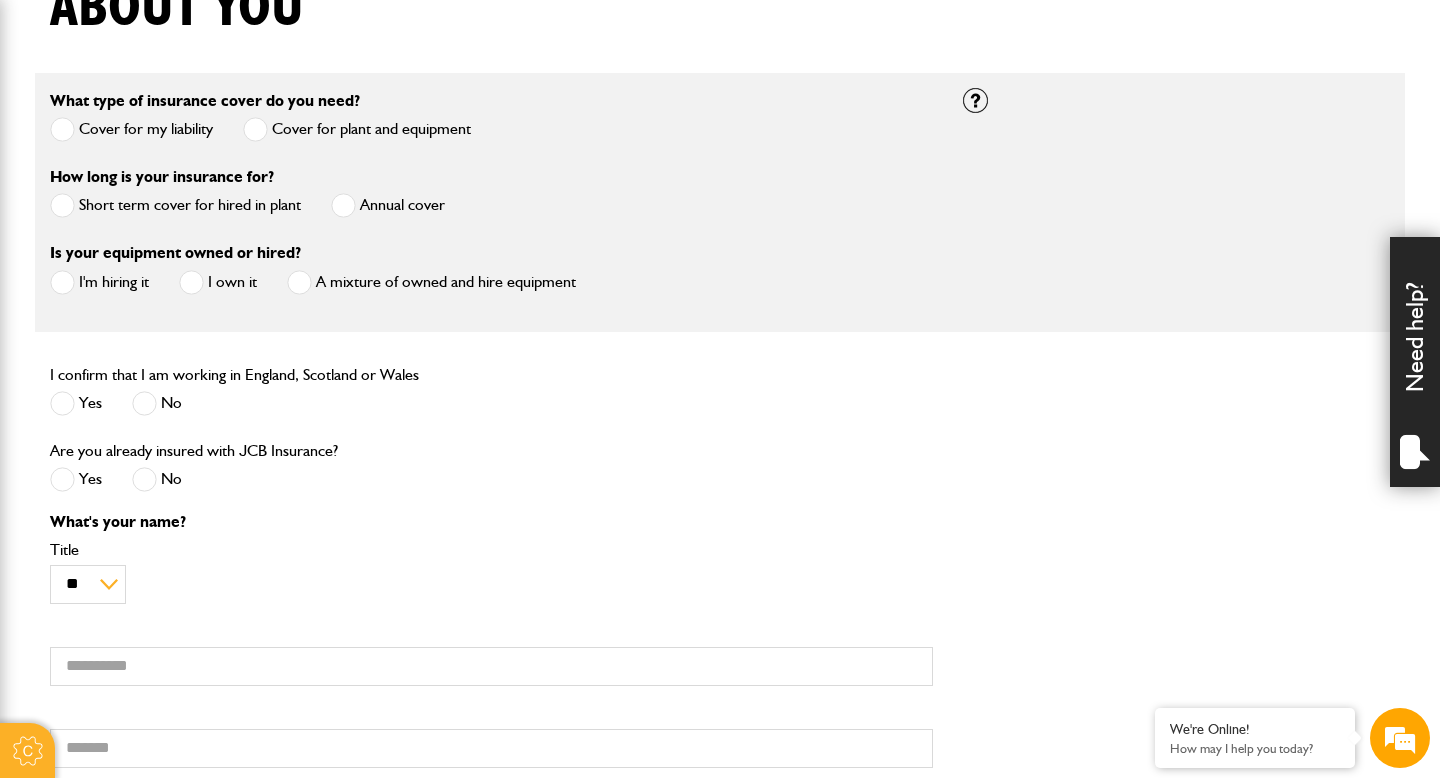scroll, scrollTop: 553, scrollLeft: 0, axis: vertical 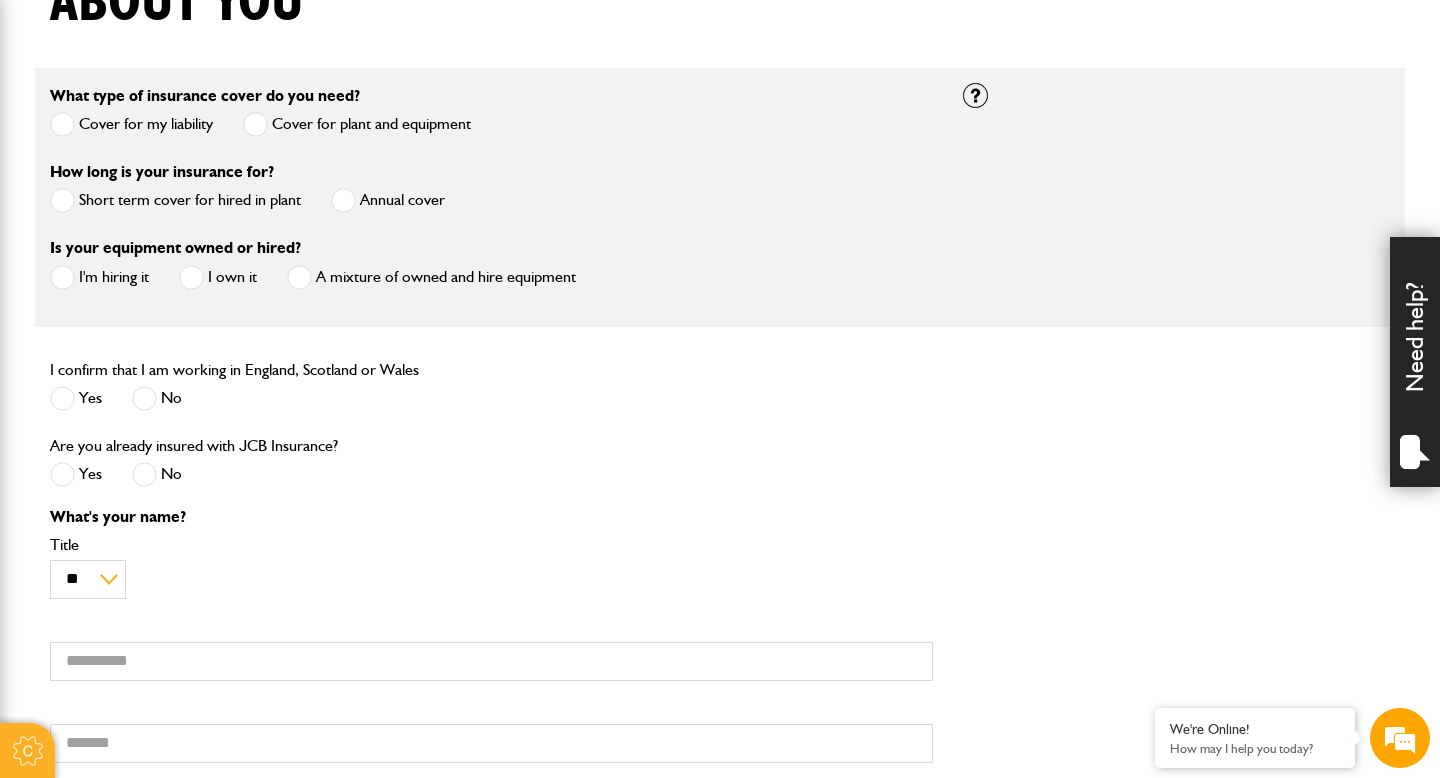 click at bounding box center [62, 277] 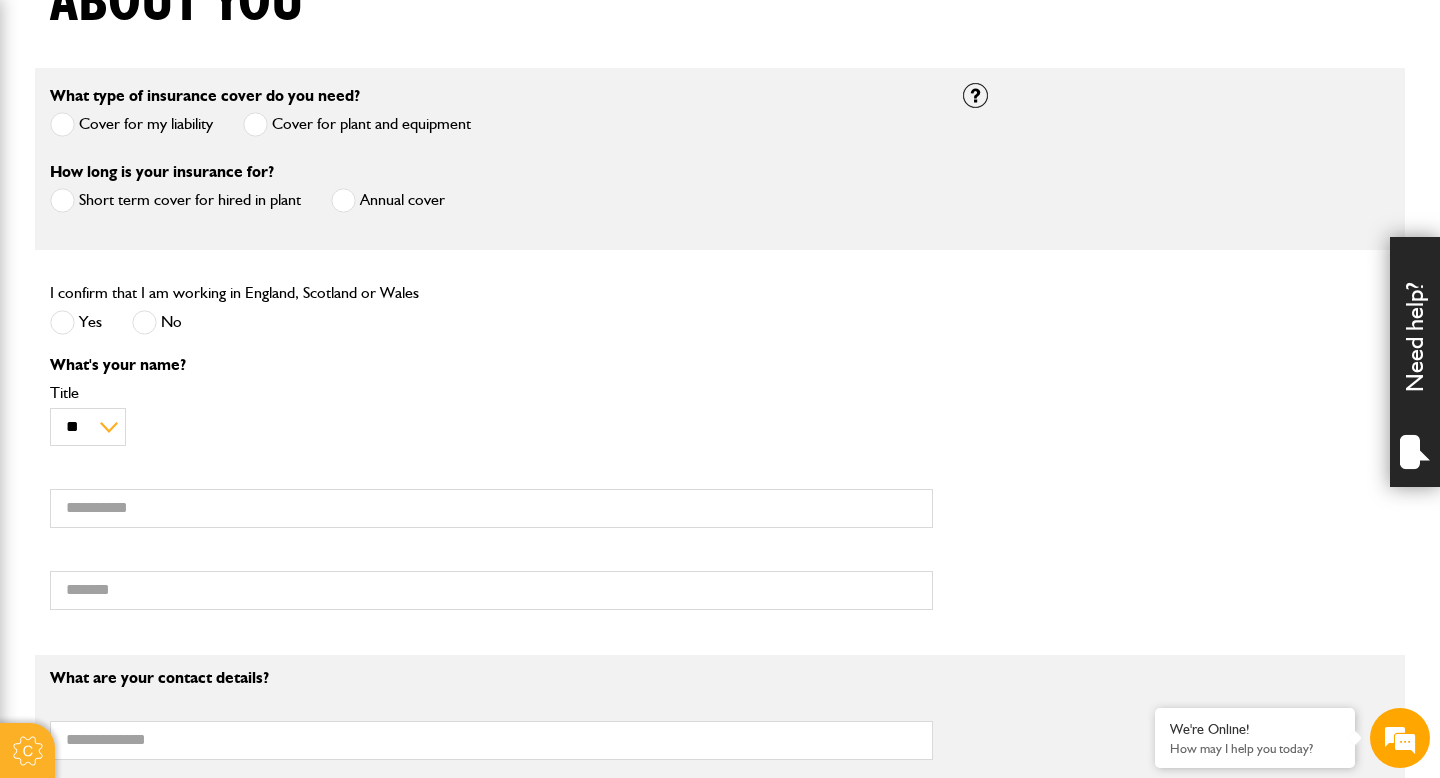 click at bounding box center (62, 124) 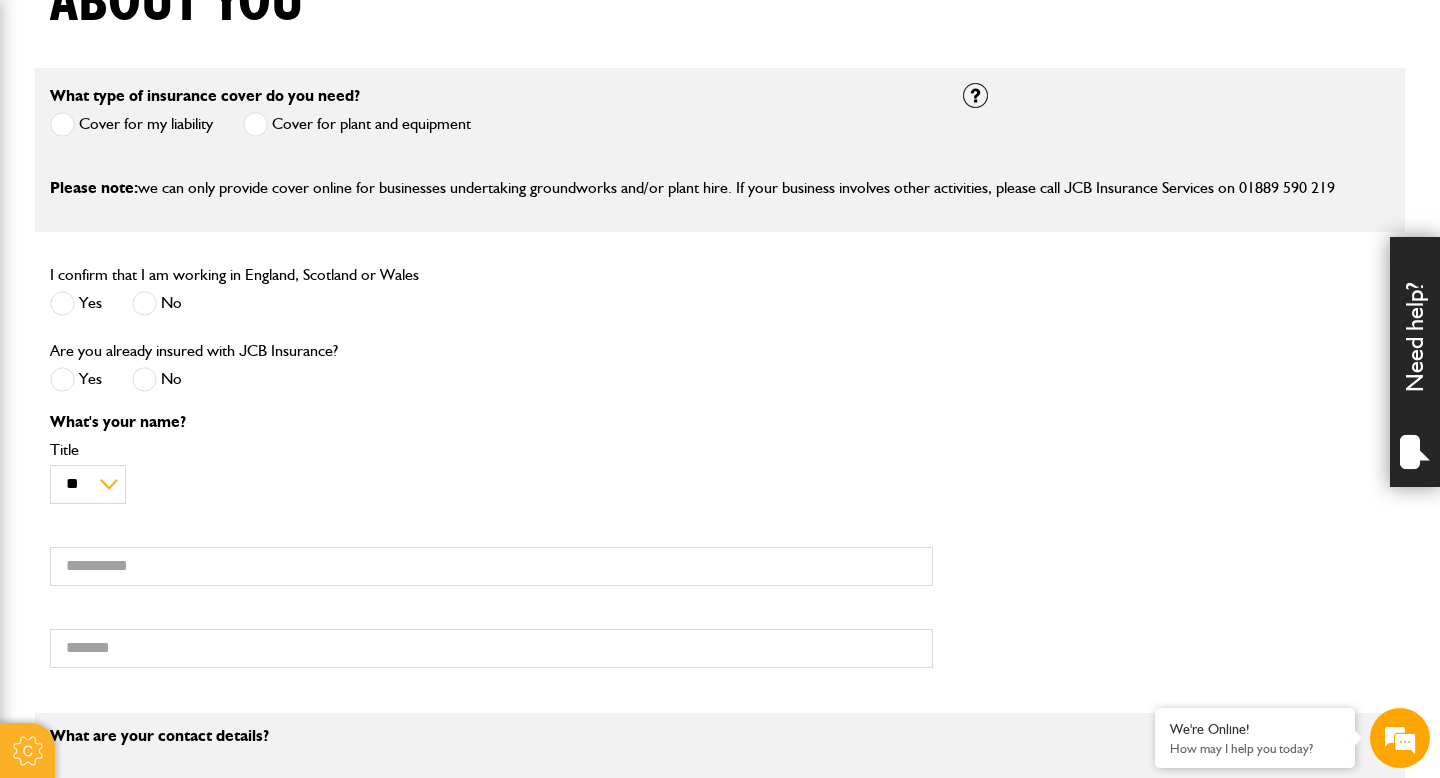 scroll, scrollTop: 0, scrollLeft: 0, axis: both 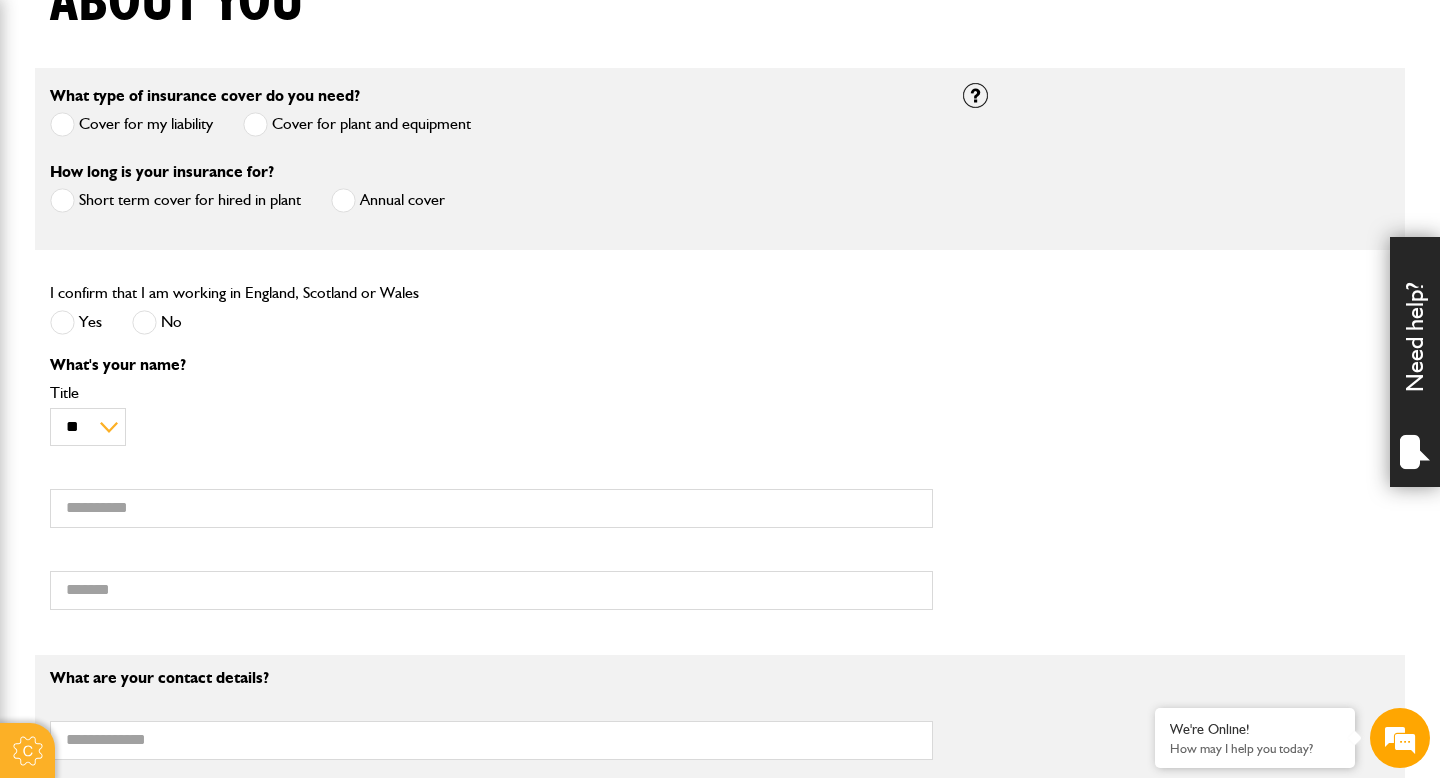 click at bounding box center [62, 322] 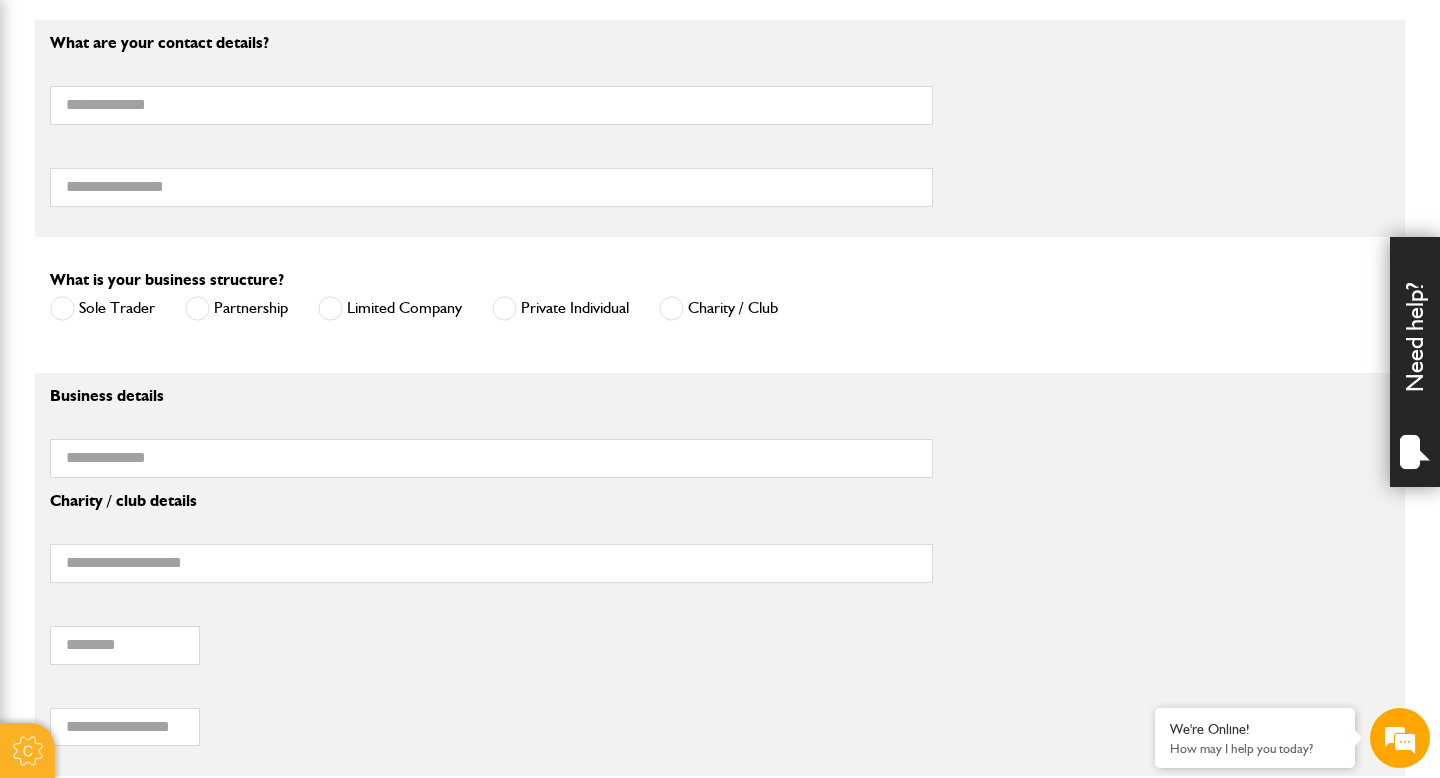 scroll, scrollTop: 1190, scrollLeft: 0, axis: vertical 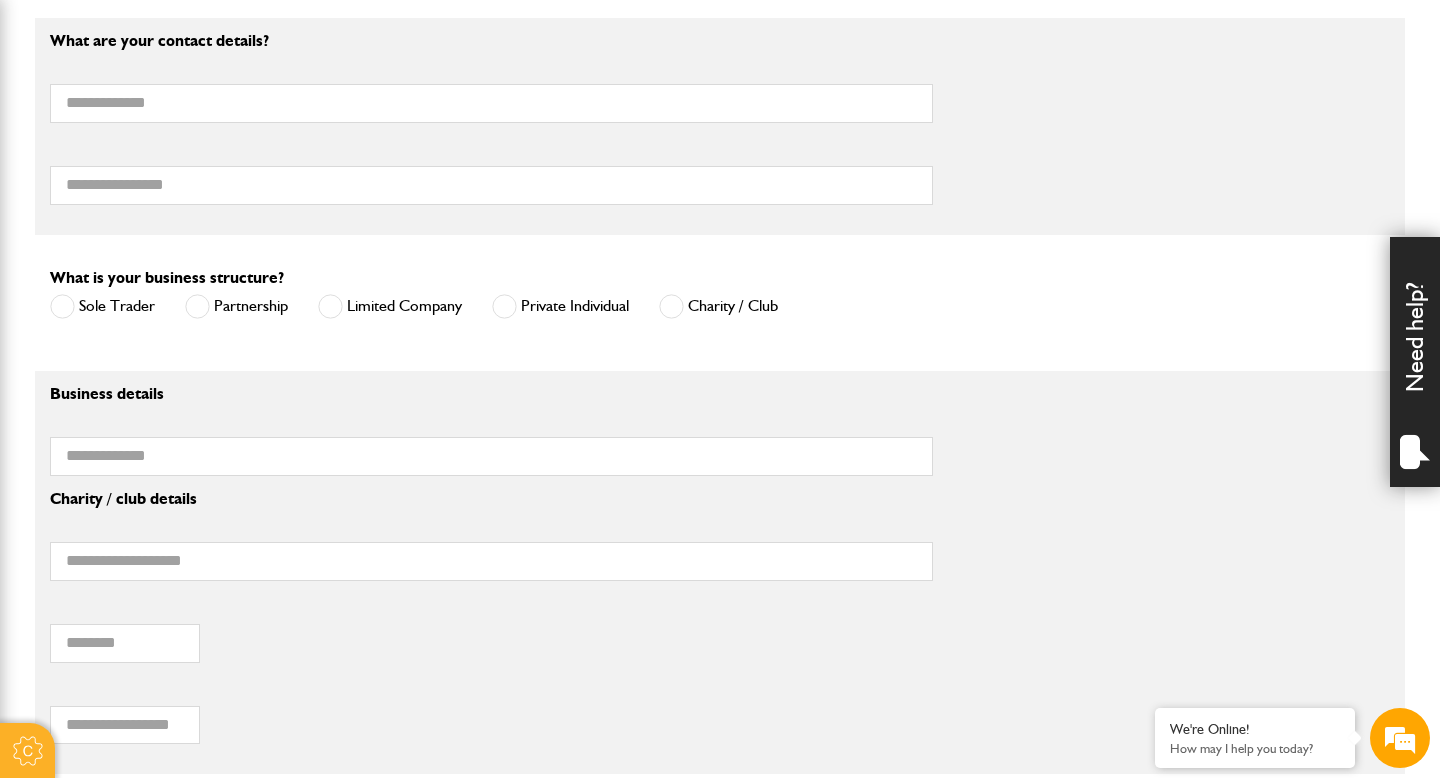 click on "What is your business structure?
Sole Trader
Partnership
Limited Company
Private Individual
Charity / Club" at bounding box center [414, 295] 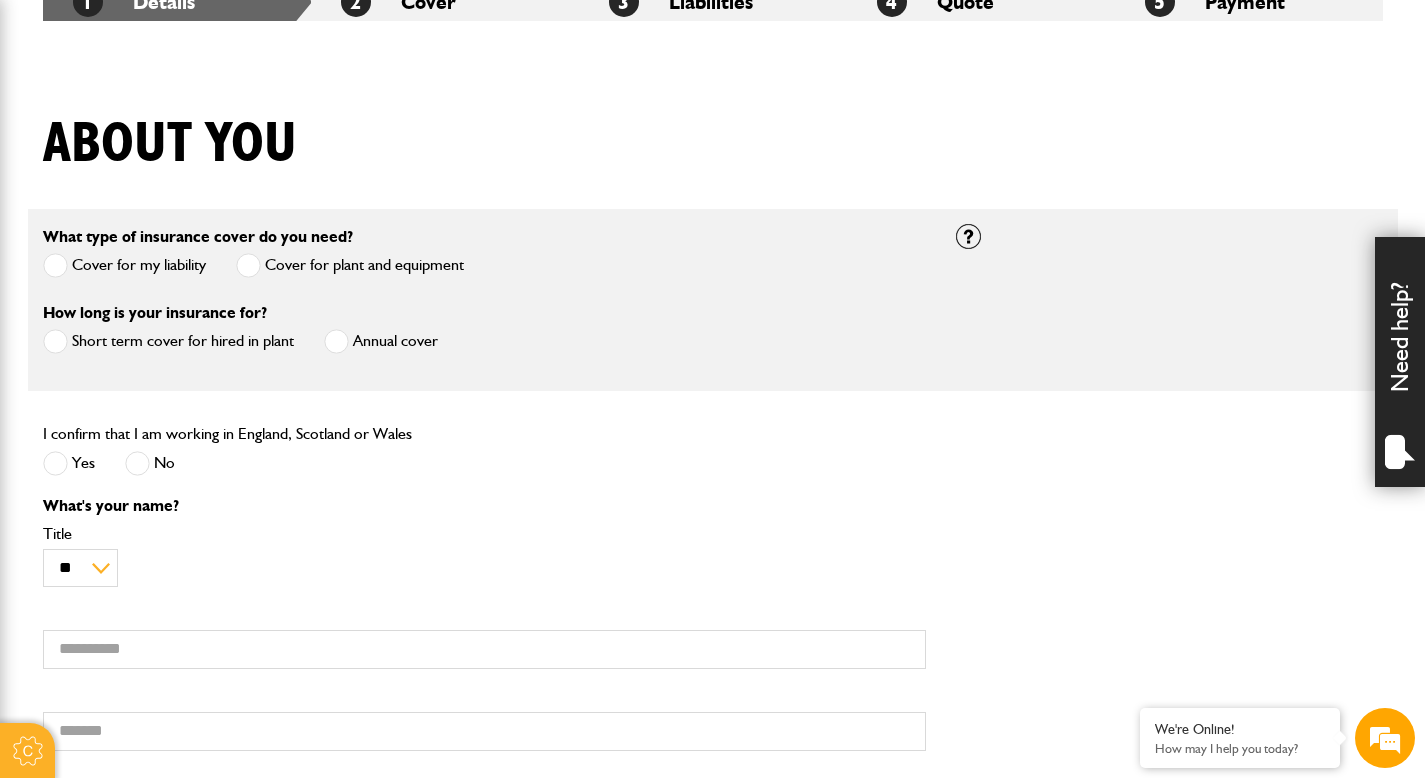 scroll, scrollTop: 403, scrollLeft: 0, axis: vertical 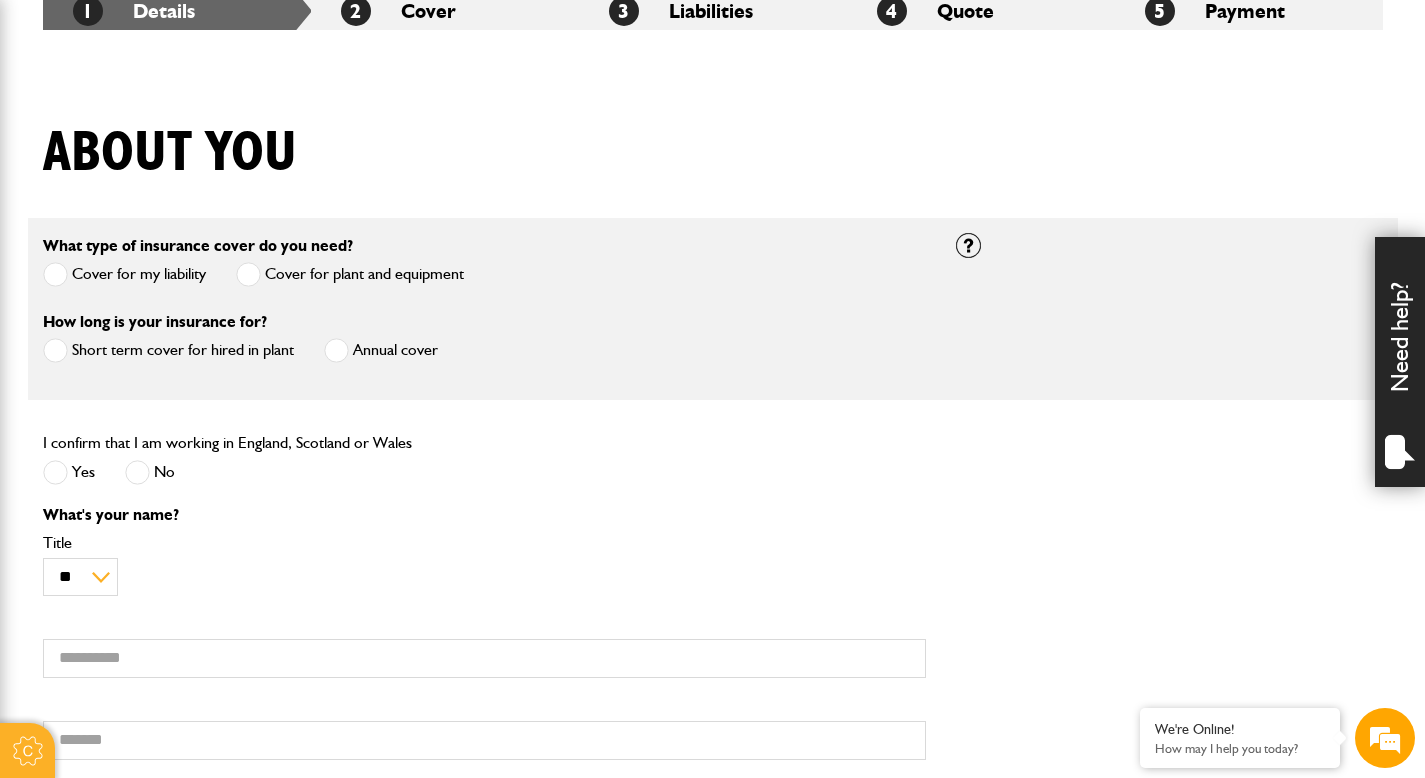 click on "Cover for my liability" at bounding box center (124, 274) 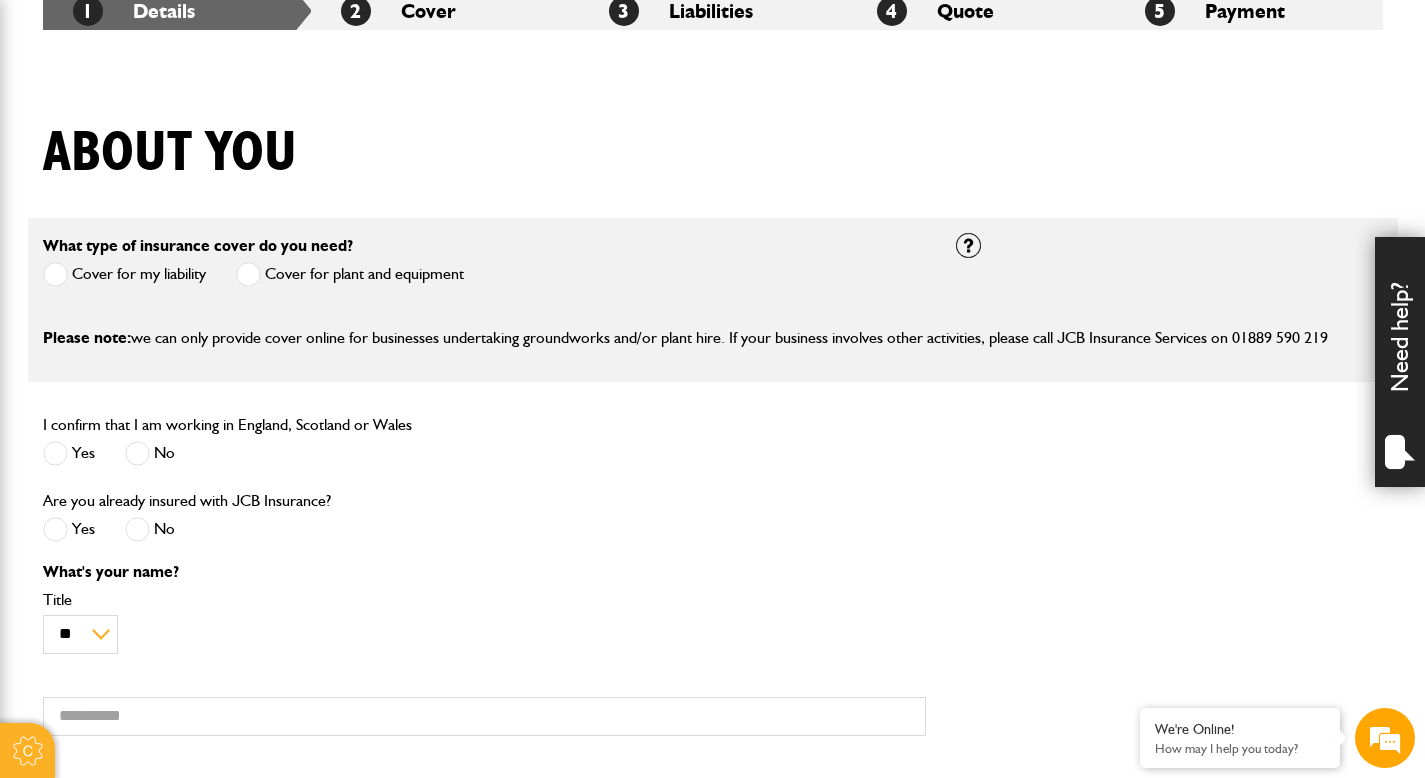 click on "Cover for plant and equipment" at bounding box center [350, 274] 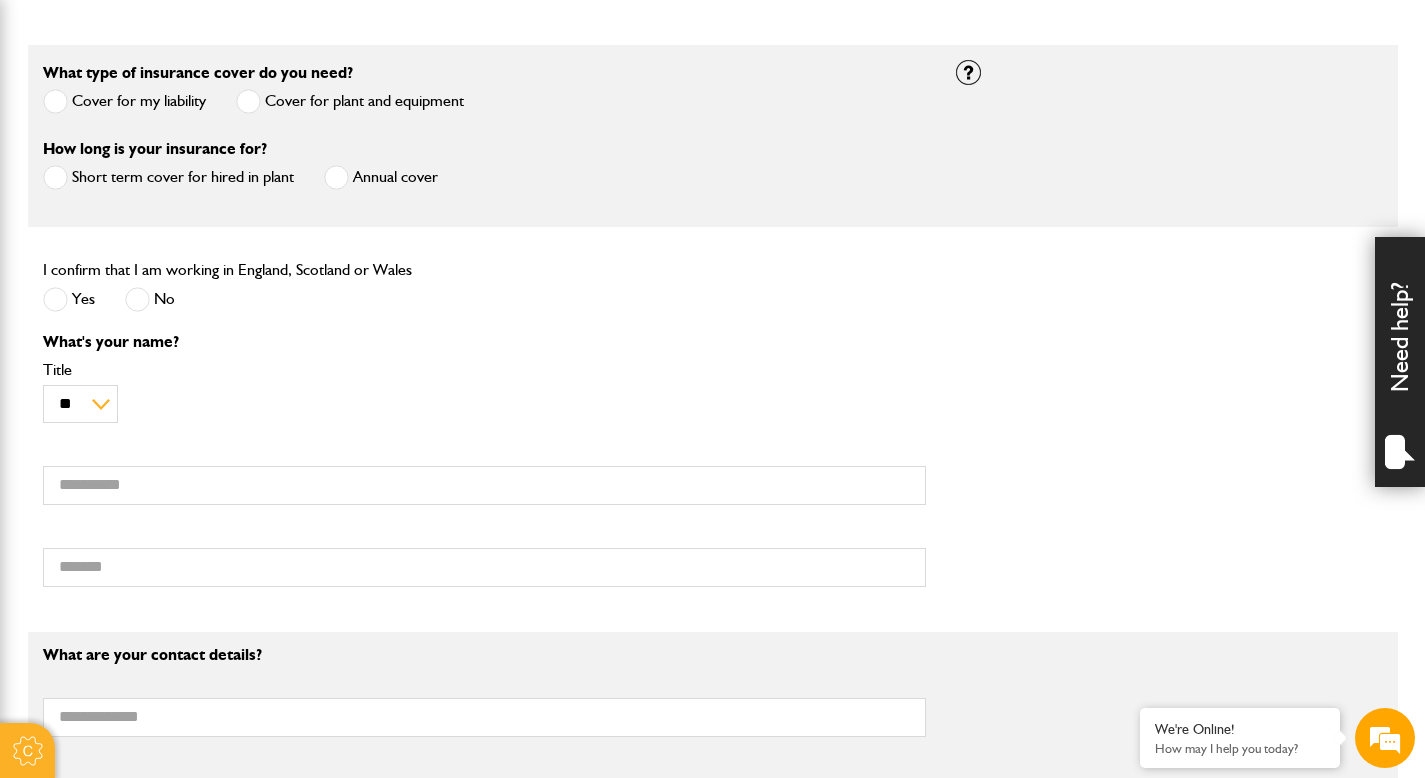 scroll, scrollTop: 591, scrollLeft: 0, axis: vertical 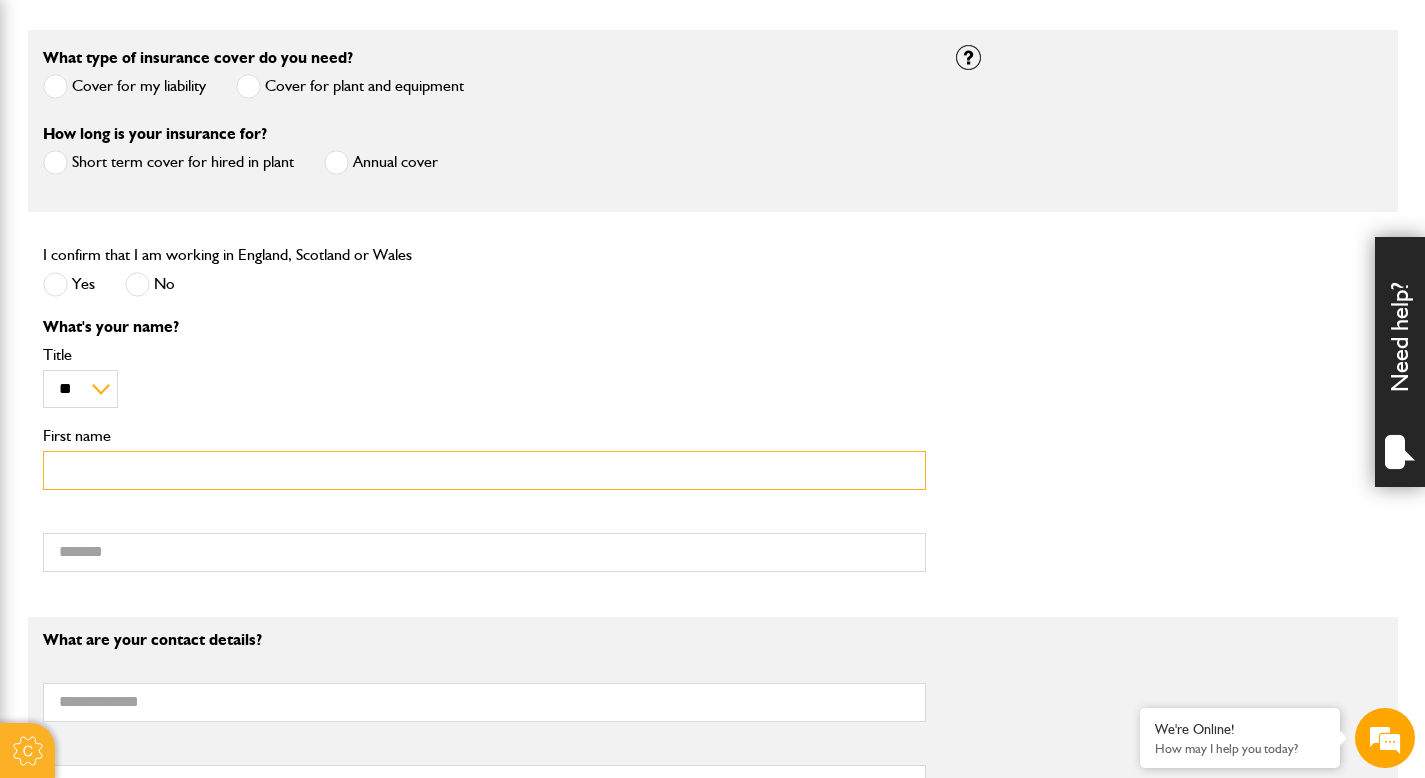 click on "First name" at bounding box center [484, 470] 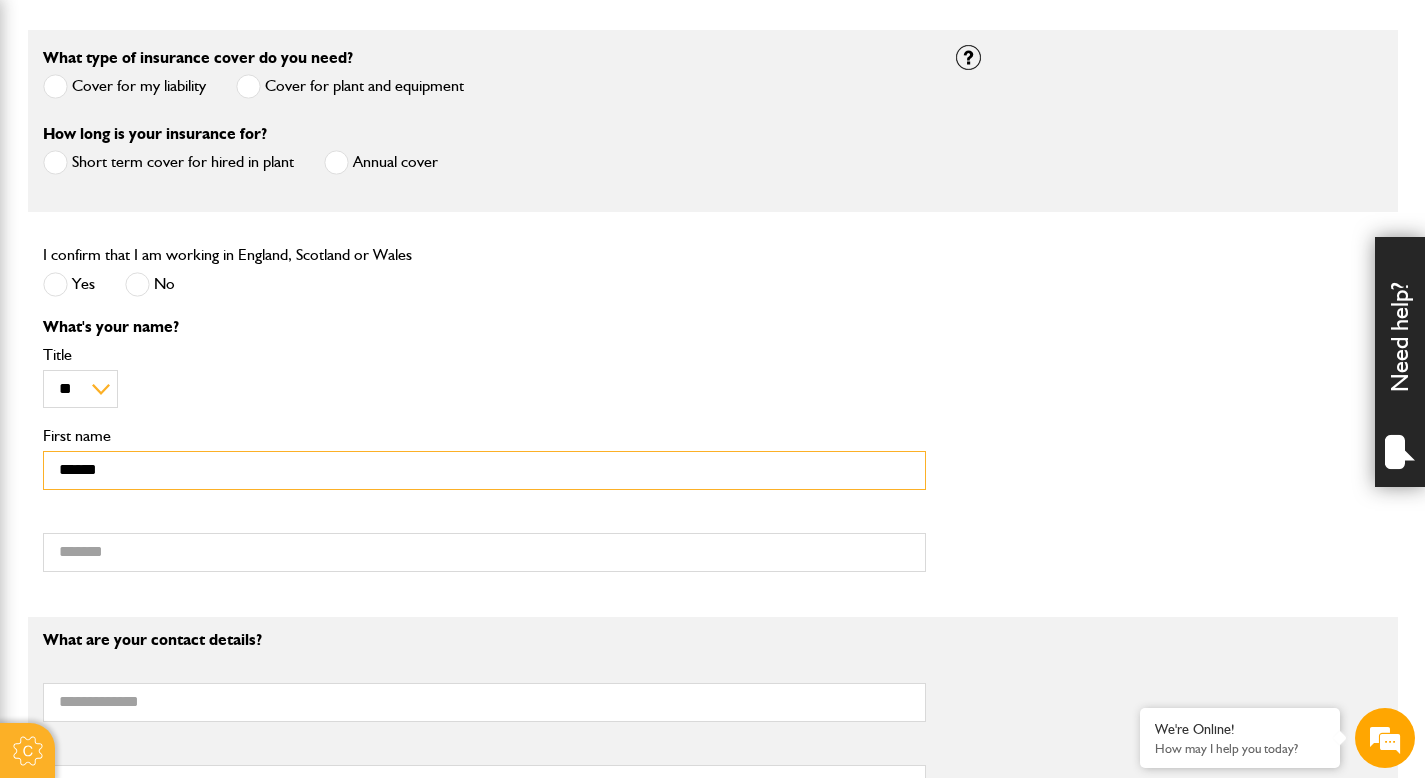 type on "******" 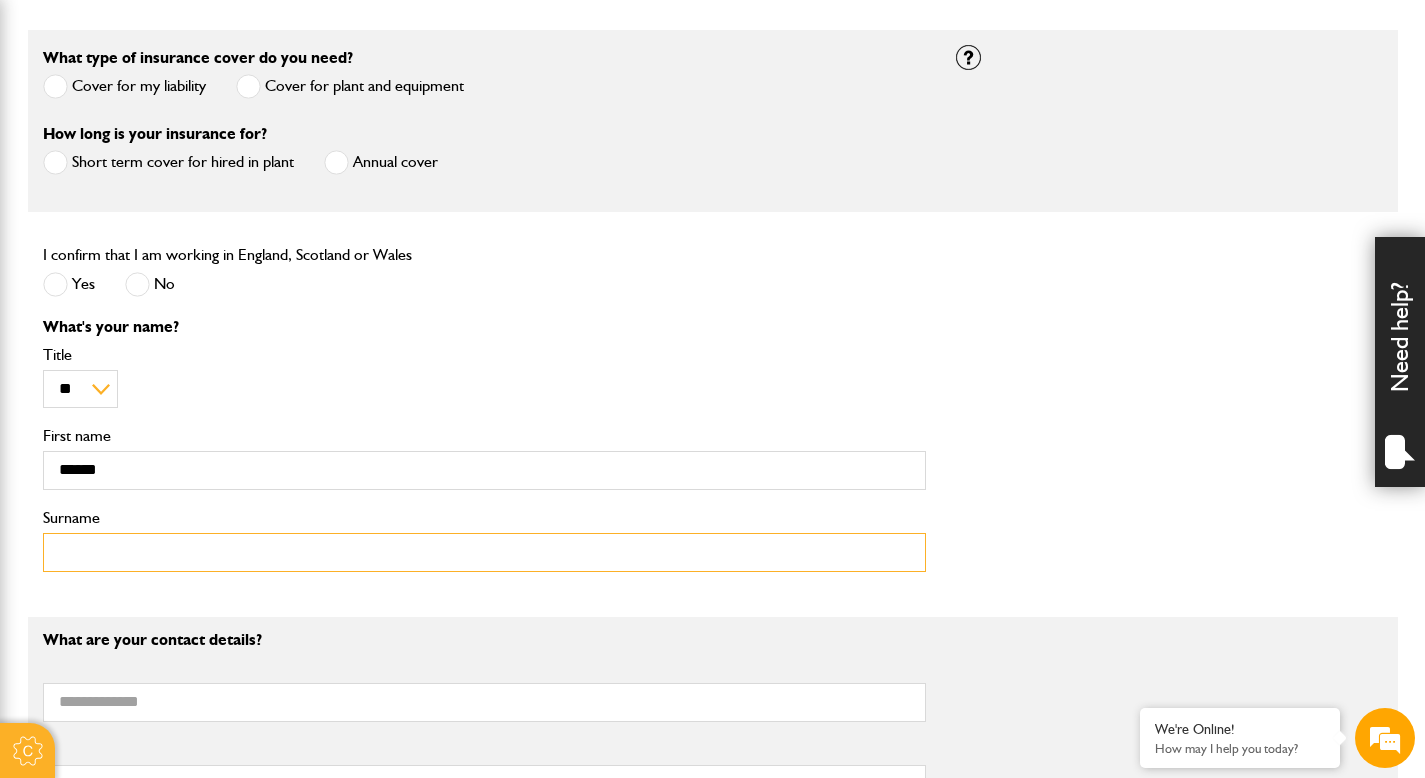click on "Surname" at bounding box center [484, 552] 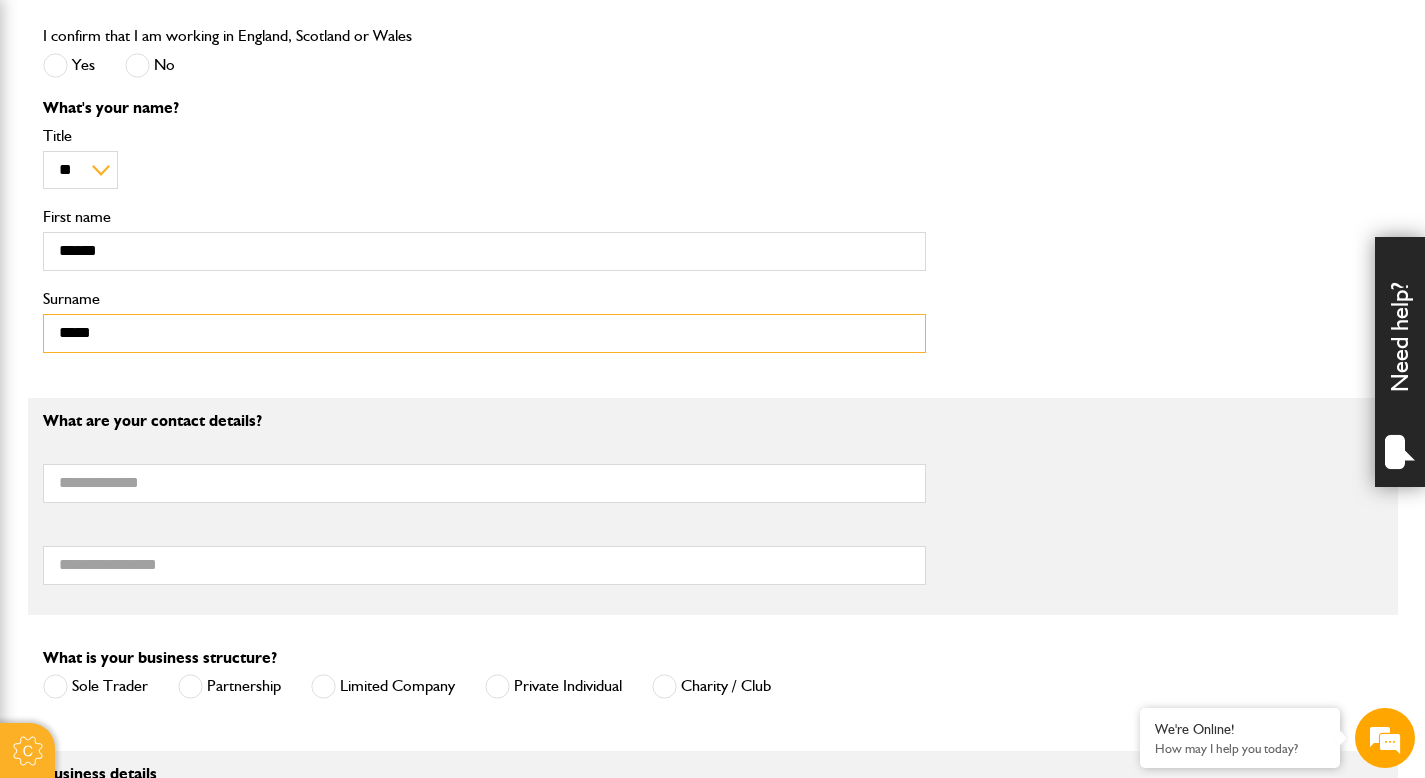 scroll, scrollTop: 831, scrollLeft: 0, axis: vertical 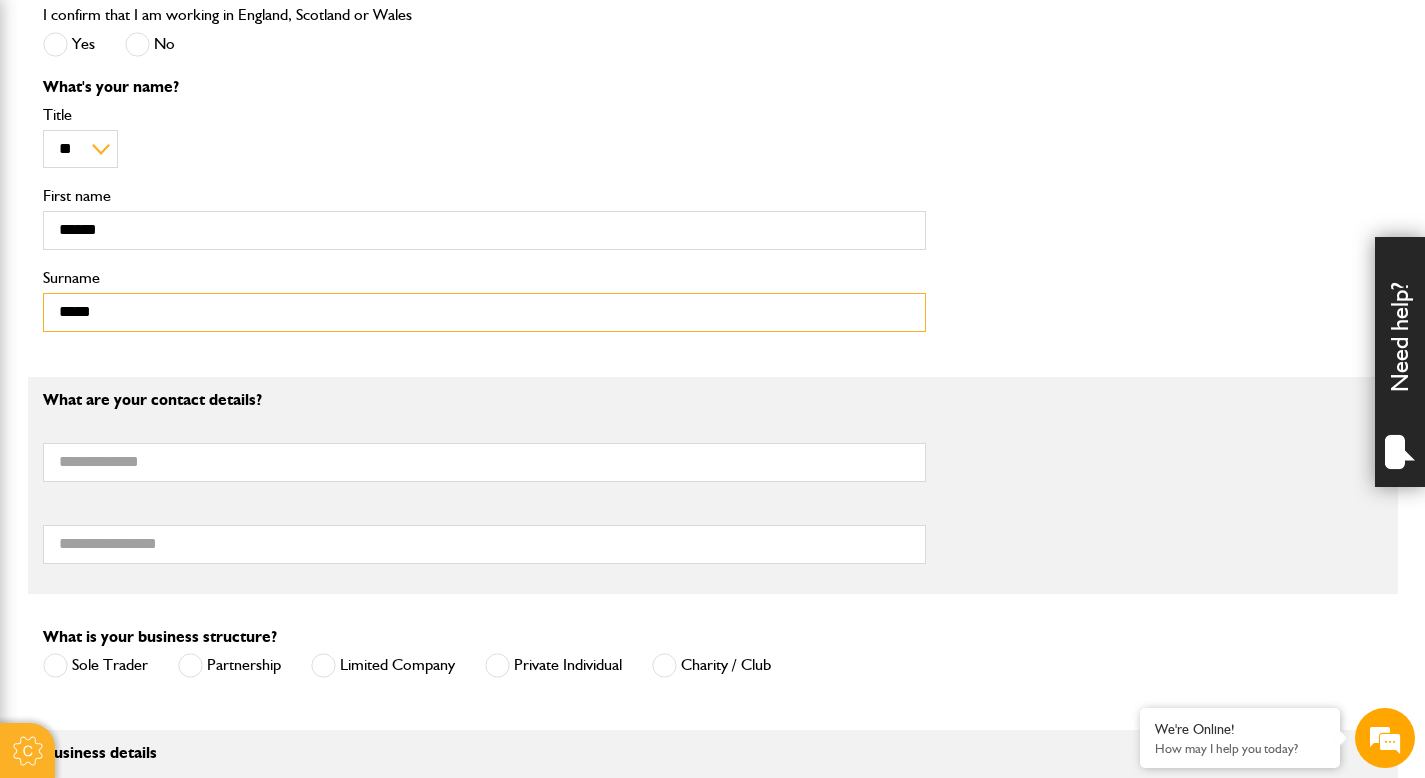 type on "*****" 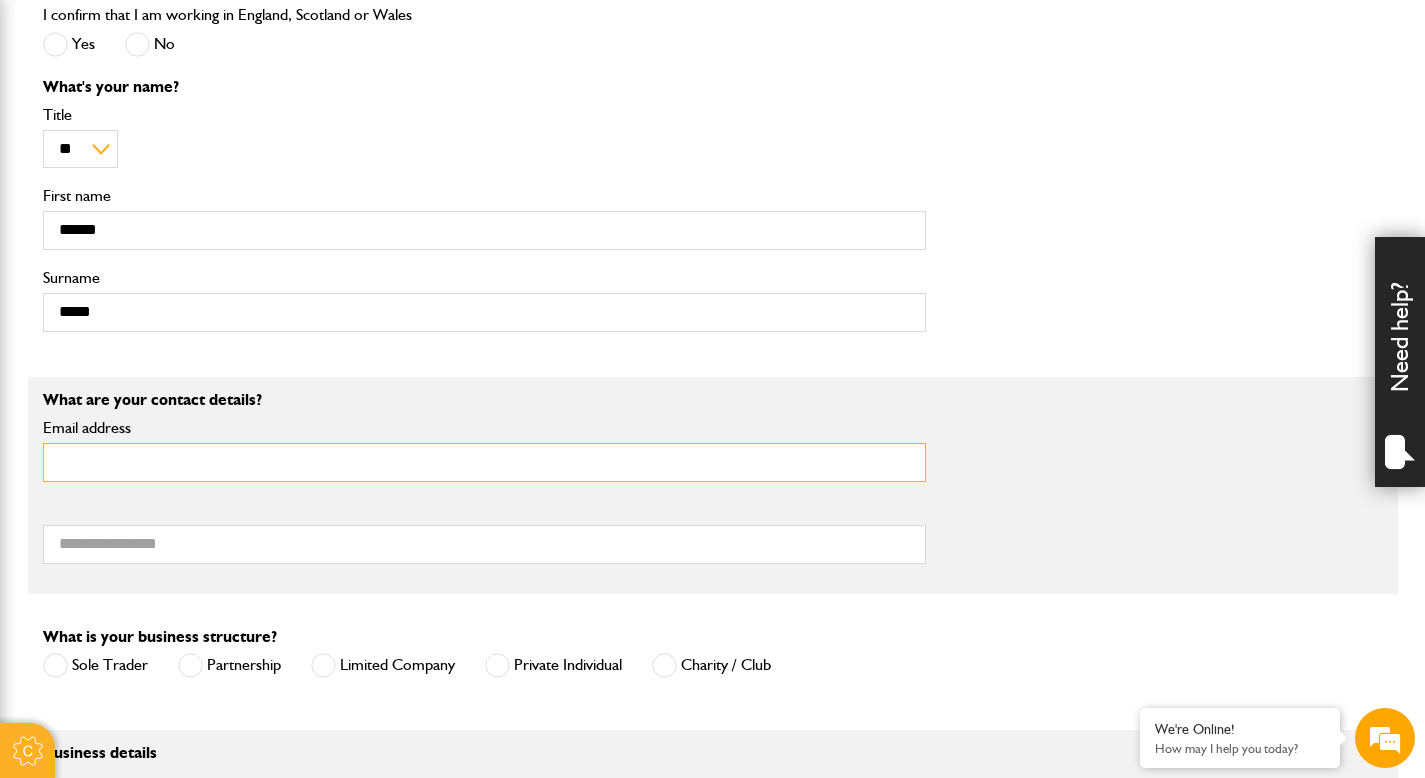 click on "Email address" at bounding box center (484, 462) 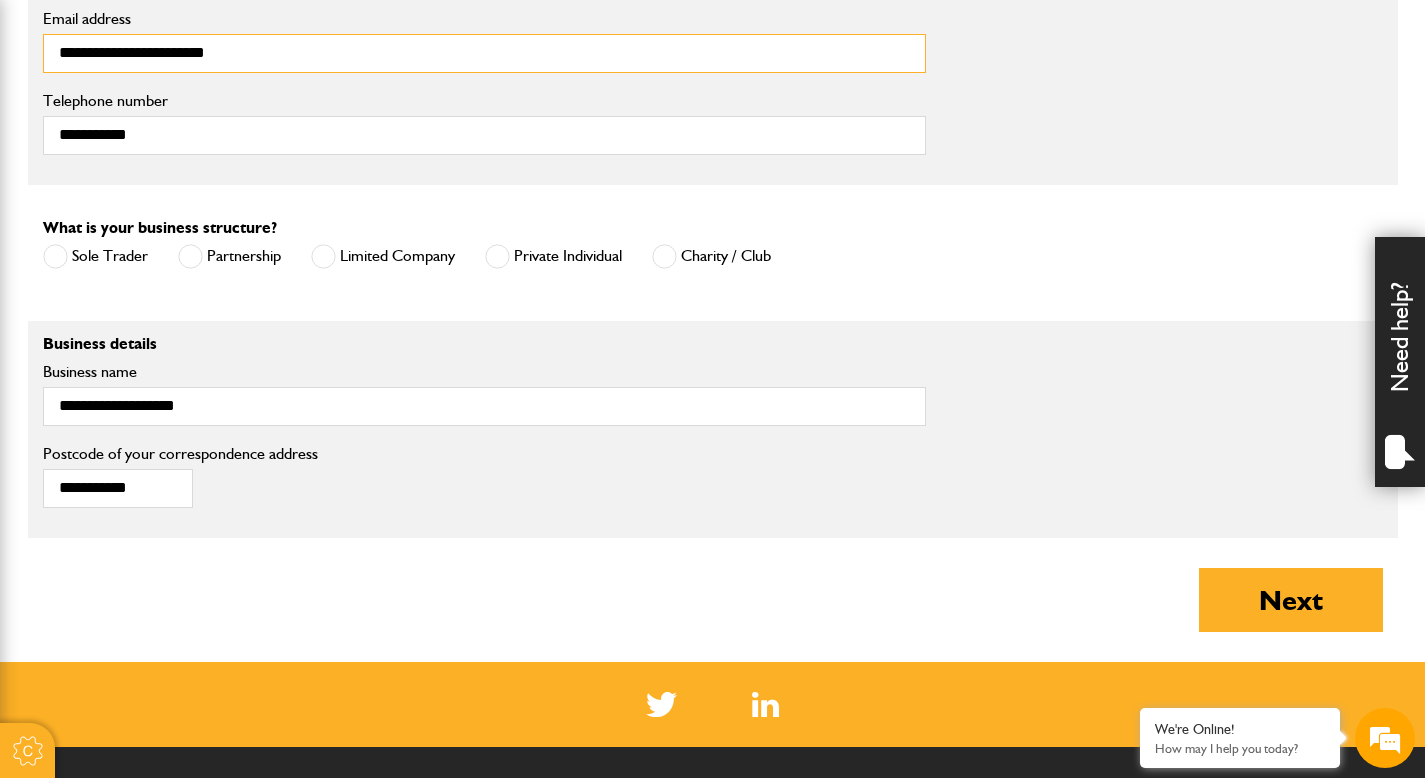 scroll, scrollTop: 1248, scrollLeft: 0, axis: vertical 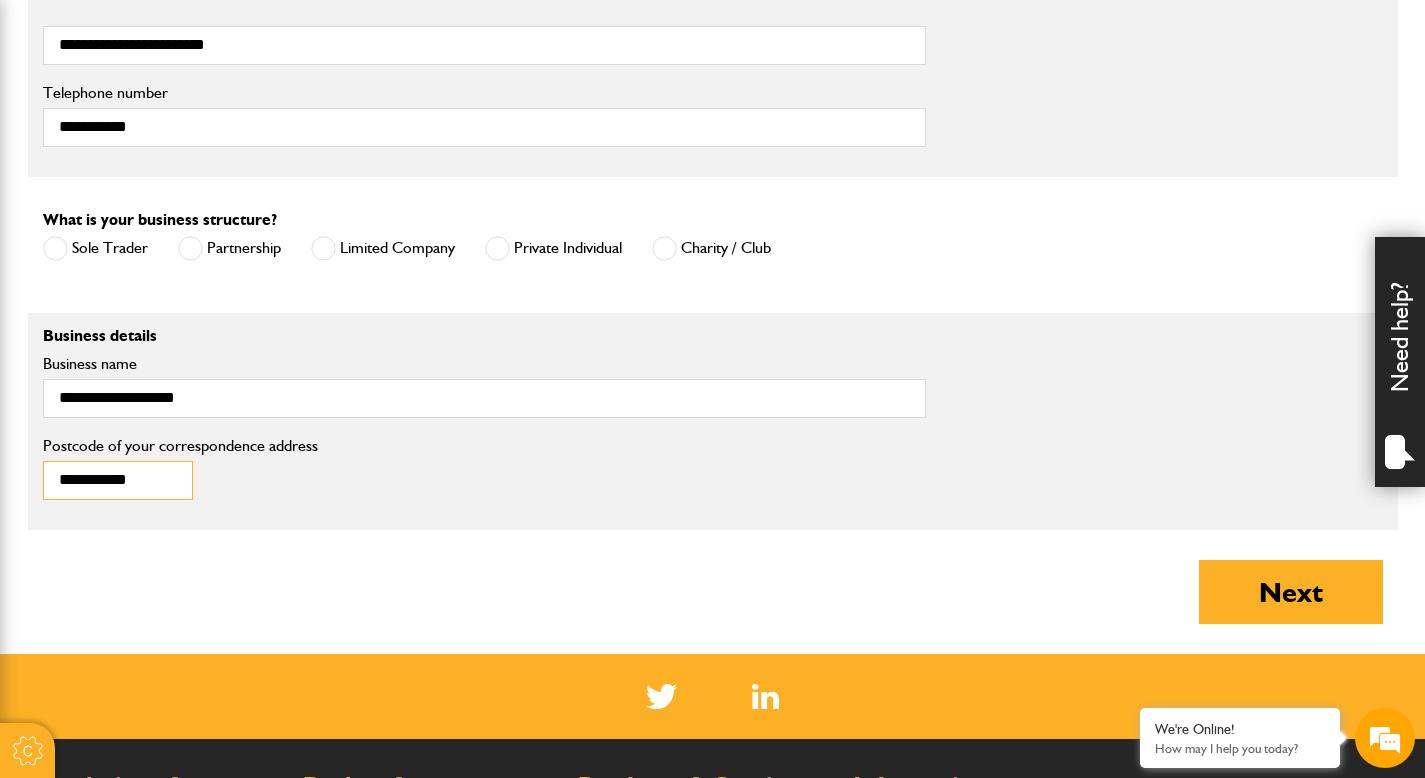 drag, startPoint x: 160, startPoint y: 487, endPoint x: 18, endPoint y: 471, distance: 142.89856 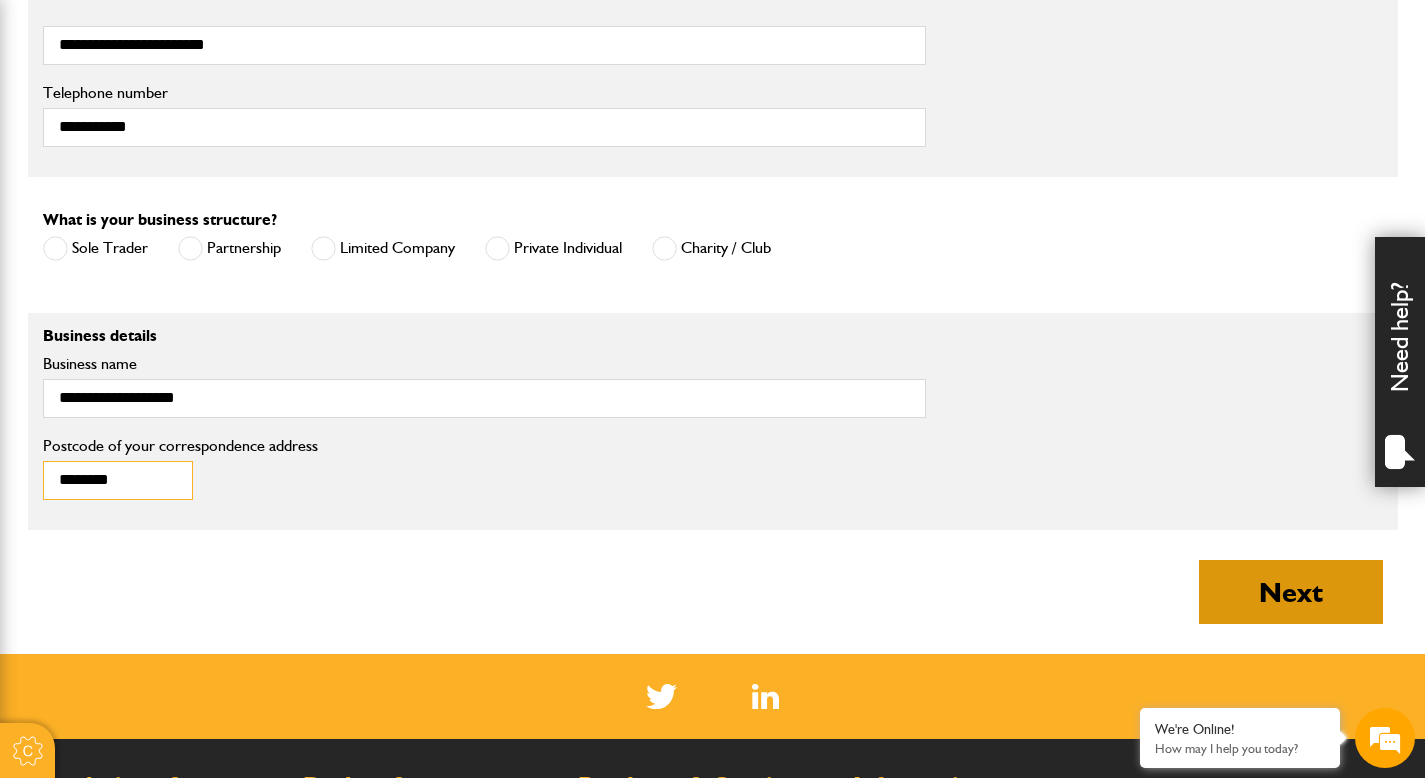 type on "********" 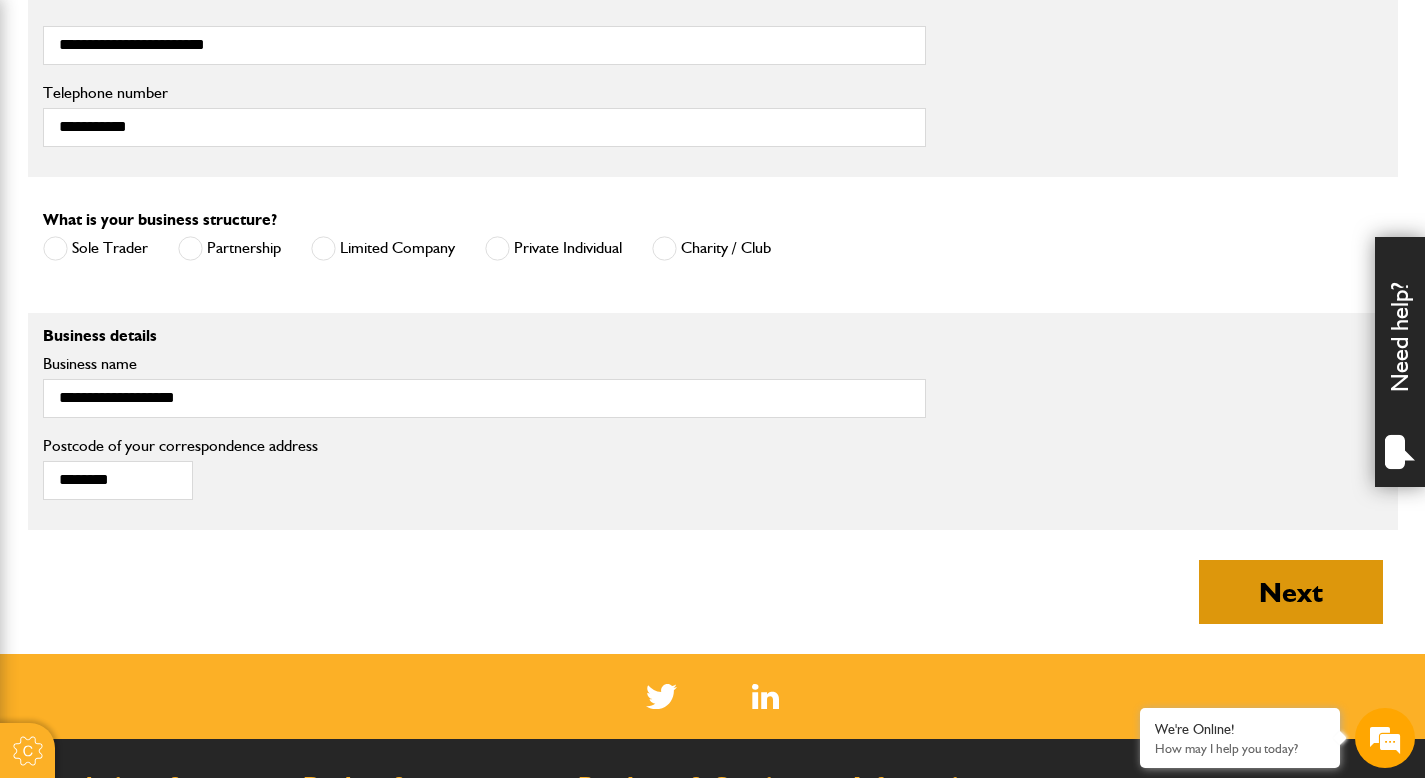 click on "Next" at bounding box center [1291, 592] 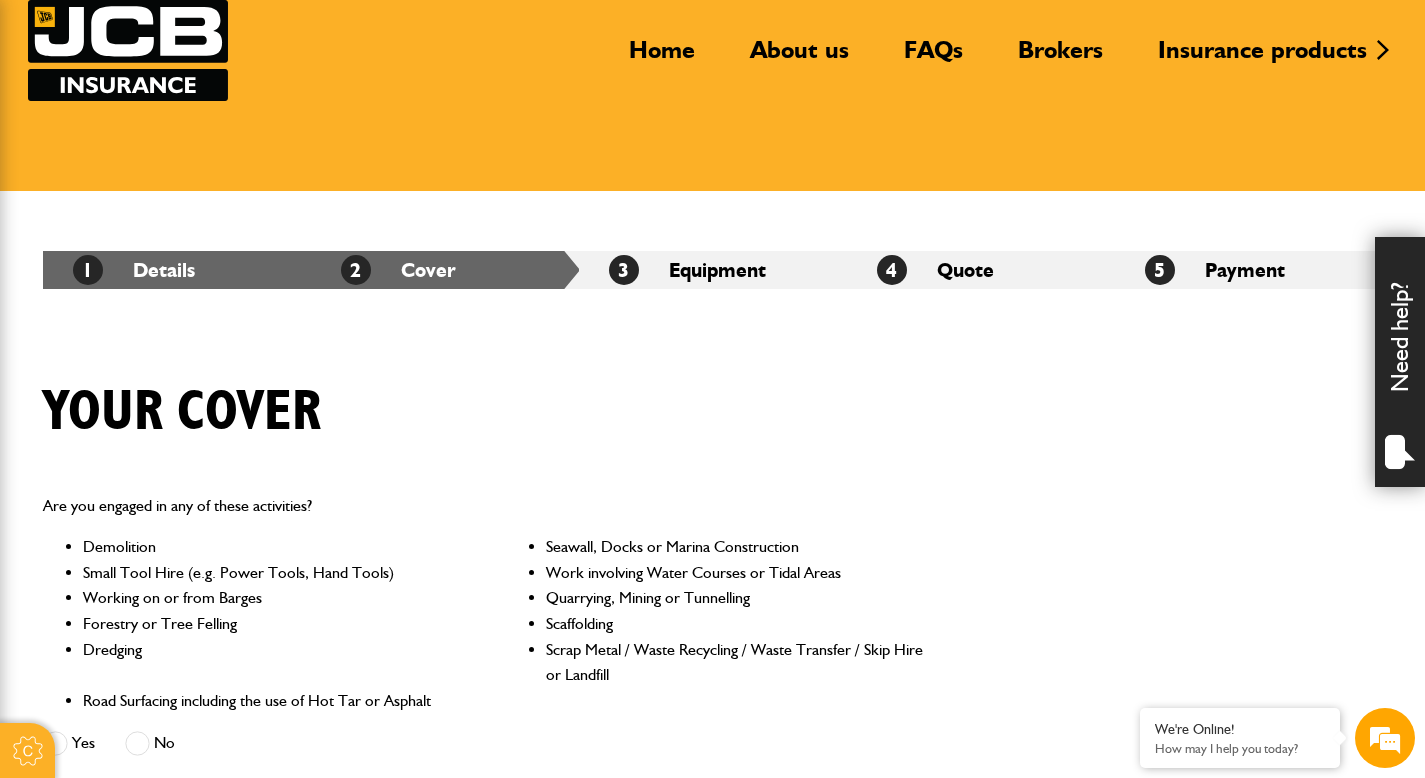 scroll, scrollTop: 267, scrollLeft: 0, axis: vertical 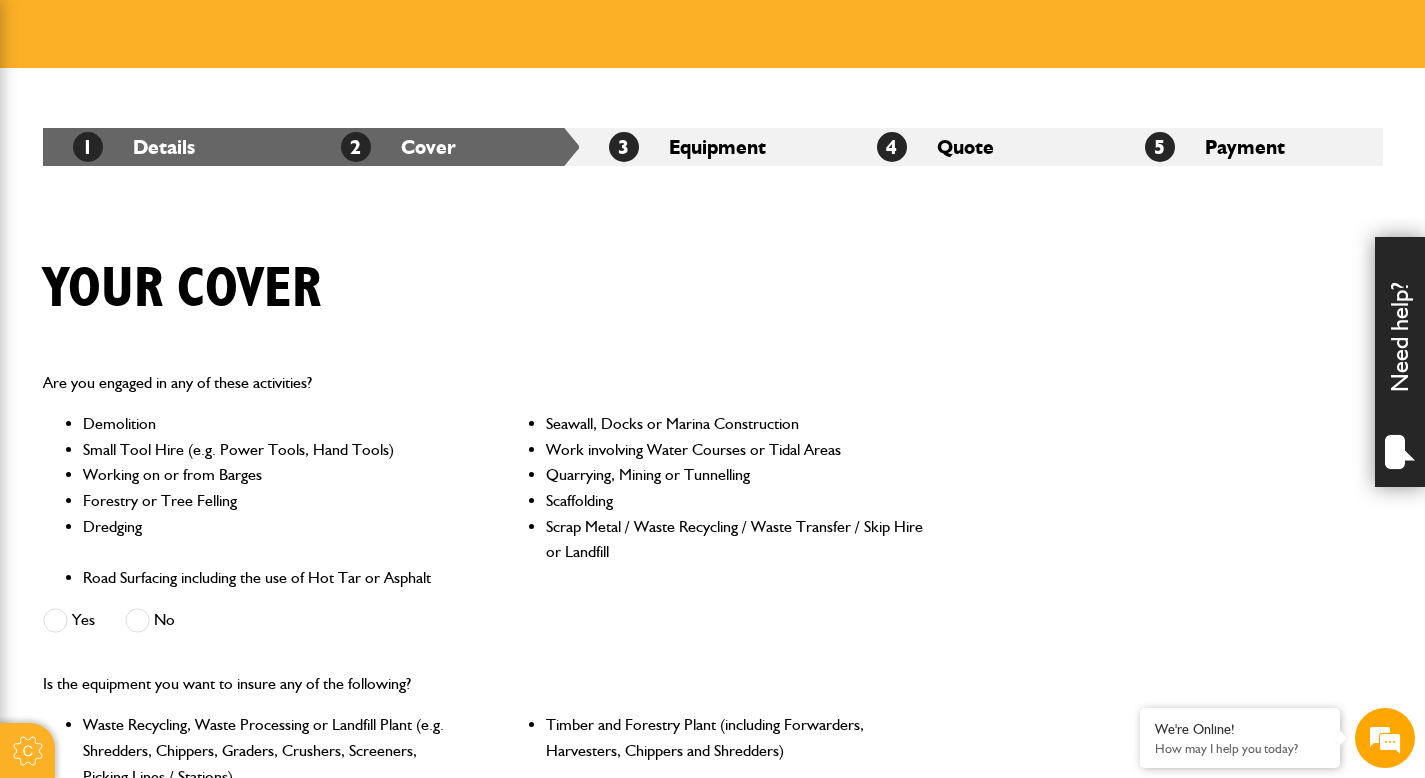 click on "No" at bounding box center [150, 620] 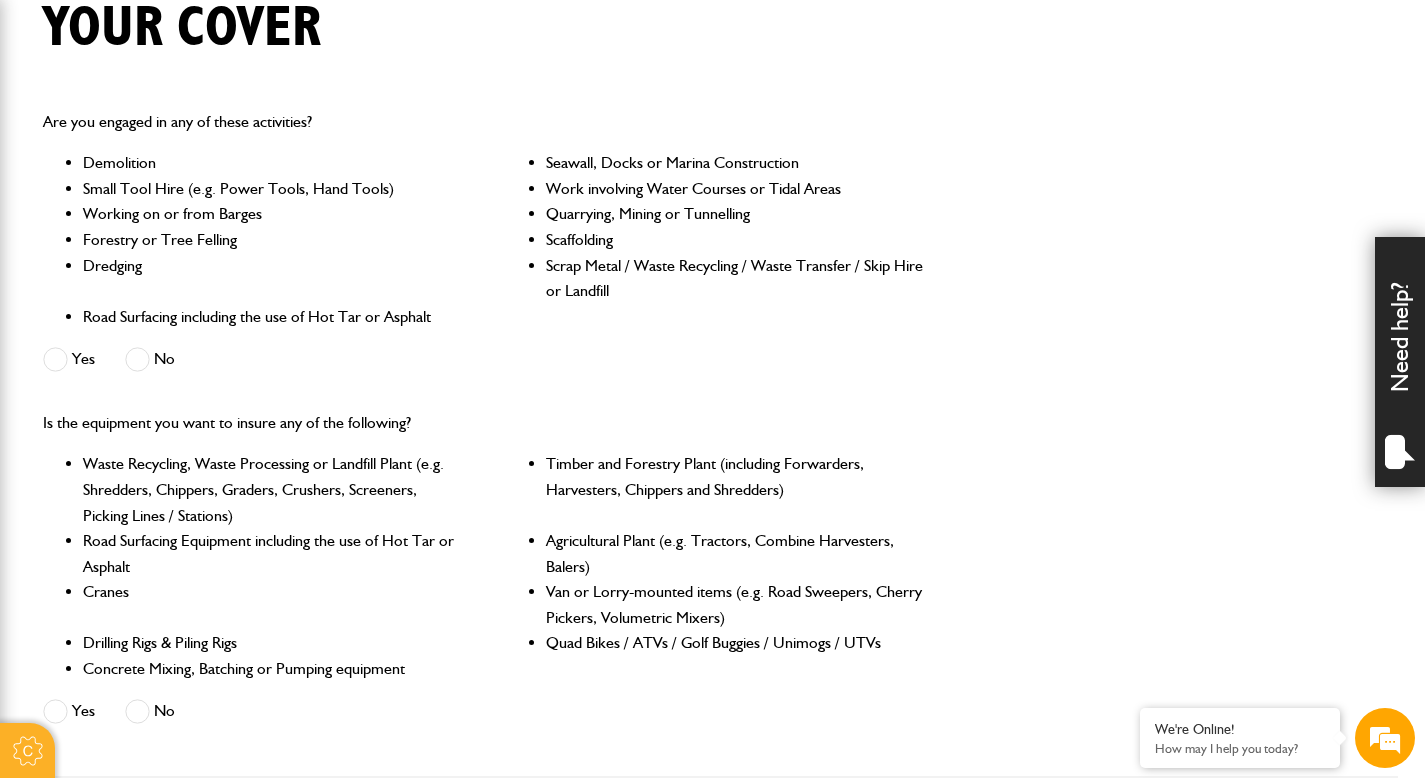 scroll, scrollTop: 532, scrollLeft: 0, axis: vertical 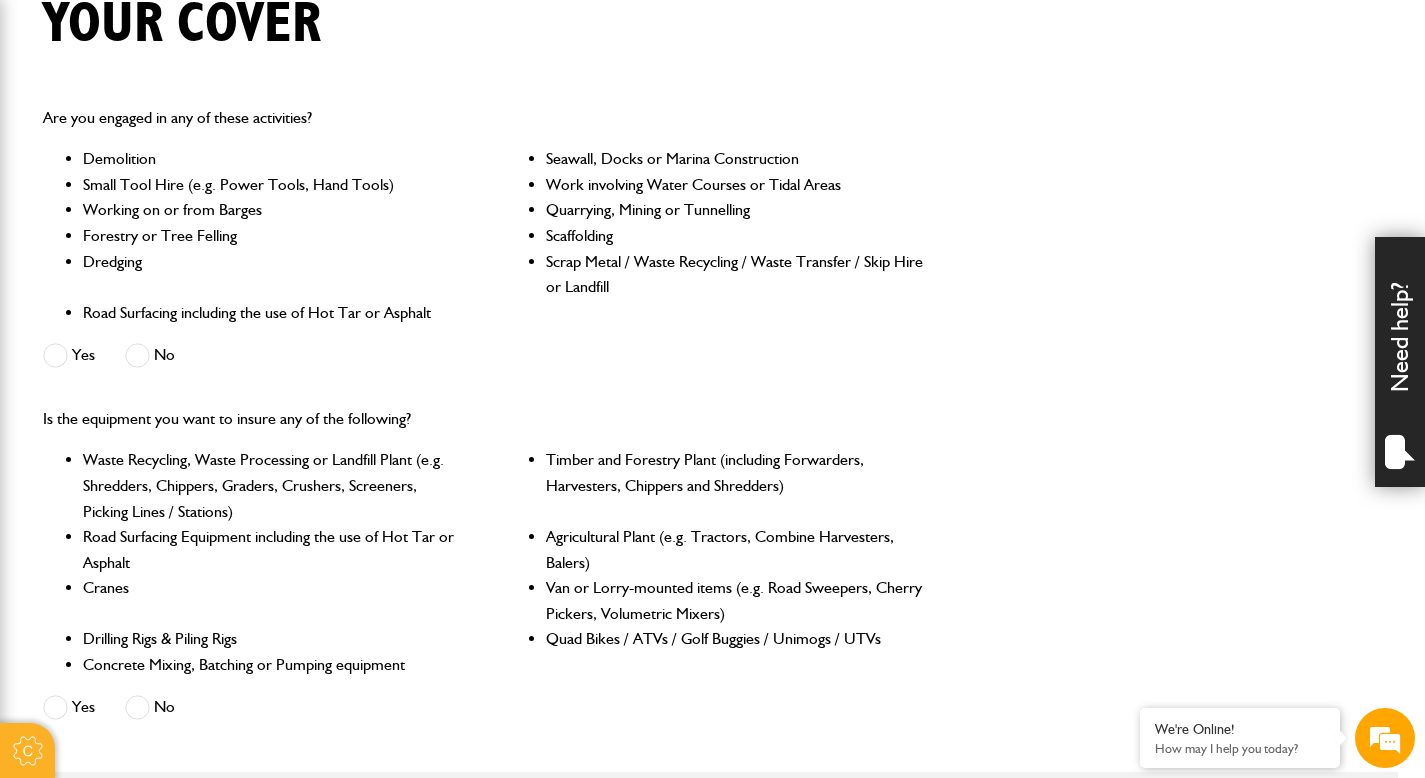 drag, startPoint x: 142, startPoint y: 713, endPoint x: 148, endPoint y: 701, distance: 13.416408 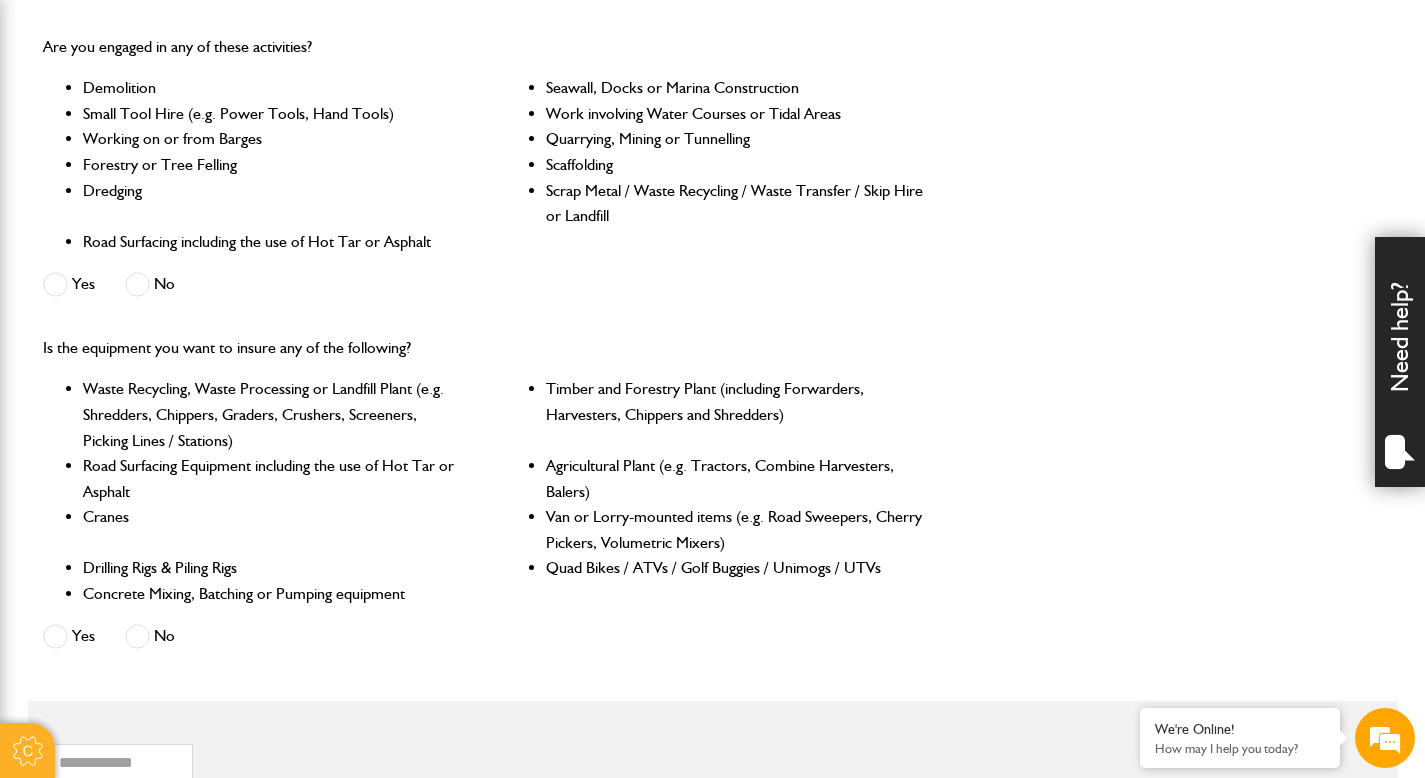 scroll, scrollTop: 900, scrollLeft: 0, axis: vertical 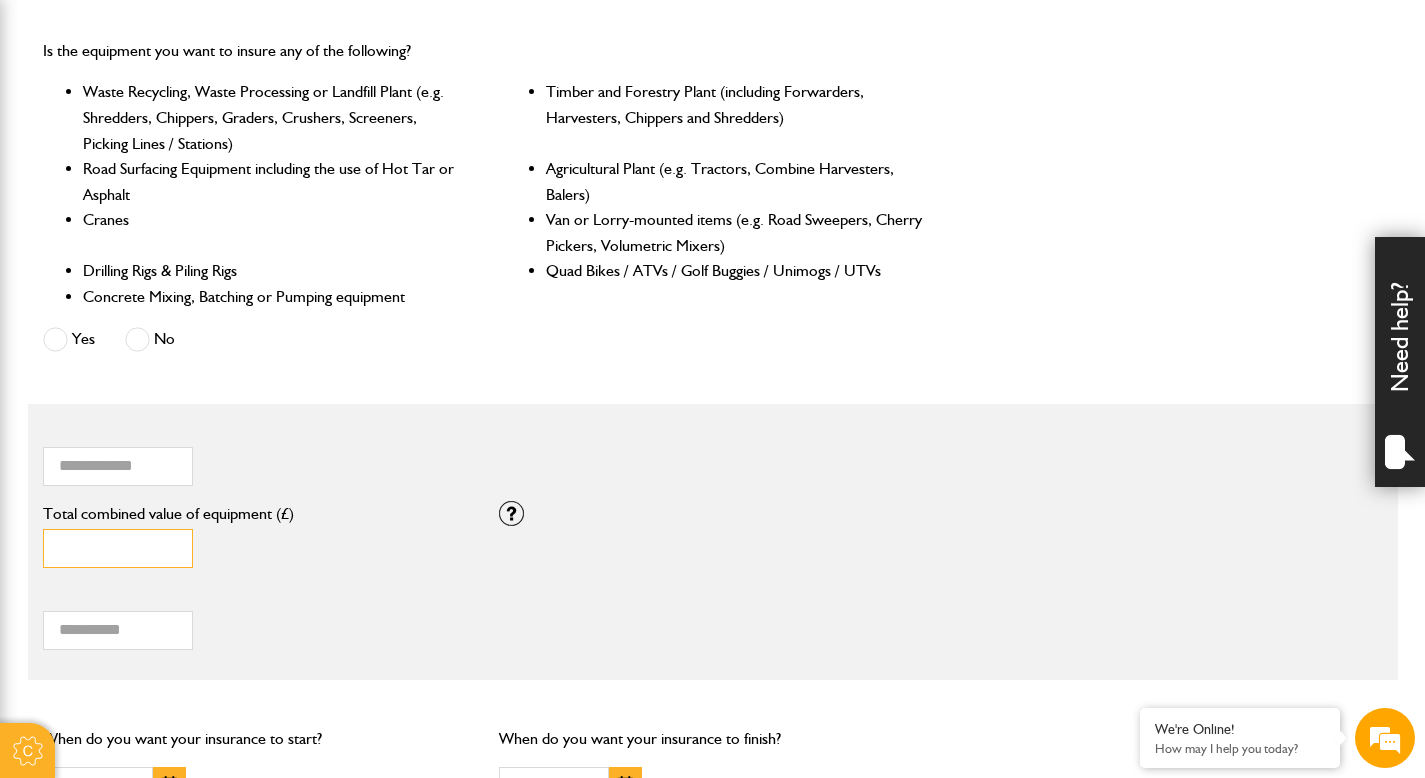 drag, startPoint x: 111, startPoint y: 552, endPoint x: 44, endPoint y: 548, distance: 67.11929 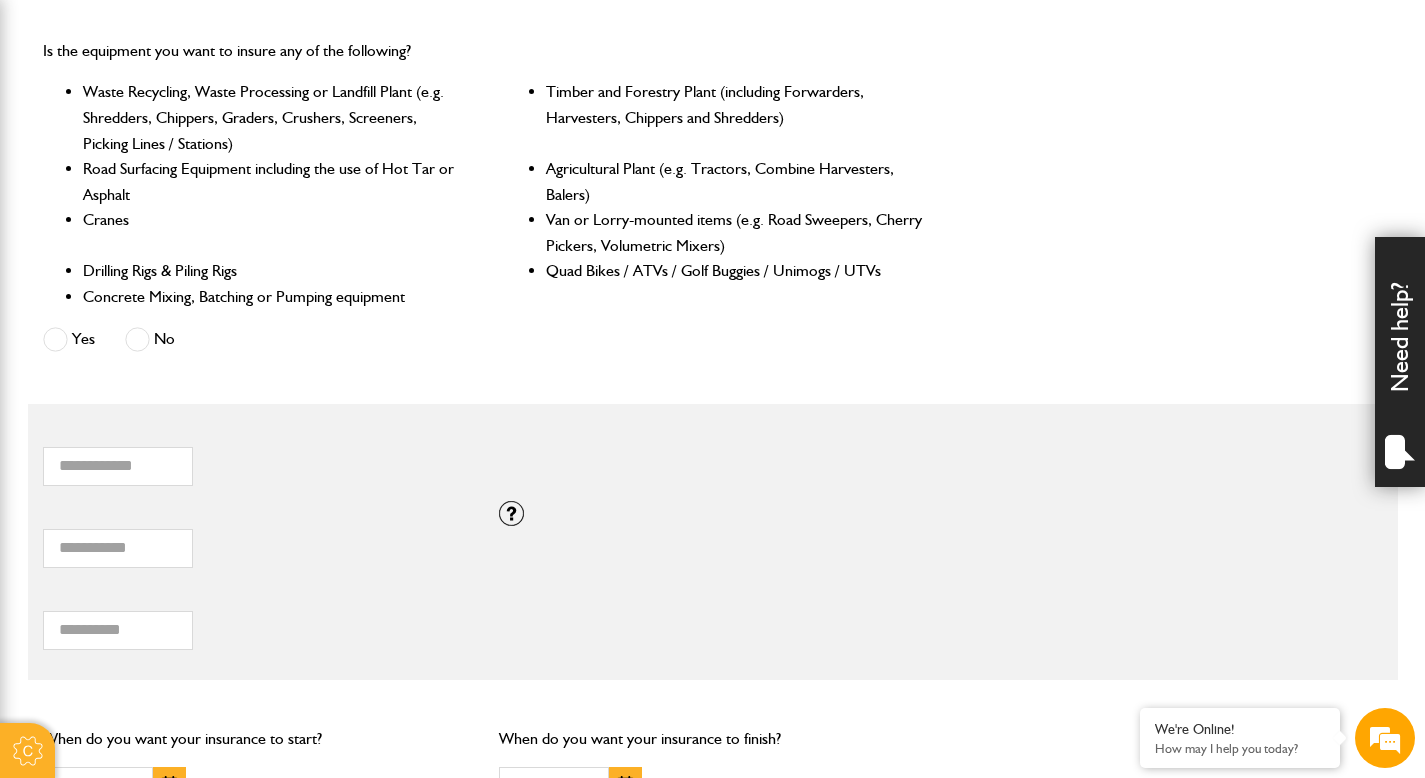 click on "Total hiring fees
Please enter a minimum value of 25 for total hiring fees." at bounding box center (256, 619) 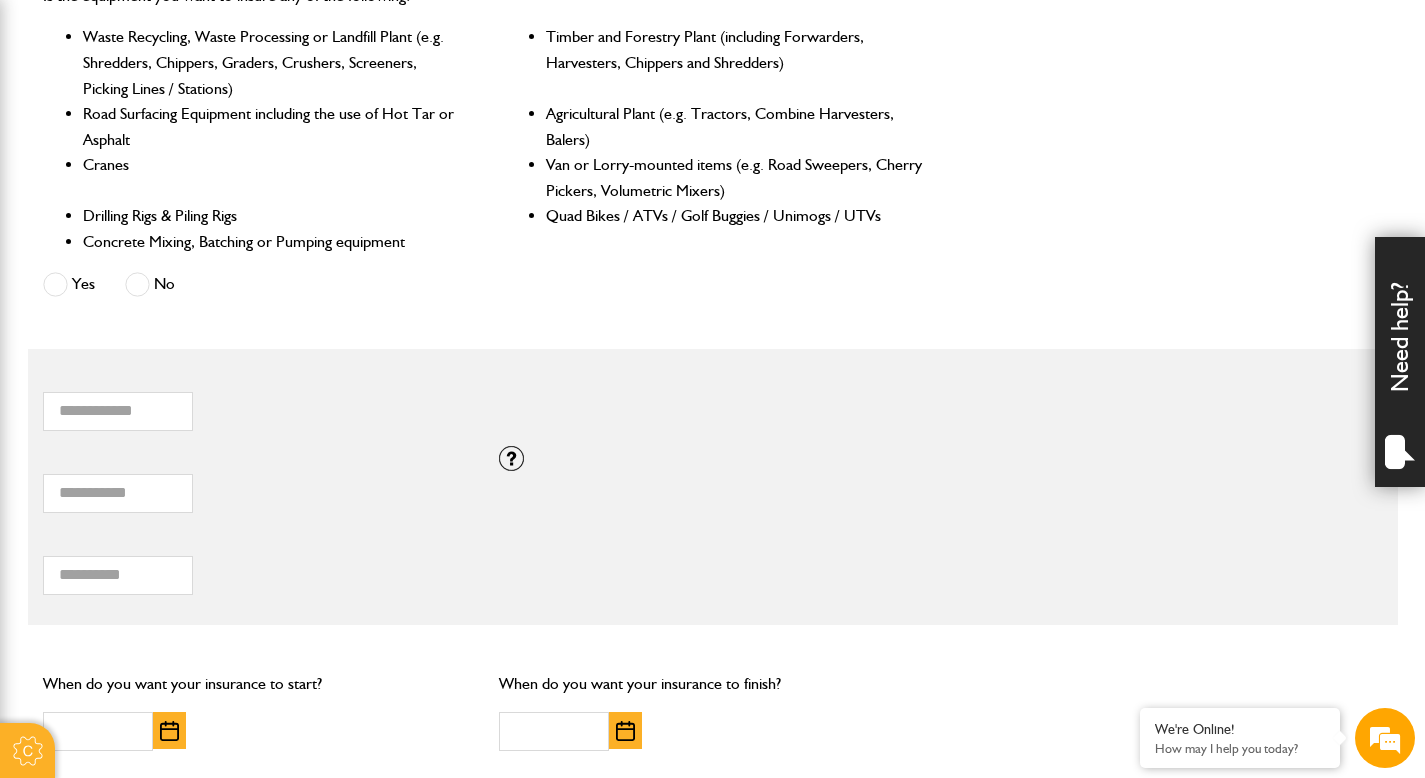 scroll, scrollTop: 1045, scrollLeft: 0, axis: vertical 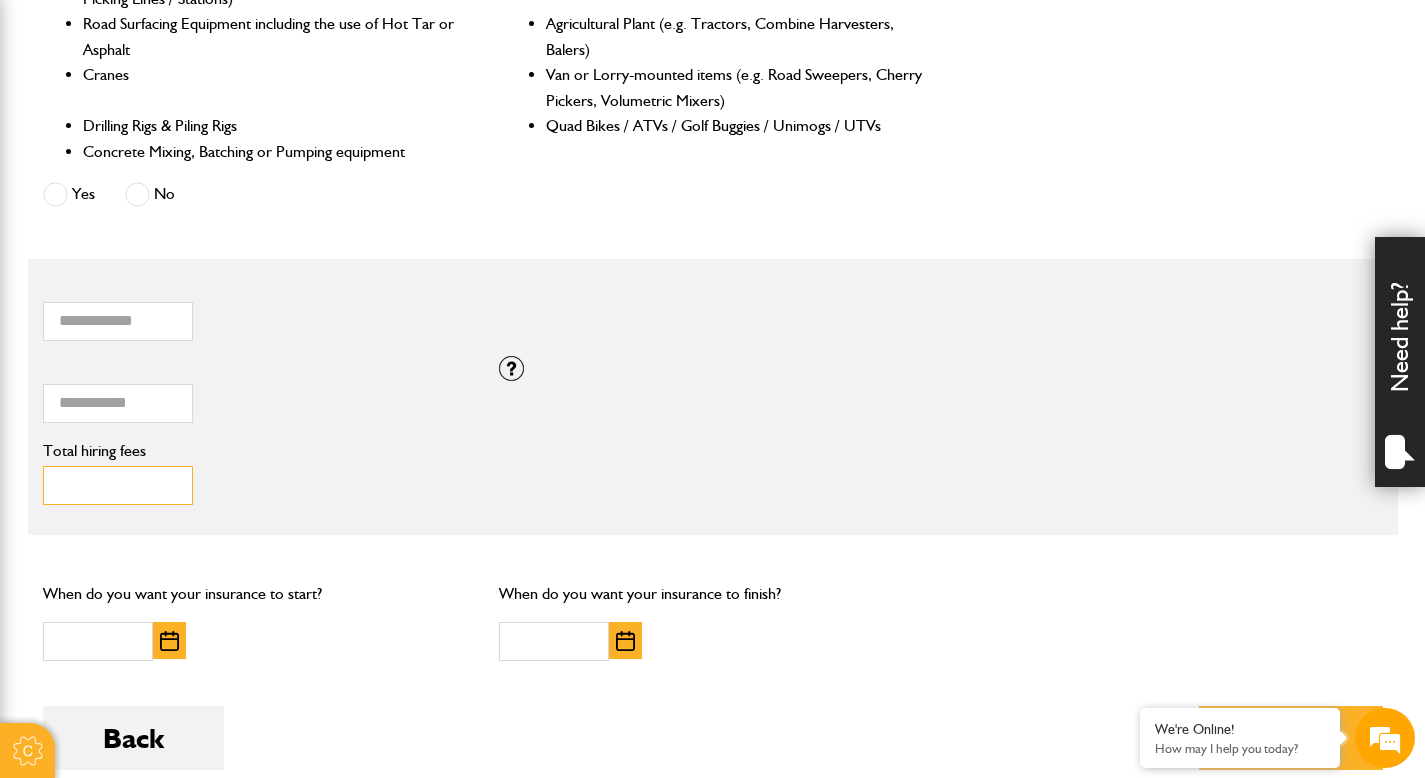 click on "Total hiring fees" at bounding box center (118, 485) 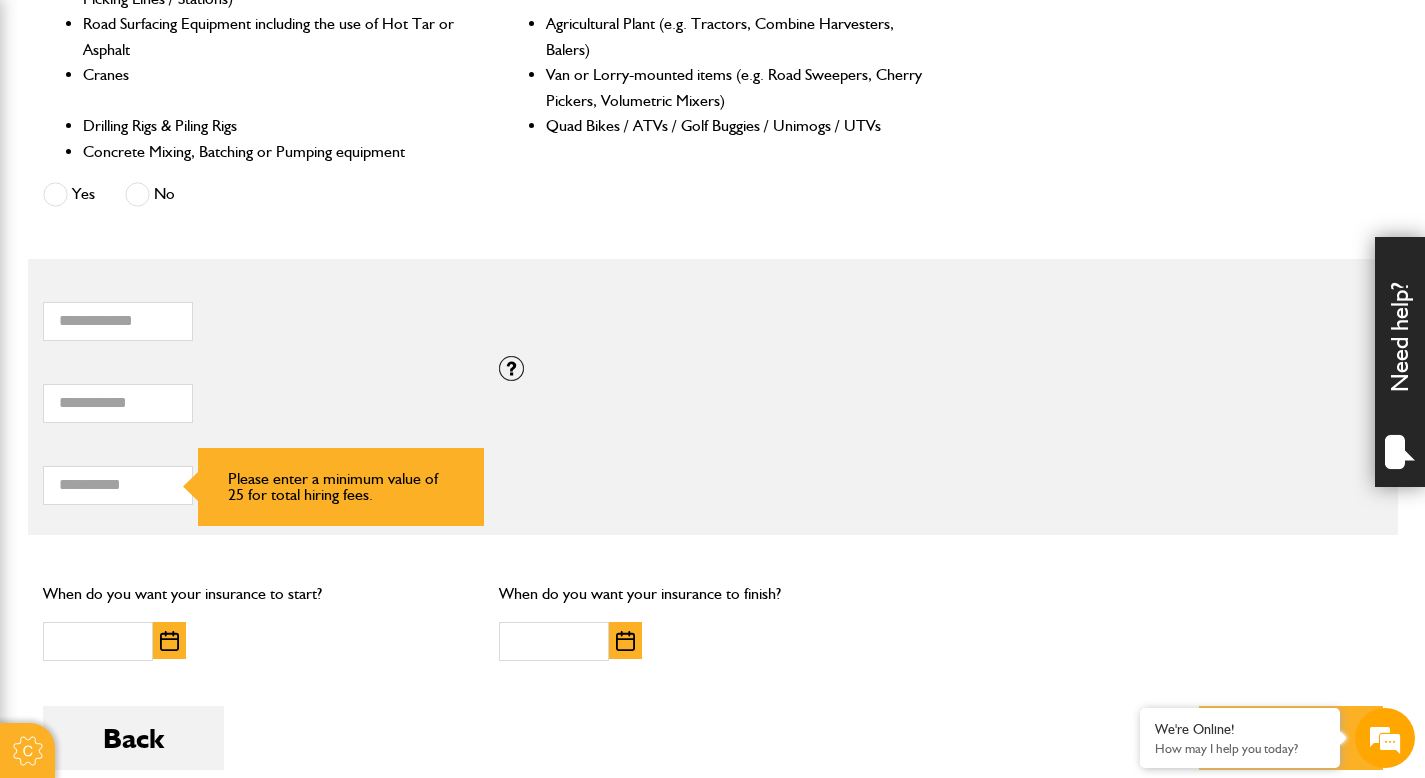 click on "*
Total hiring fees
Please enter a minimum value of 25 for total hiring fees." at bounding box center (256, 474) 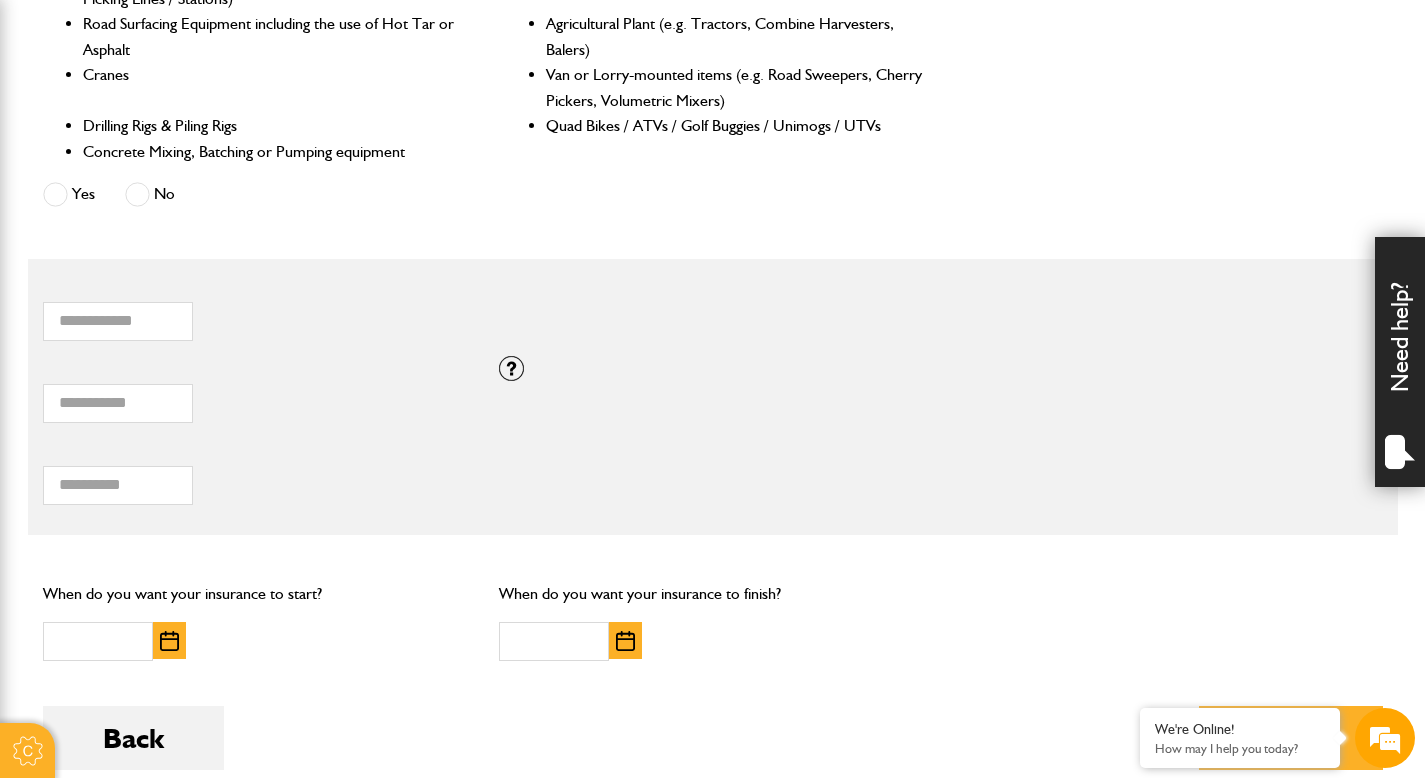 click on "When do you want your insurance to start?" at bounding box center (256, 620) 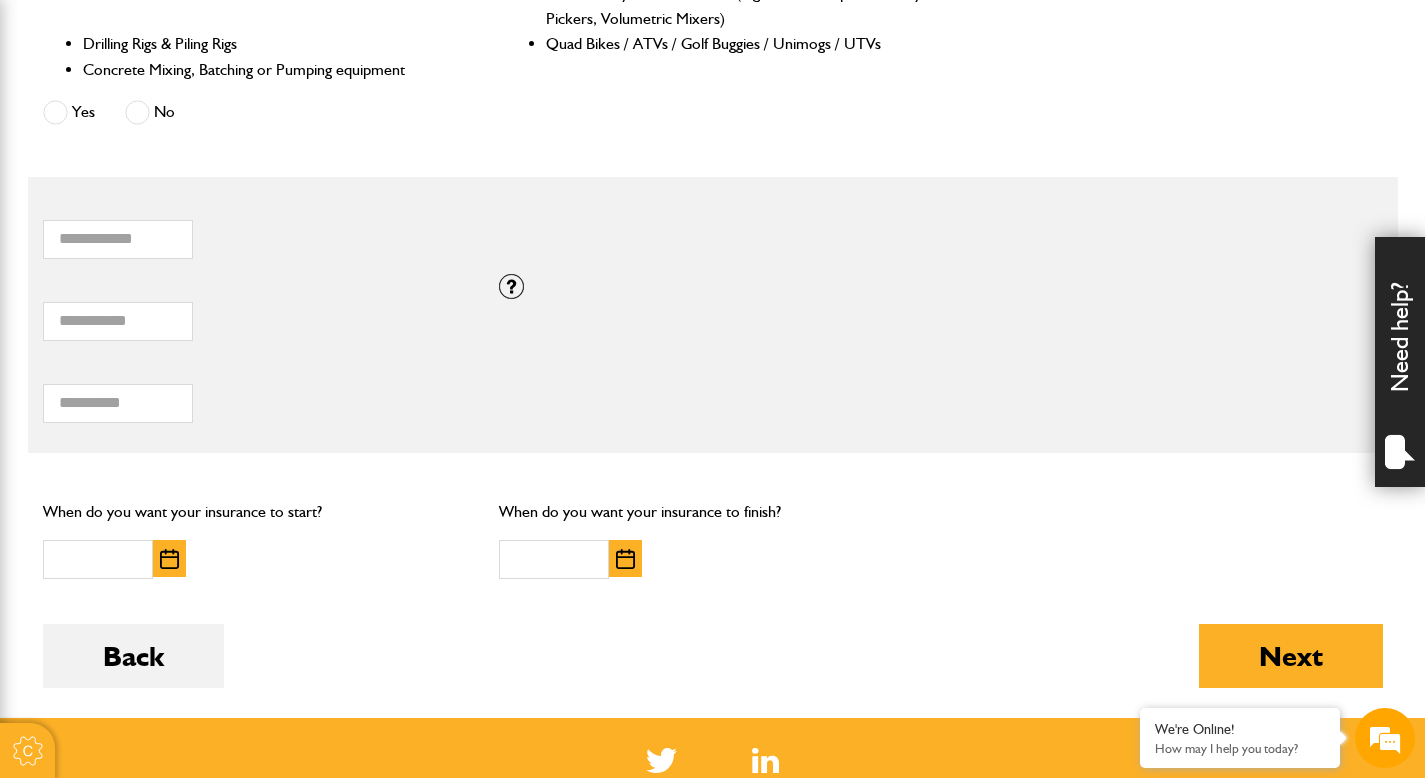 scroll, scrollTop: 1137, scrollLeft: 0, axis: vertical 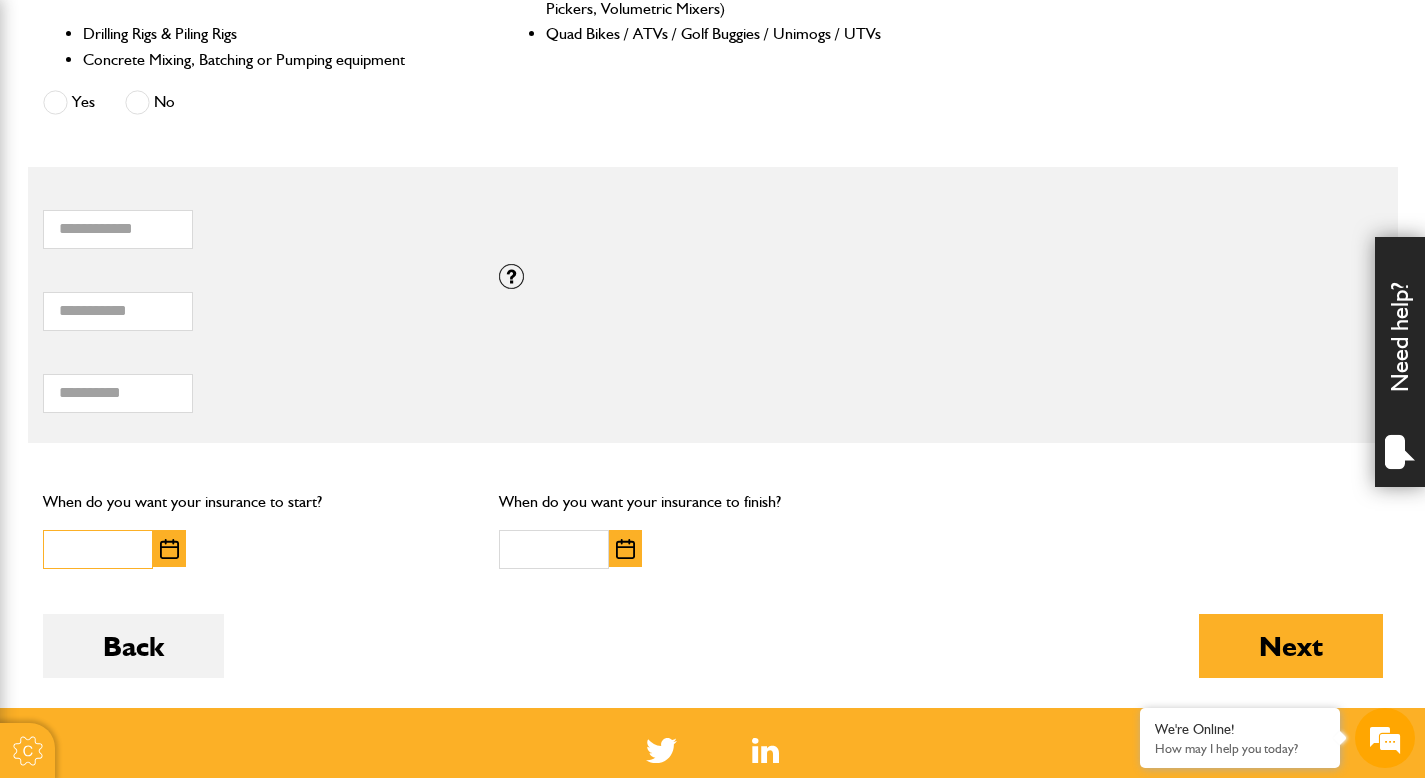 click at bounding box center [98, 549] 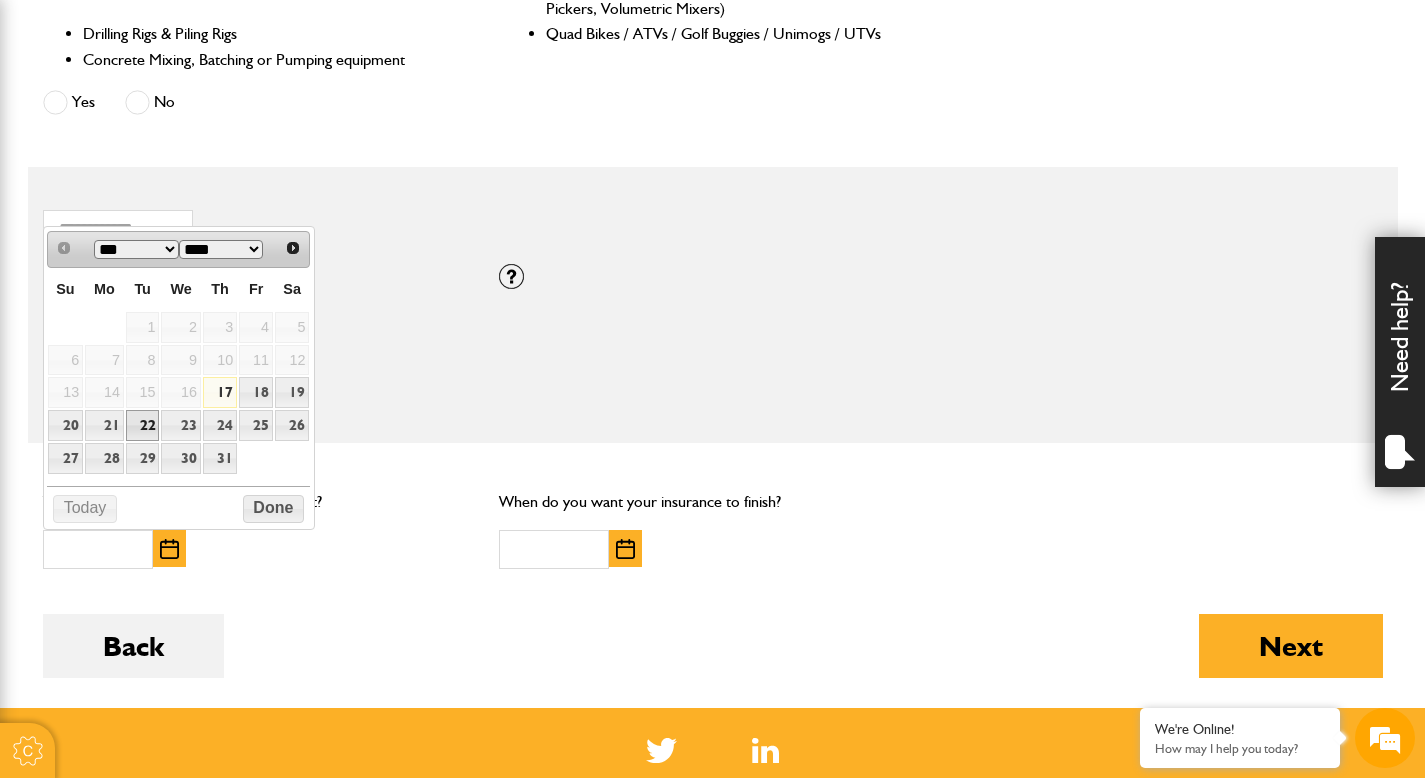 click on "22" at bounding box center [143, 425] 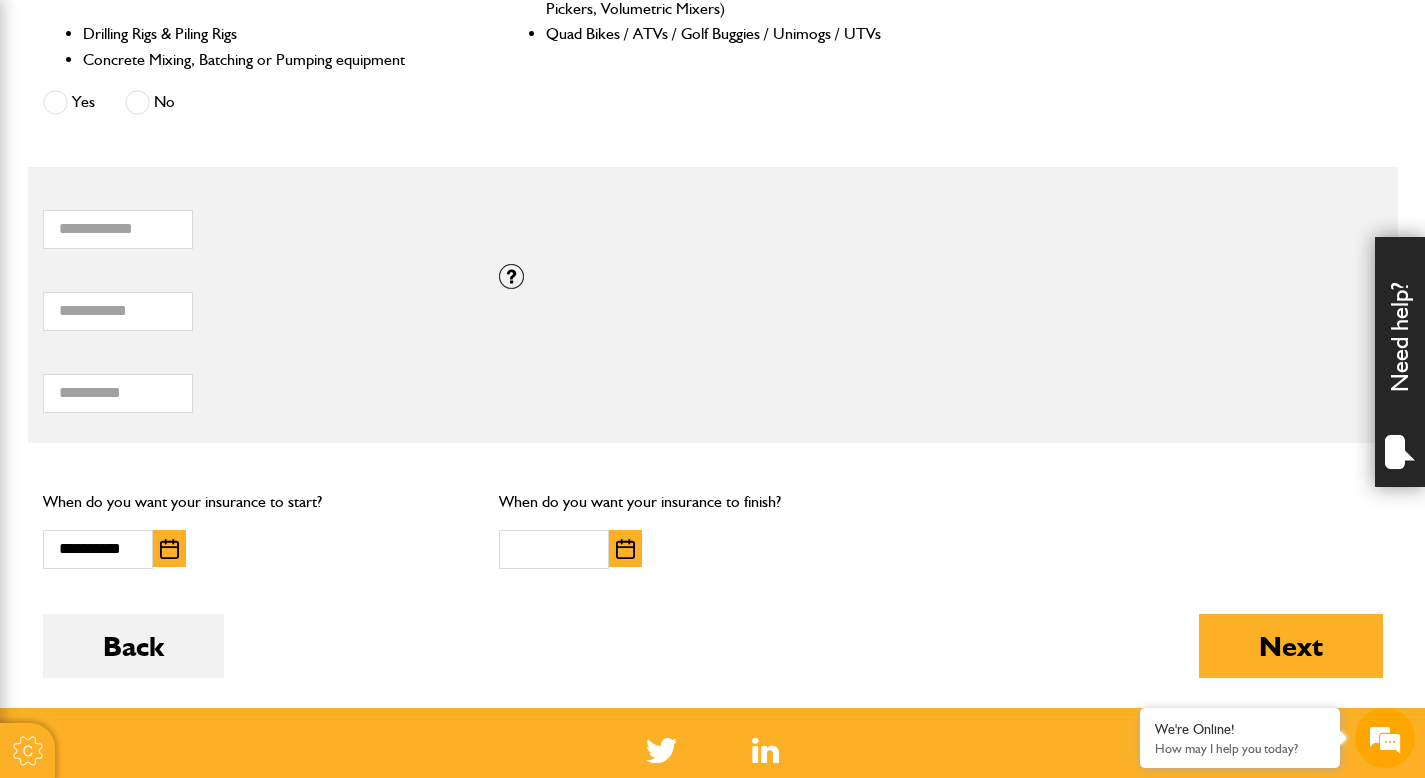 click at bounding box center (625, 548) 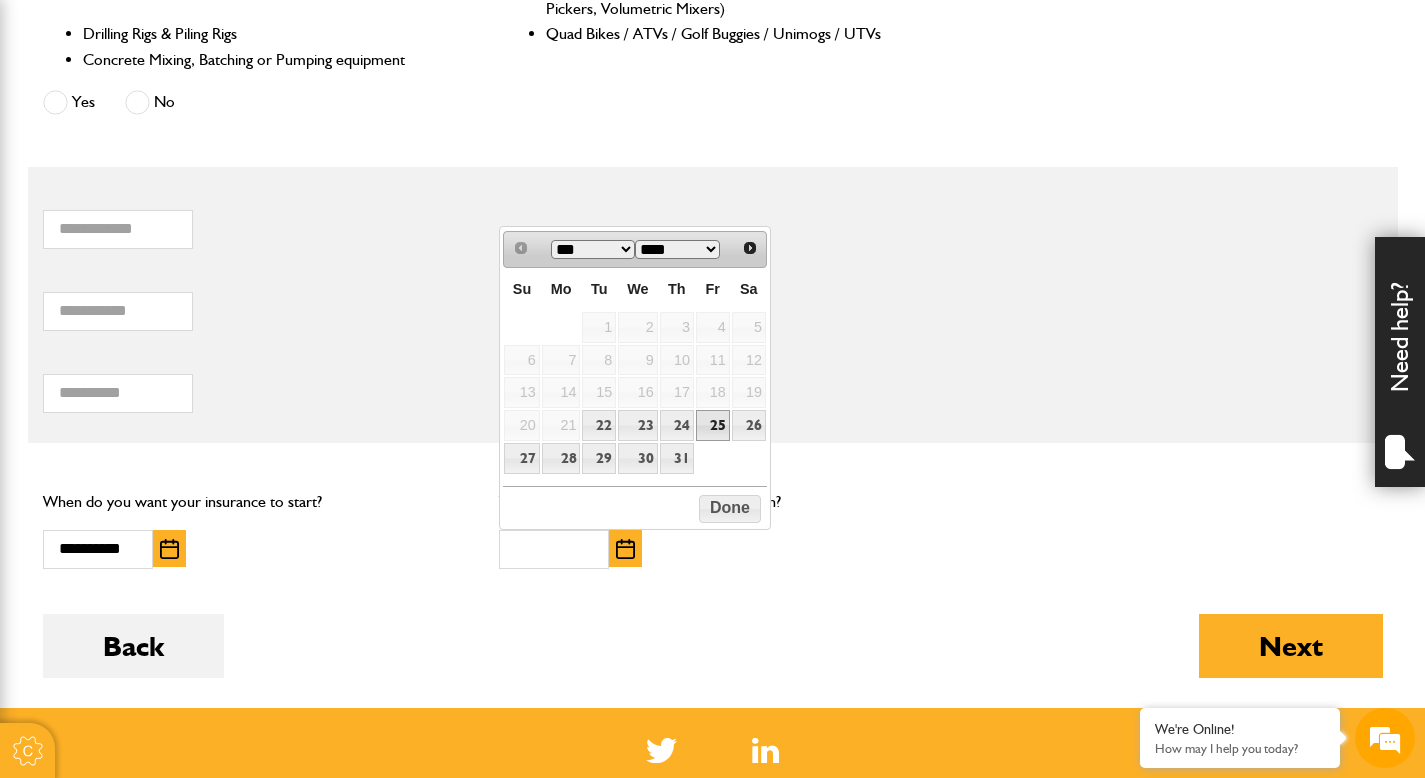 click on "25" at bounding box center (713, 425) 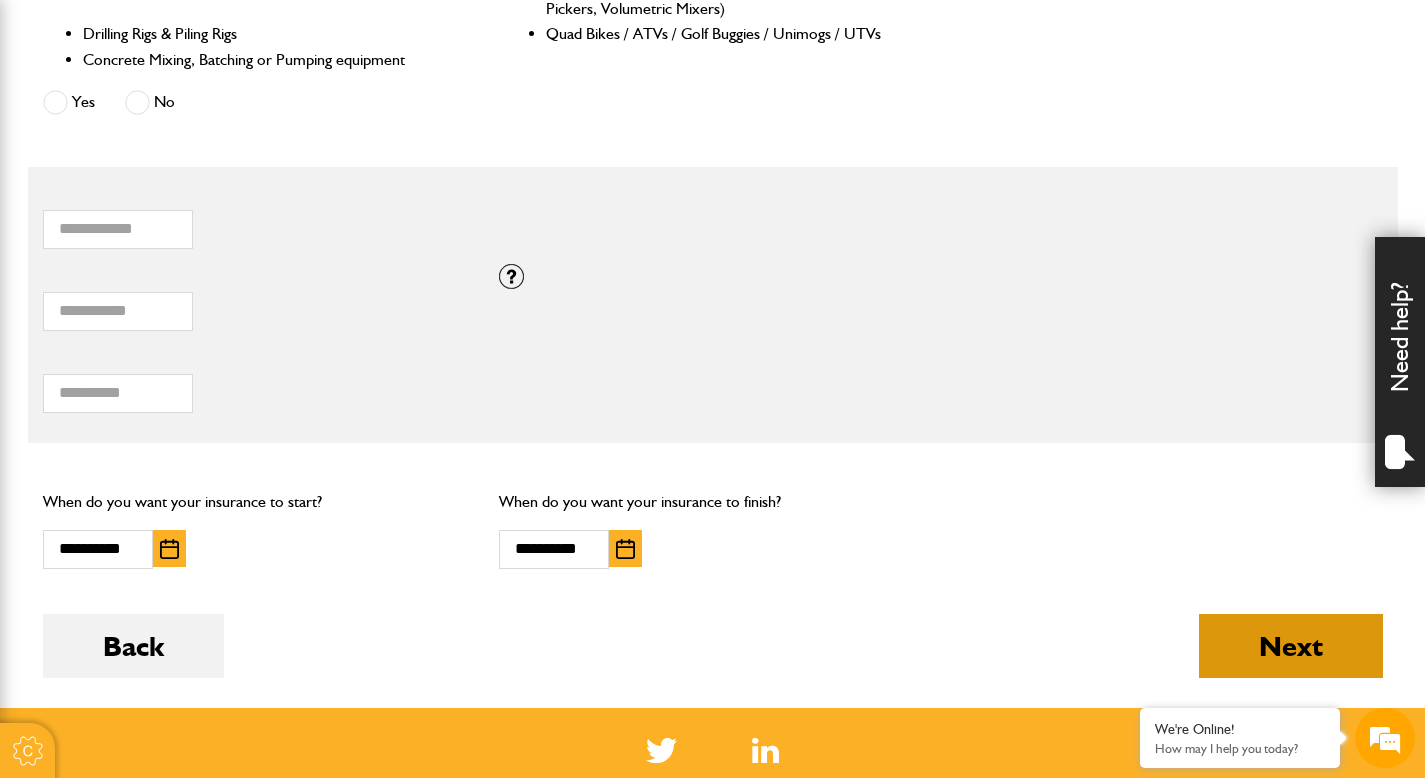 click on "Next" at bounding box center (1291, 646) 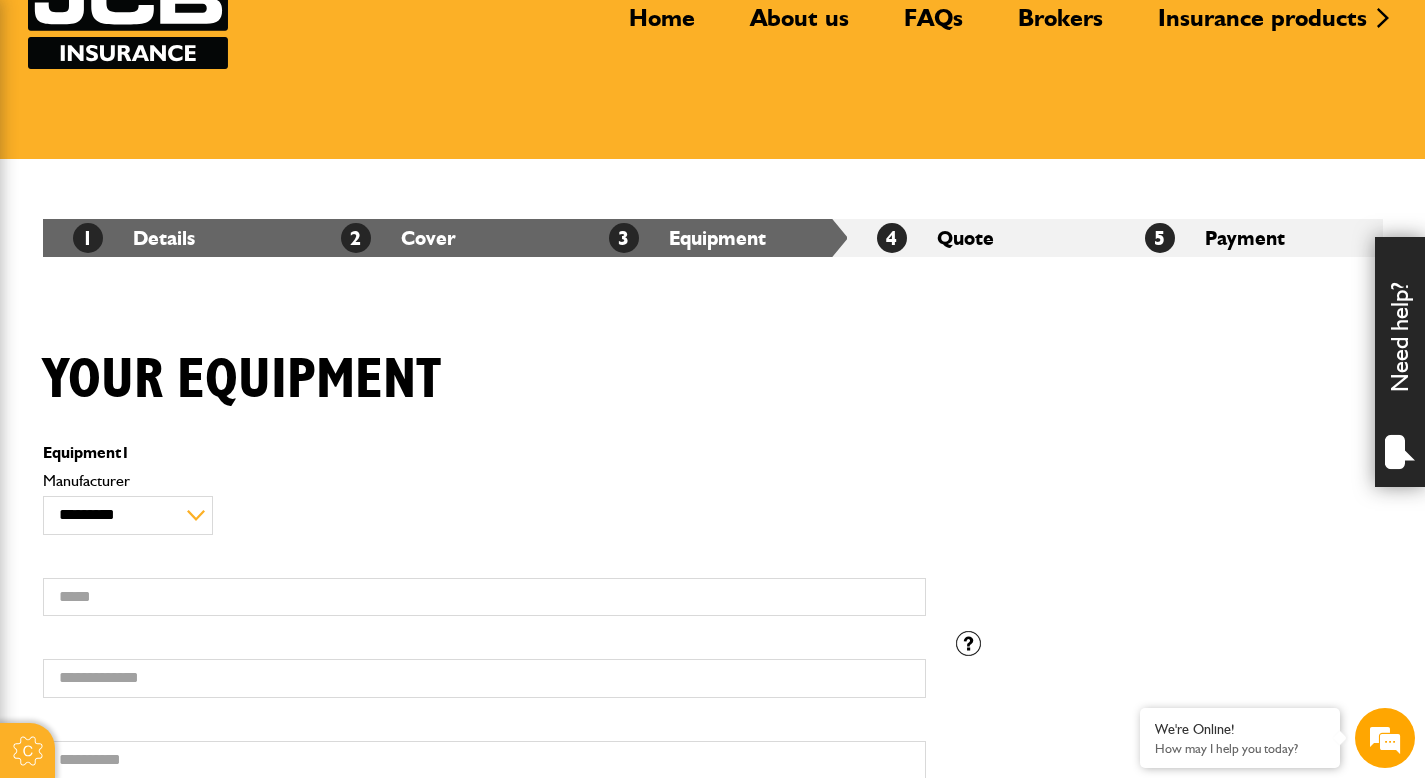 scroll, scrollTop: 264, scrollLeft: 0, axis: vertical 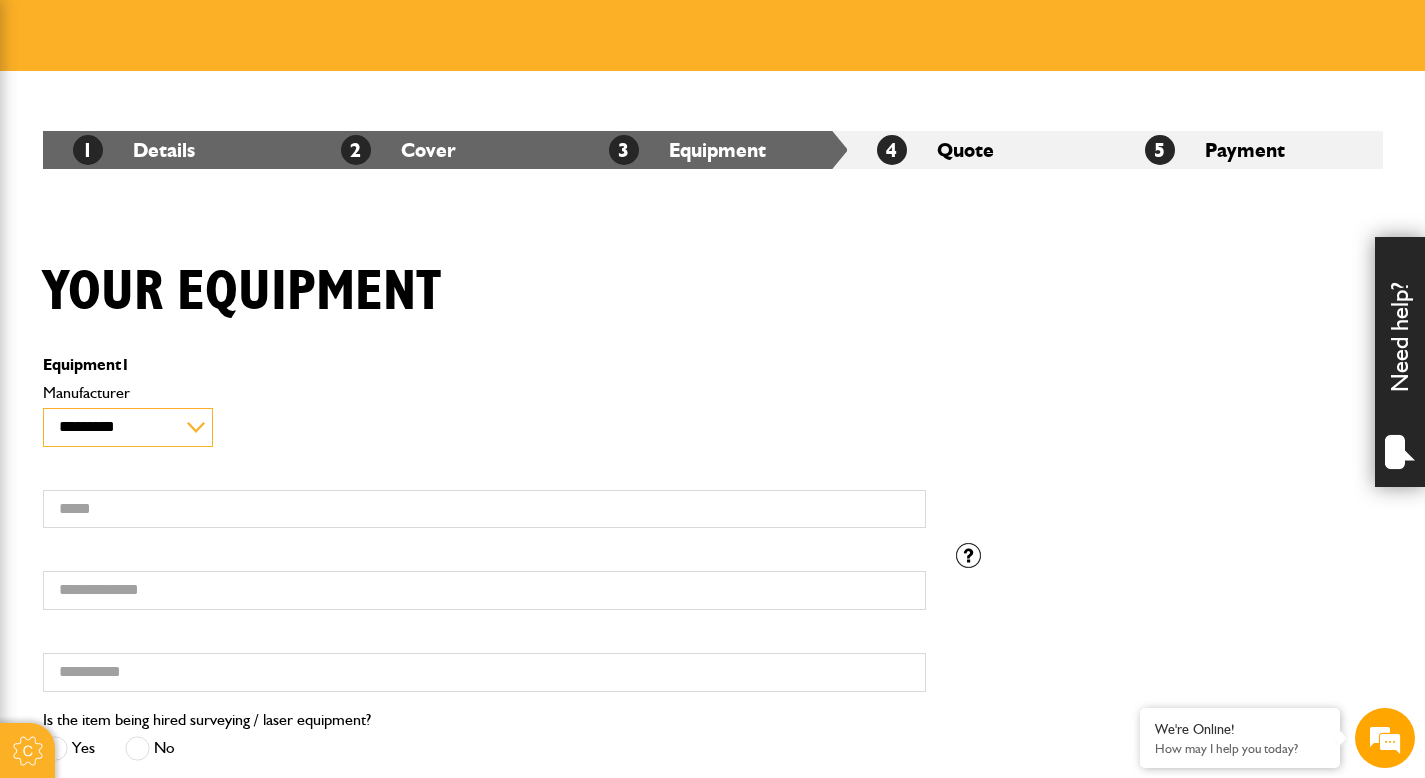 click on "**********" at bounding box center (128, 427) 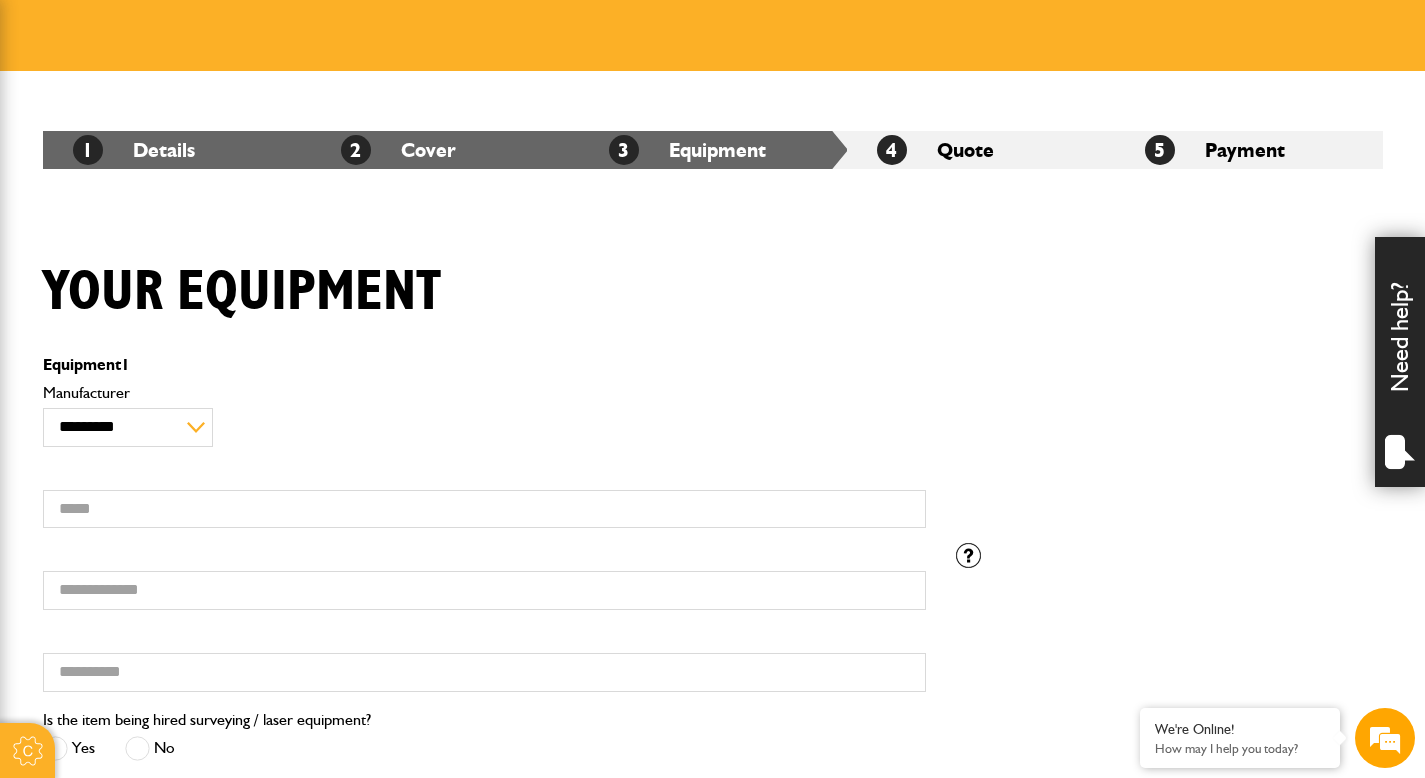 click on "**********" at bounding box center [484, 462] 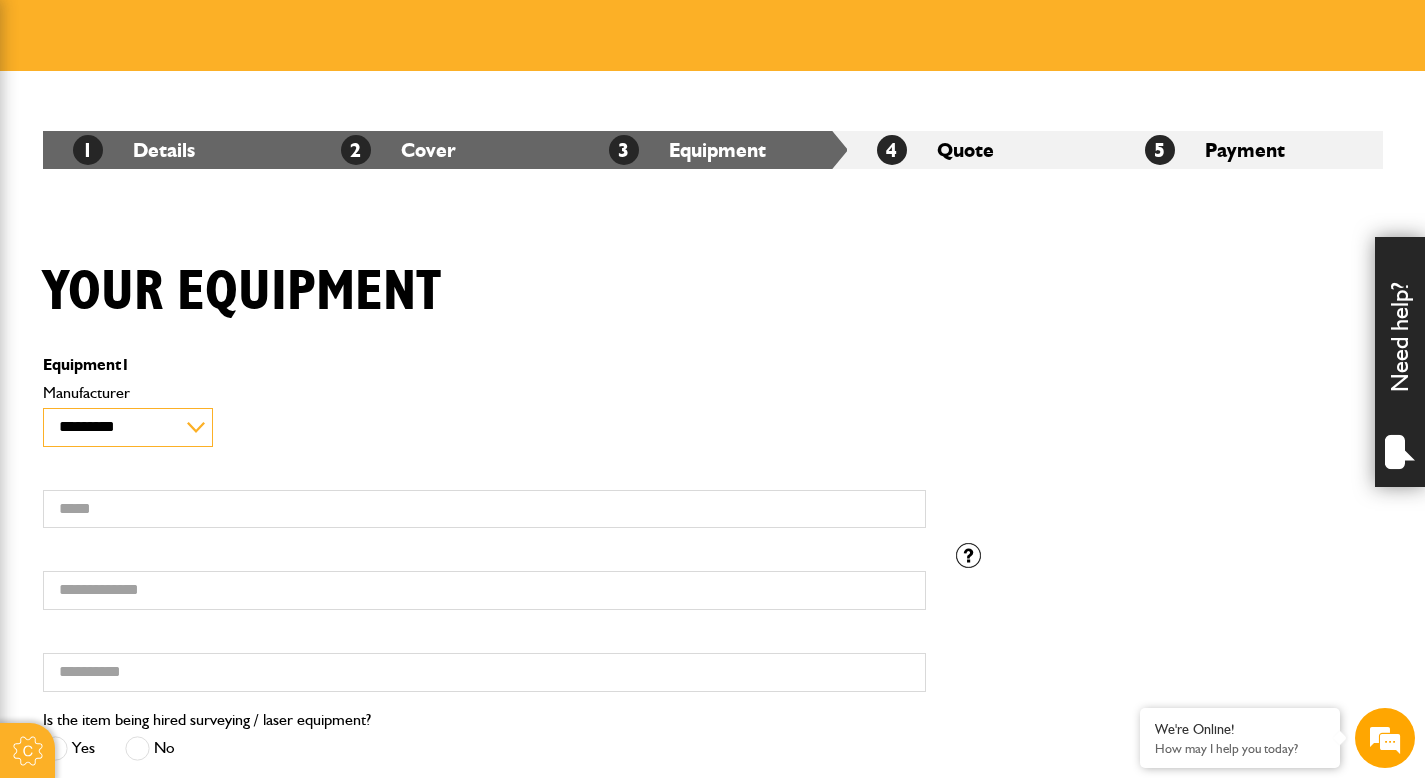 click on "**********" at bounding box center (128, 427) 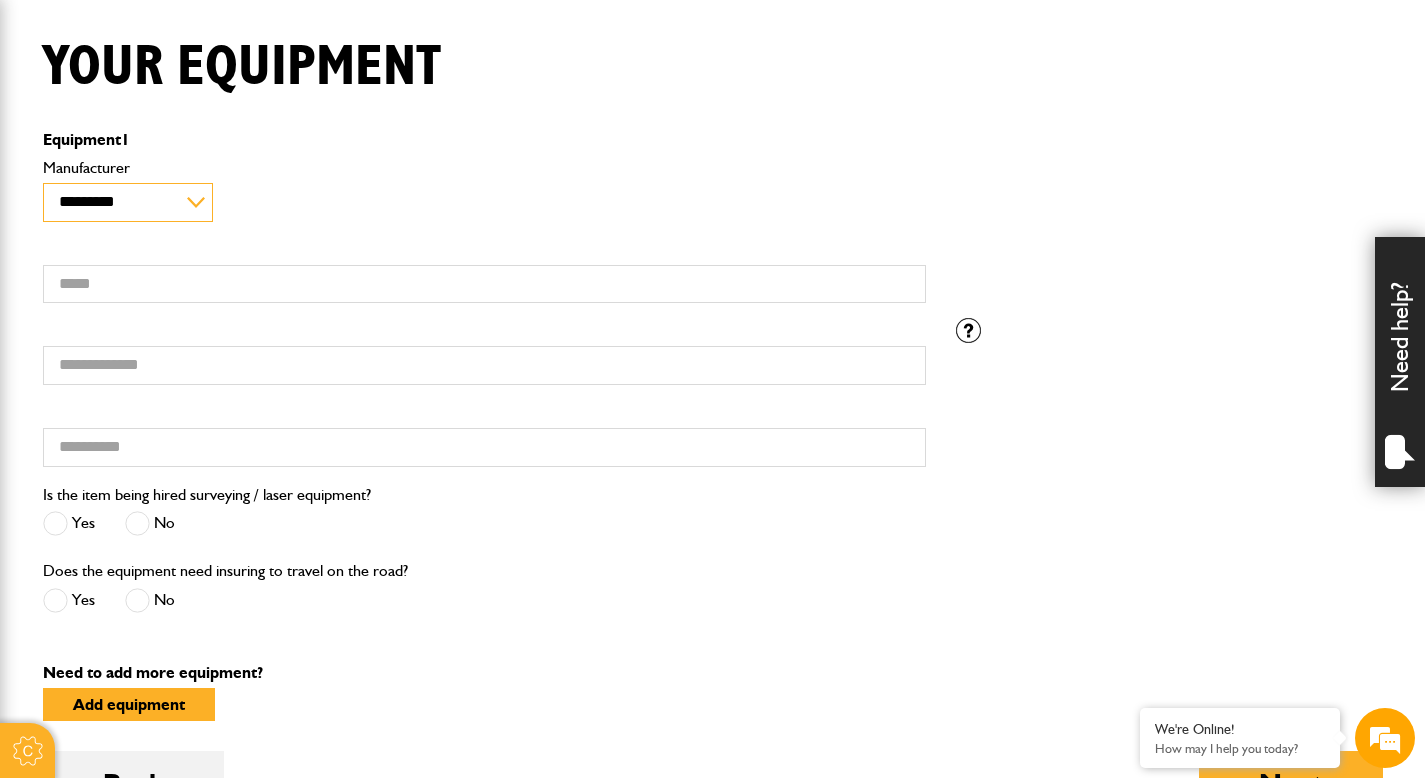 scroll, scrollTop: 496, scrollLeft: 0, axis: vertical 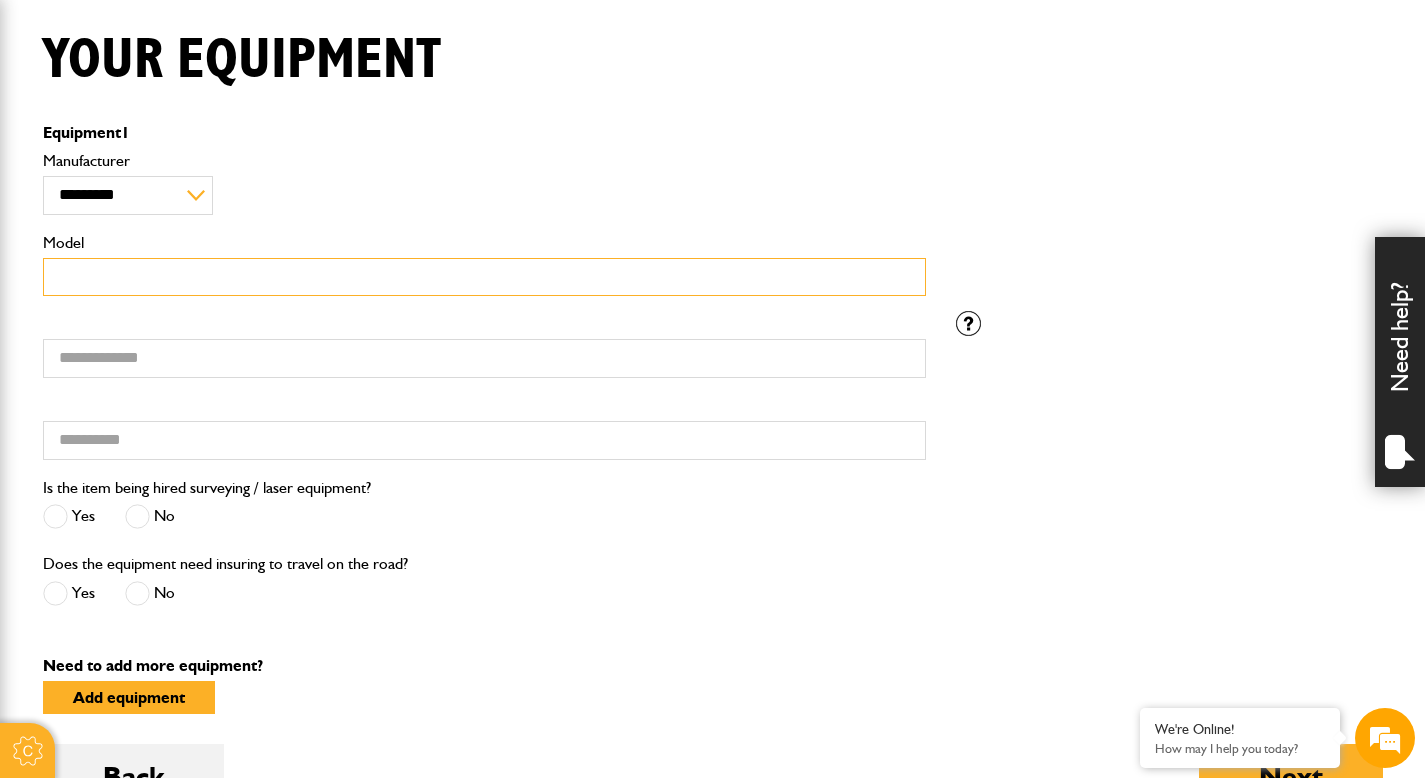 click on "Model" at bounding box center [484, 277] 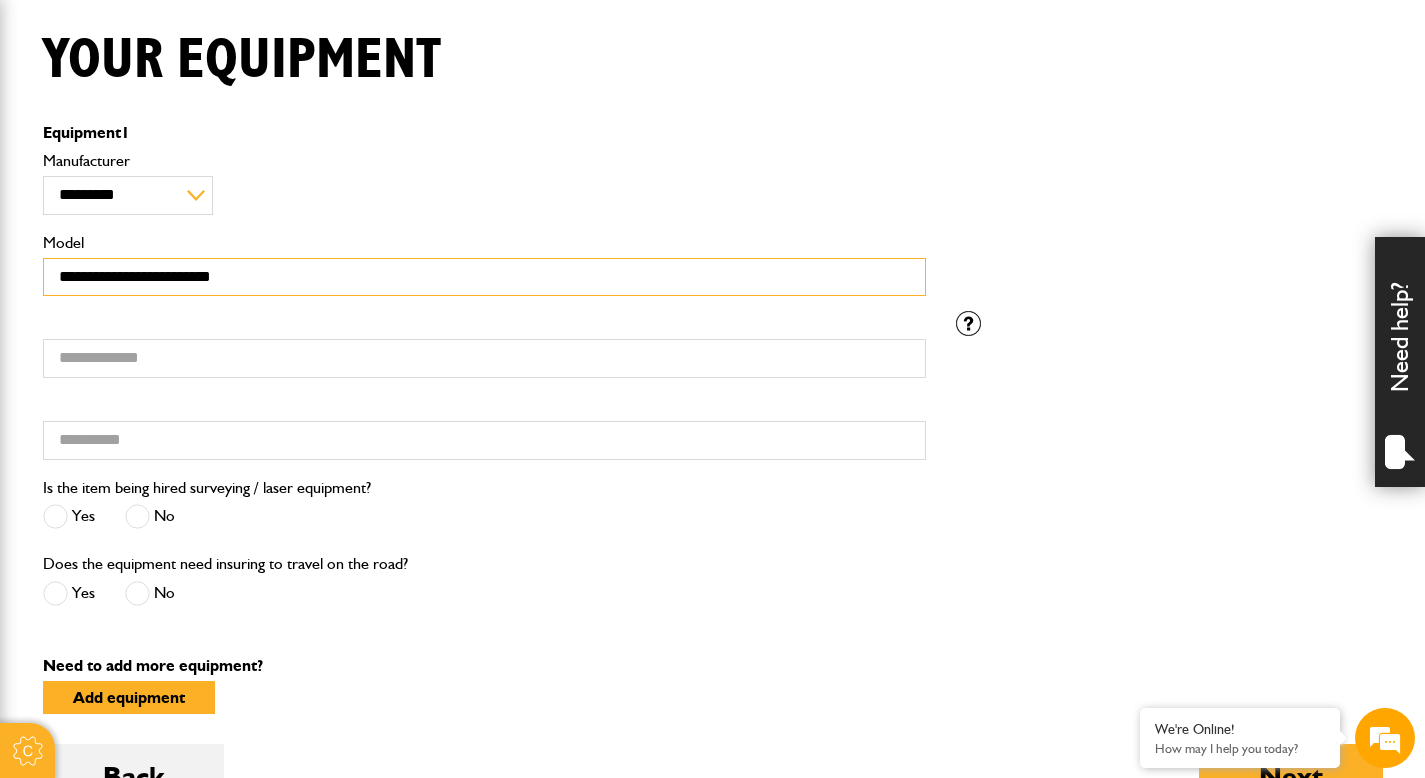 type on "**********" 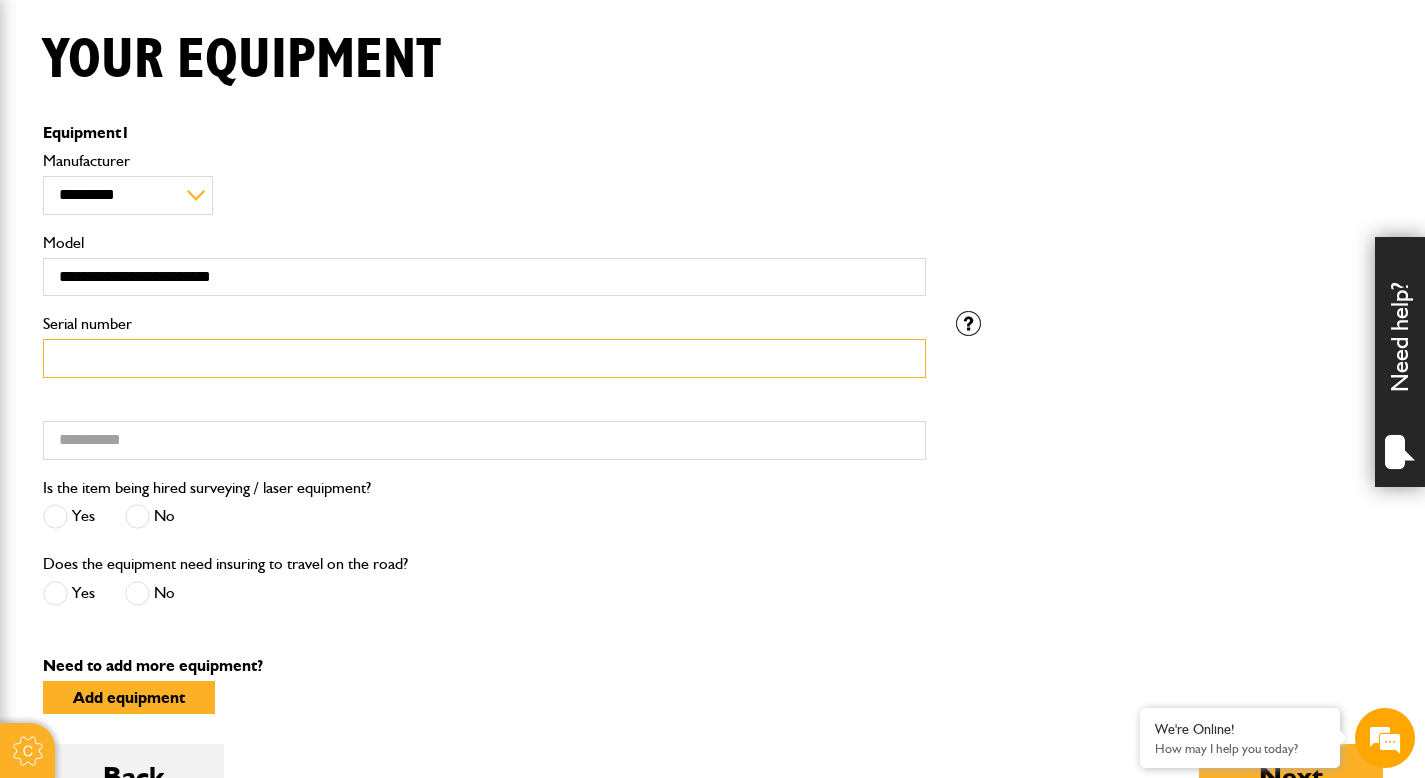 click on "Serial number" at bounding box center (484, 358) 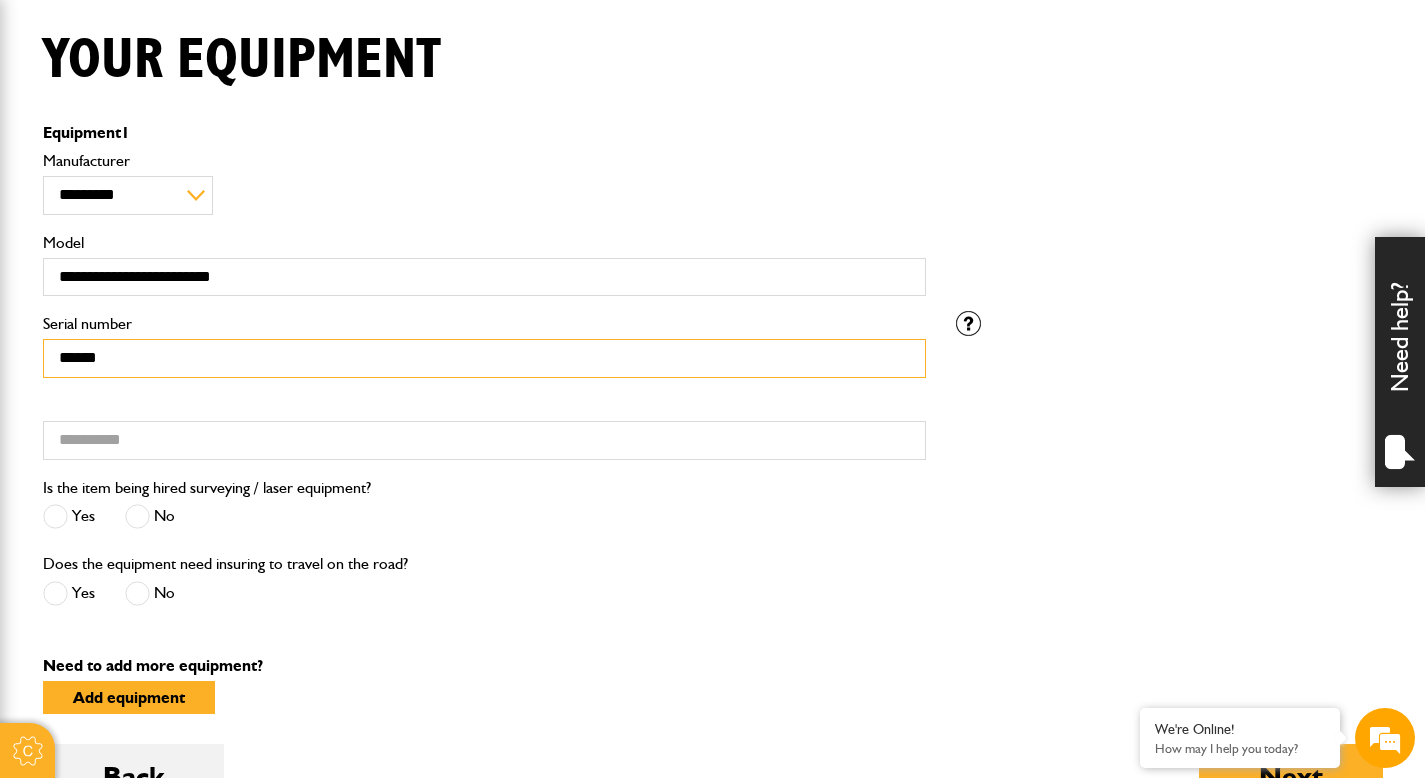 type on "******" 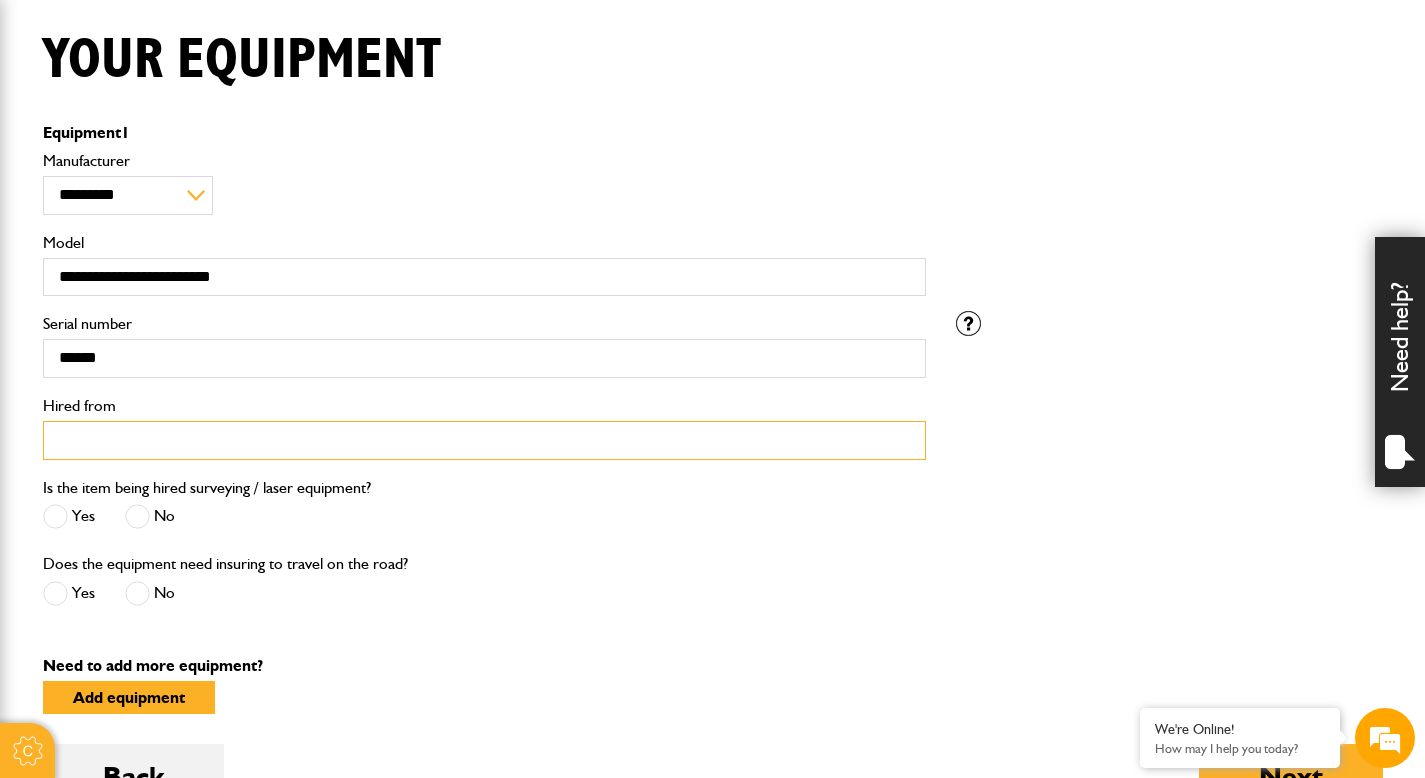 click on "Hired from" at bounding box center (484, 440) 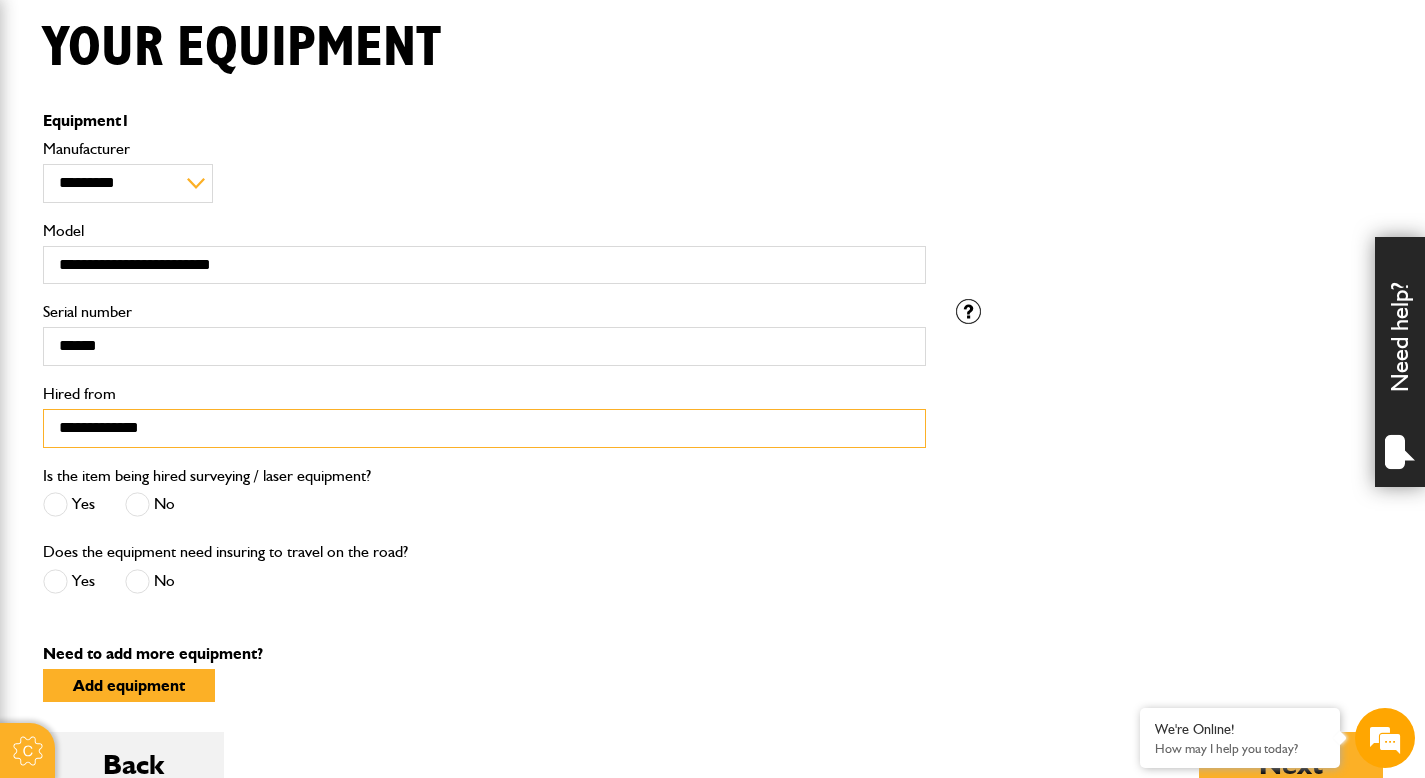 scroll, scrollTop: 507, scrollLeft: 0, axis: vertical 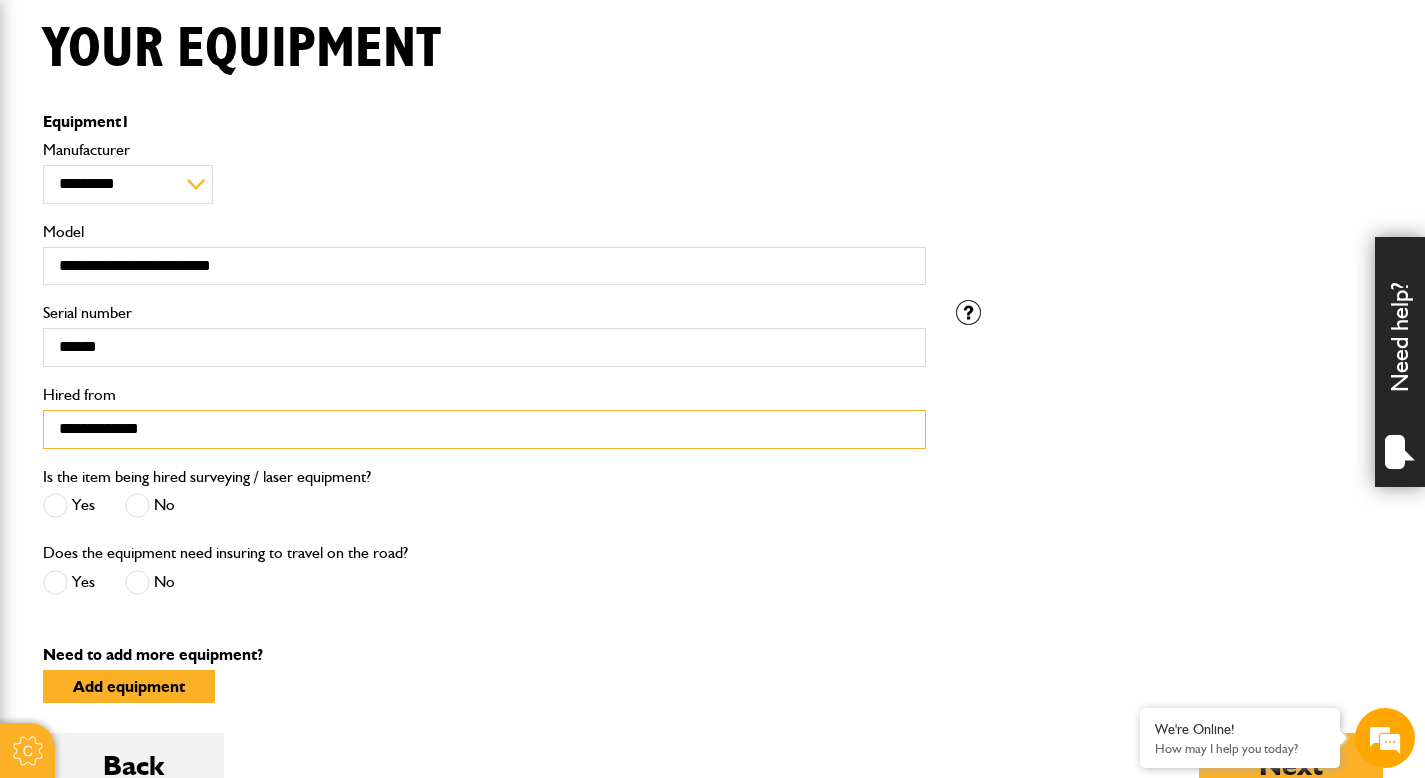 type on "**********" 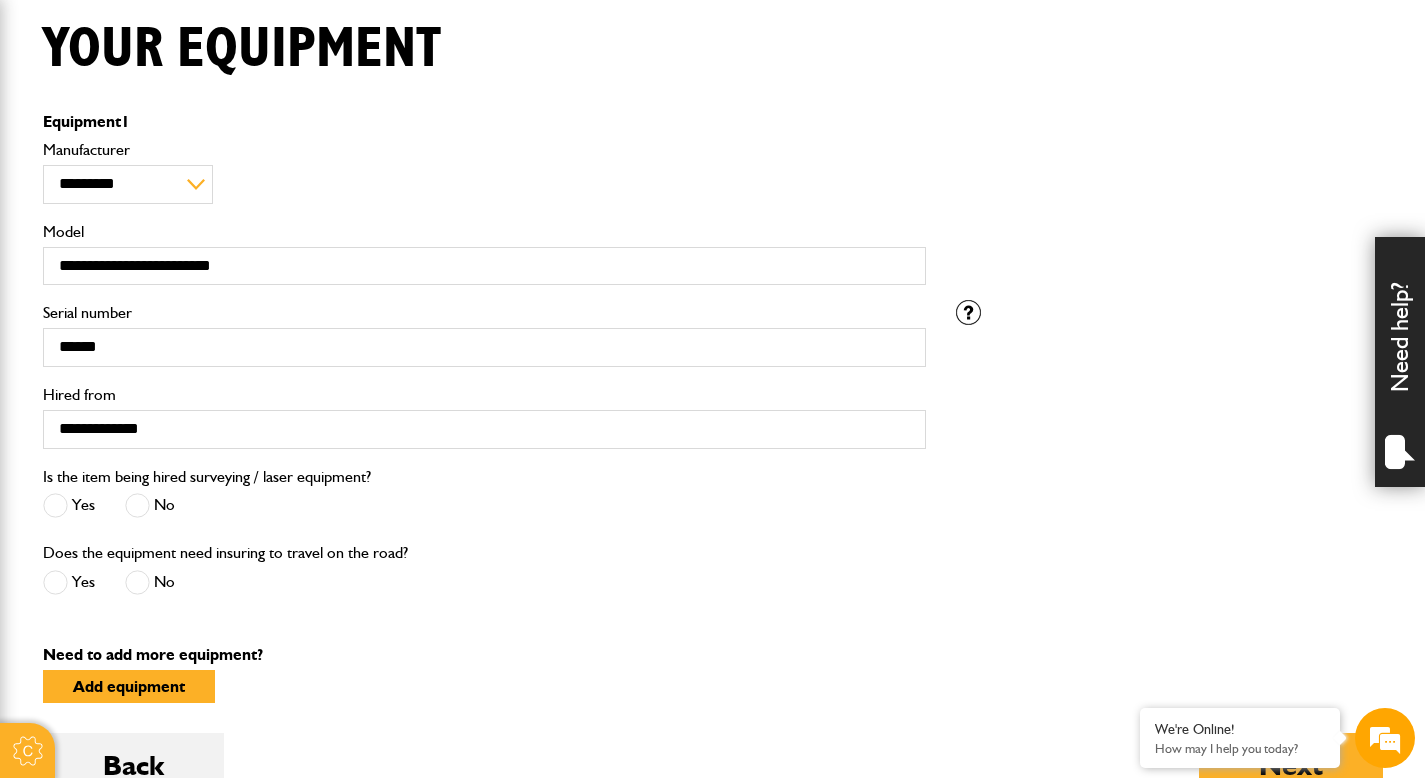click at bounding box center [137, 505] 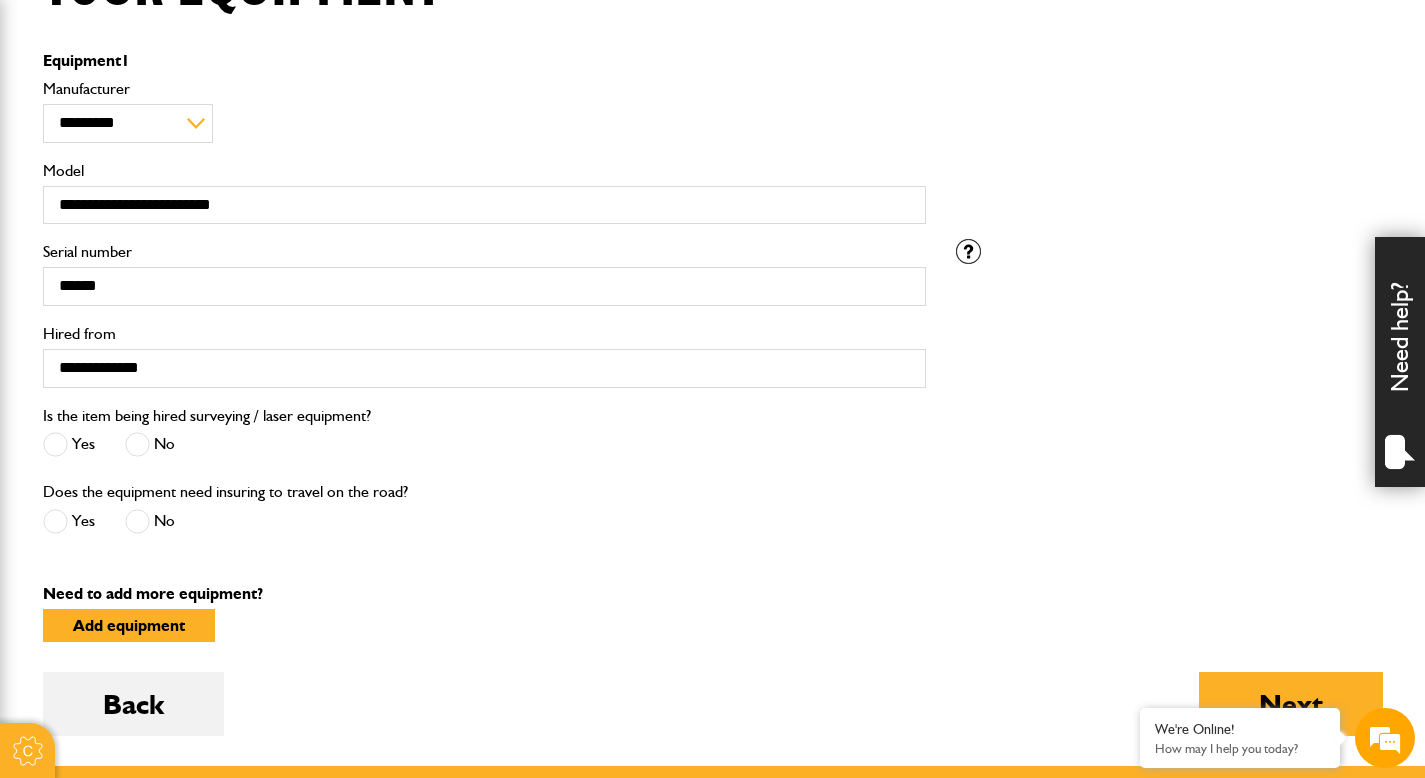 scroll, scrollTop: 576, scrollLeft: 0, axis: vertical 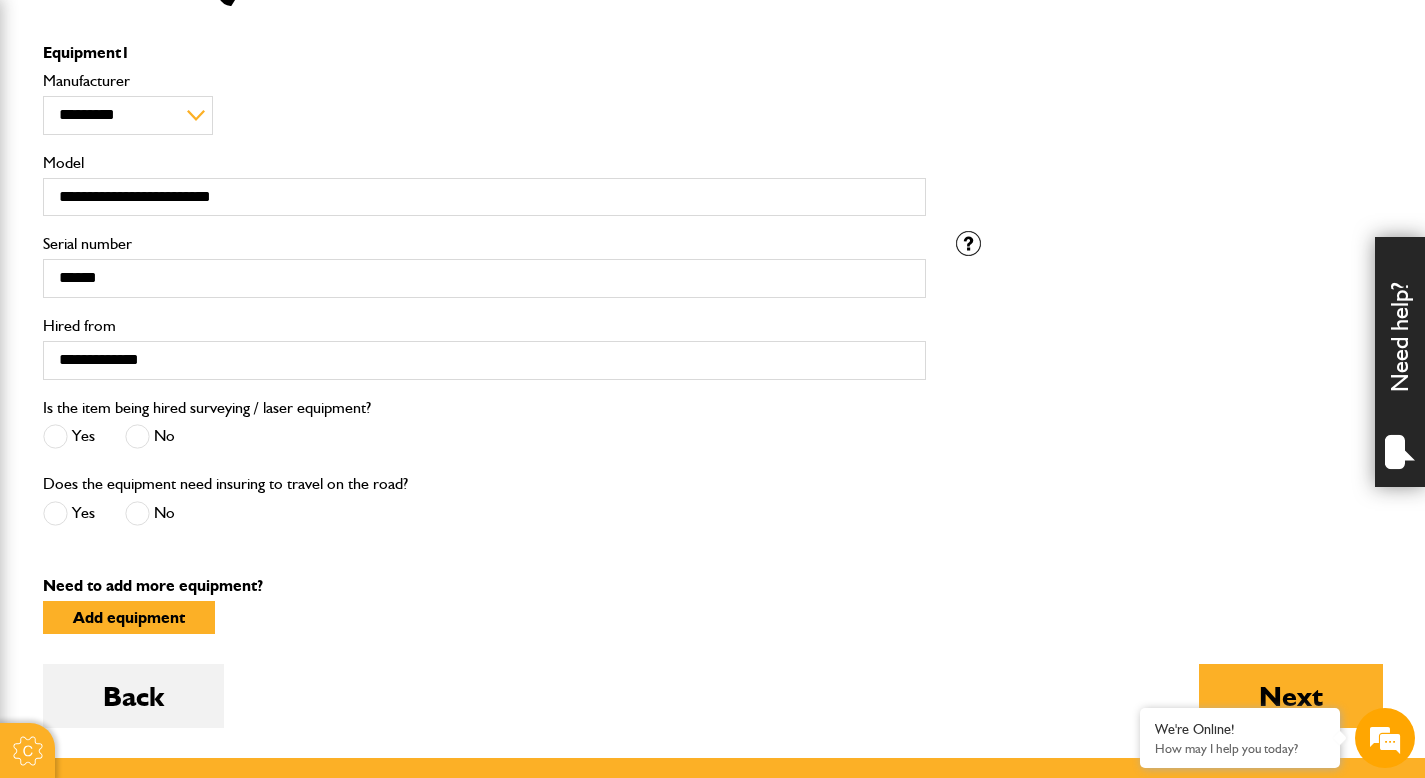 click on "Yes" at bounding box center [69, 513] 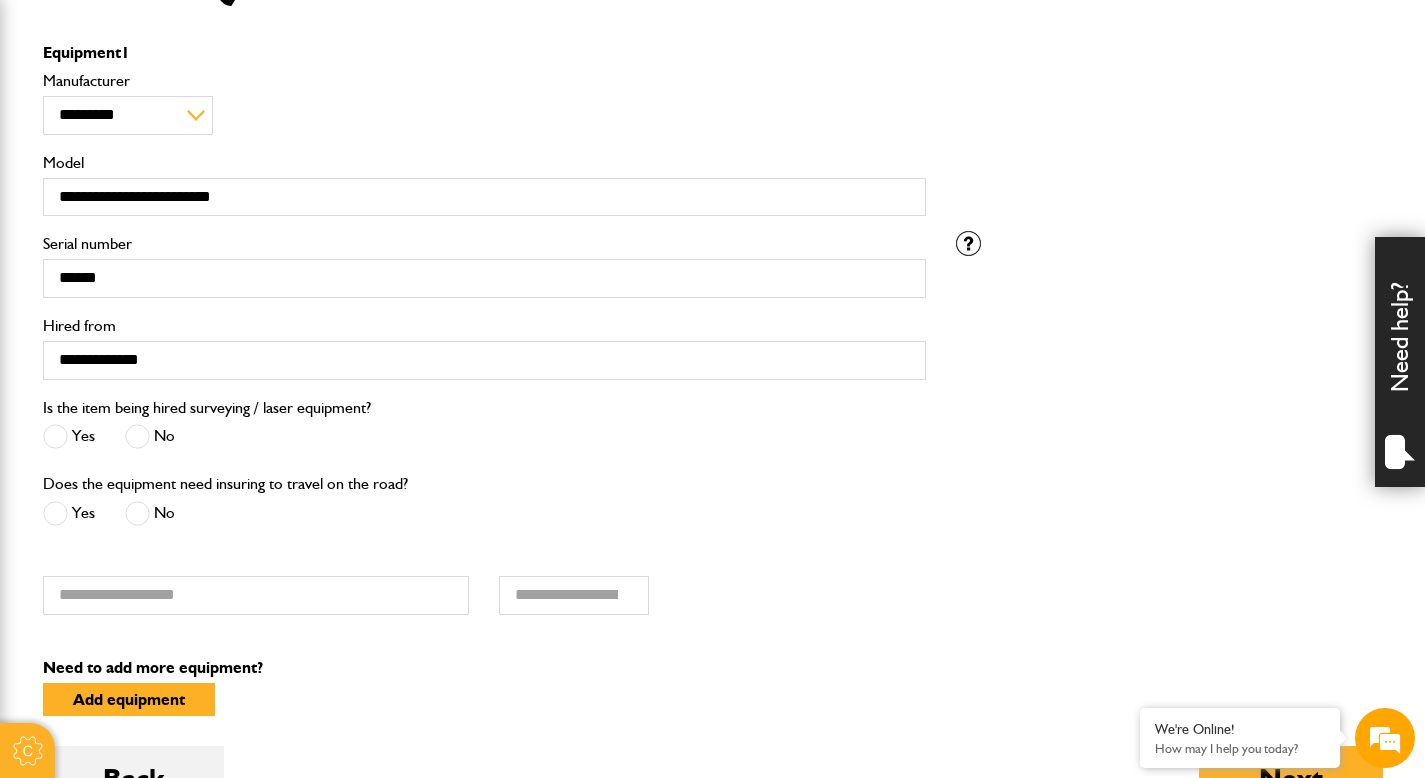 click at bounding box center (137, 513) 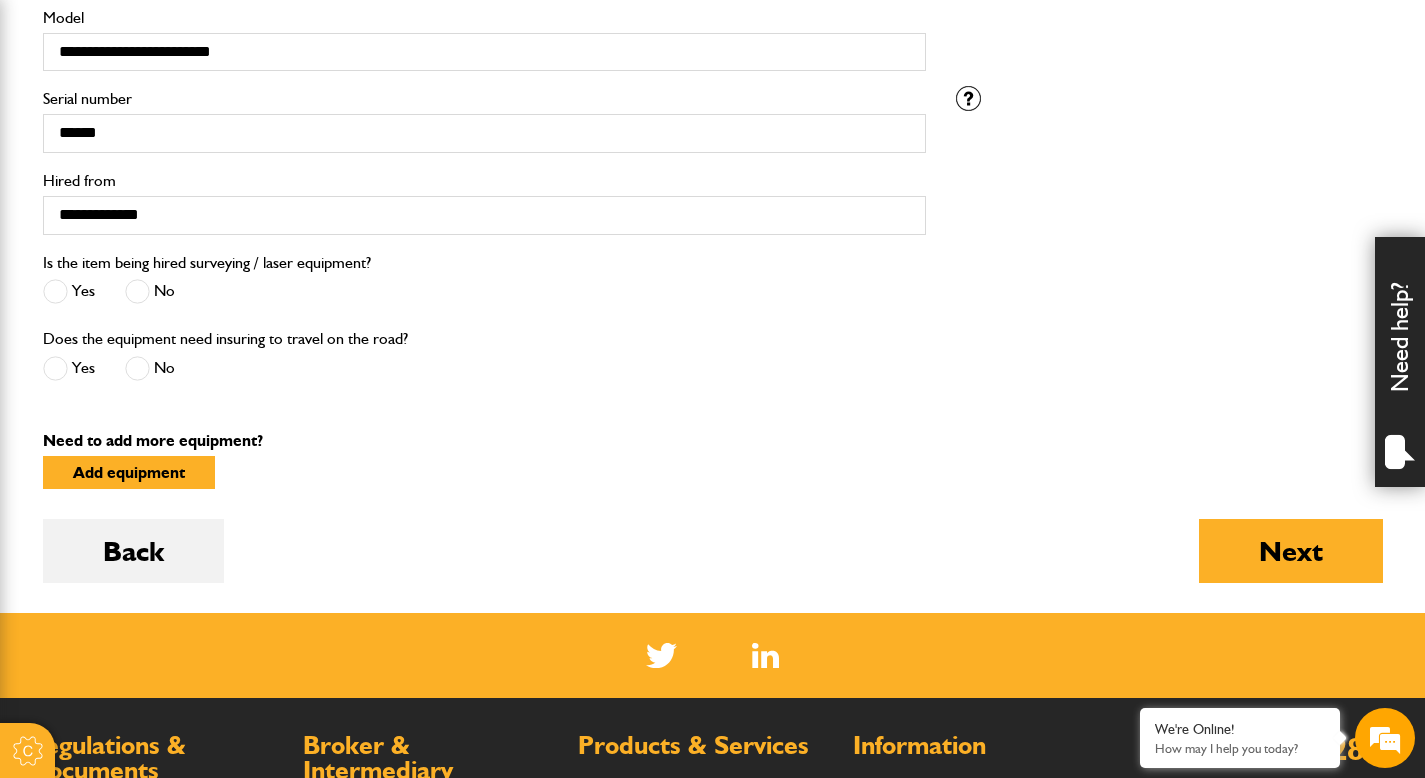 scroll, scrollTop: 727, scrollLeft: 0, axis: vertical 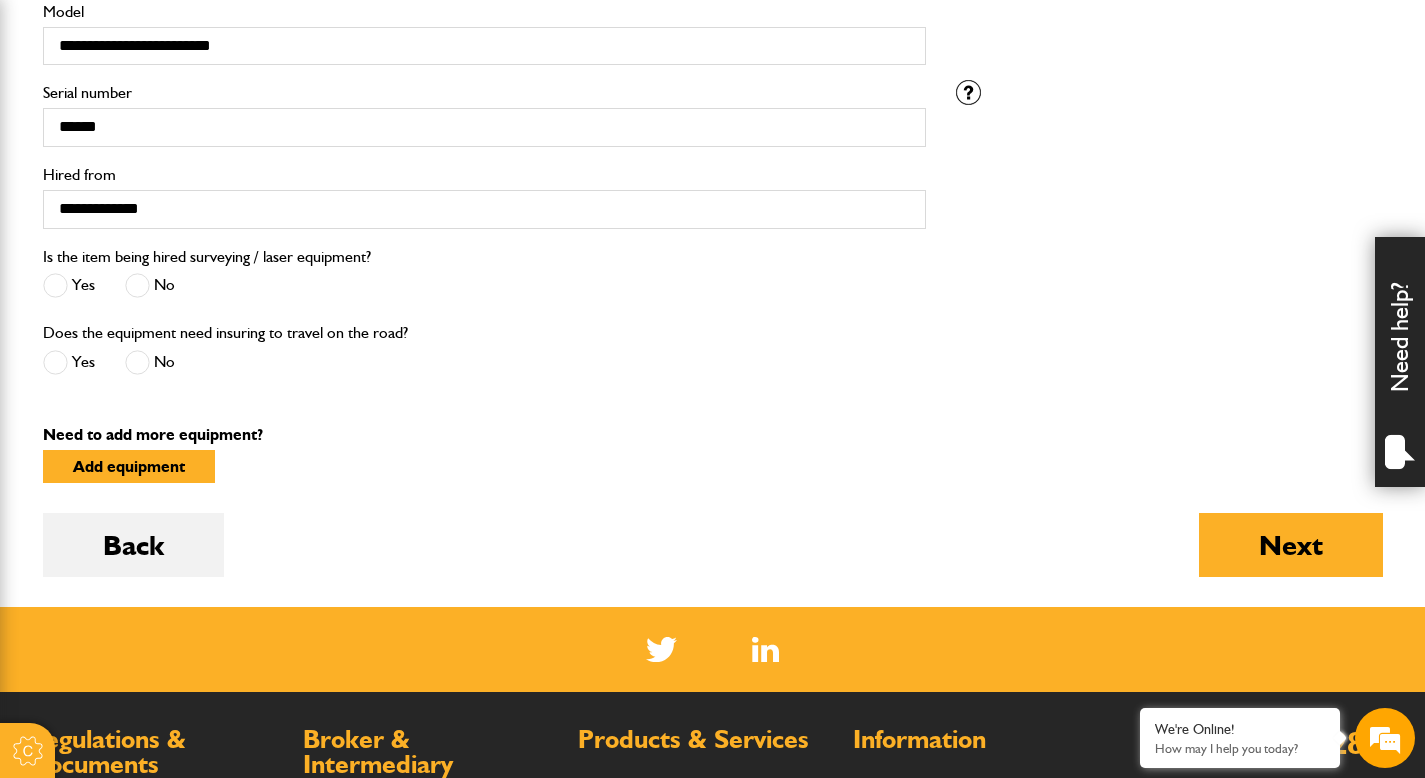 click on "Yes" at bounding box center [69, 362] 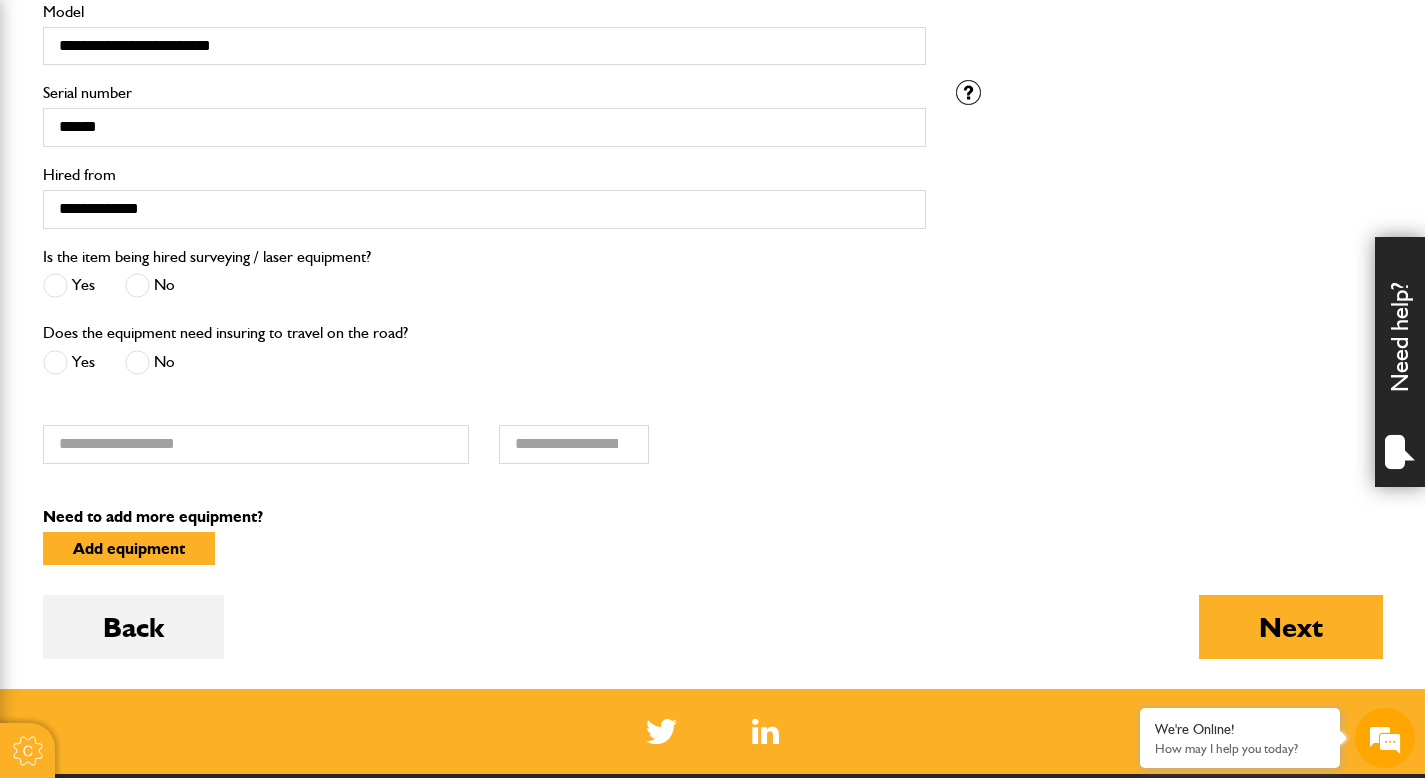 scroll, scrollTop: 809, scrollLeft: 0, axis: vertical 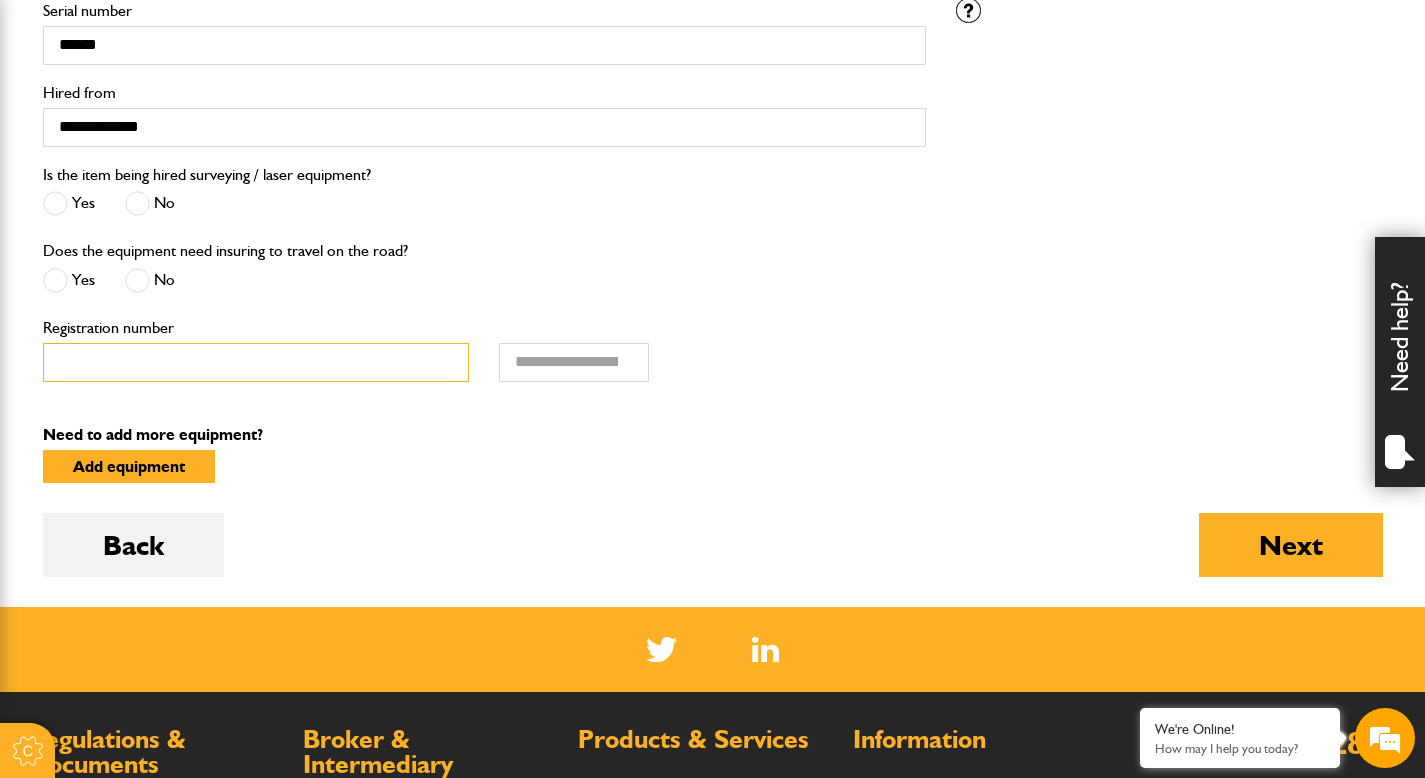 click on "Registration number" at bounding box center [256, 362] 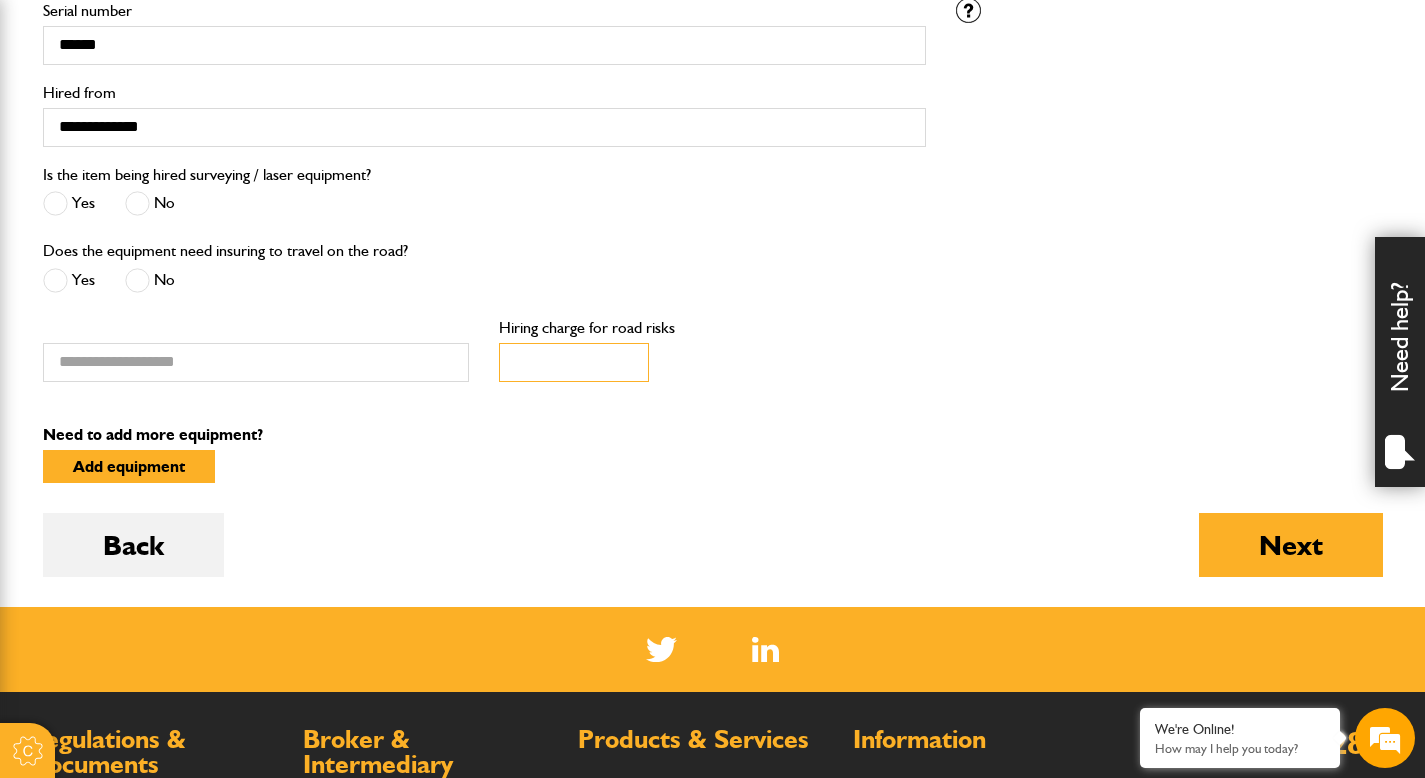 click on "Hiring charge for road risks" at bounding box center [574, 362] 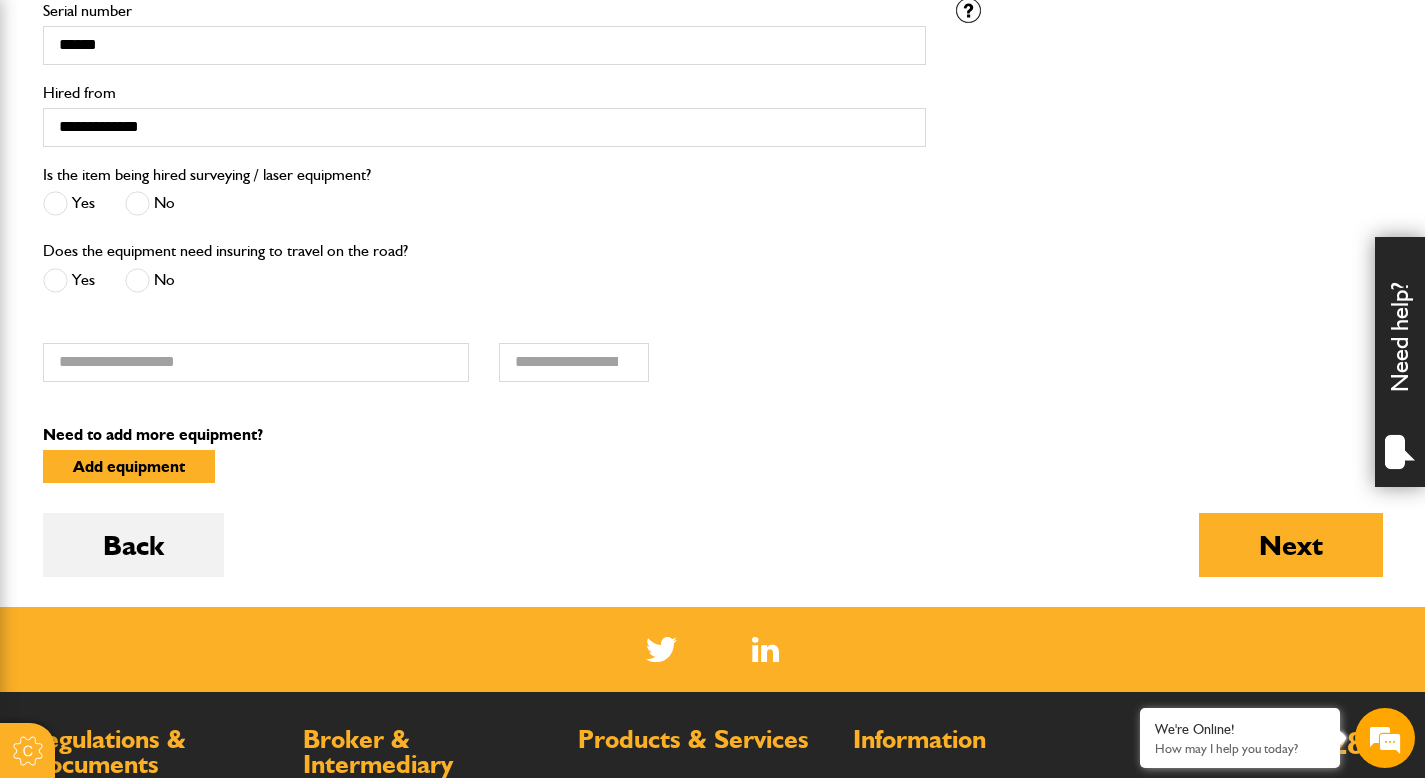 click at bounding box center (137, 280) 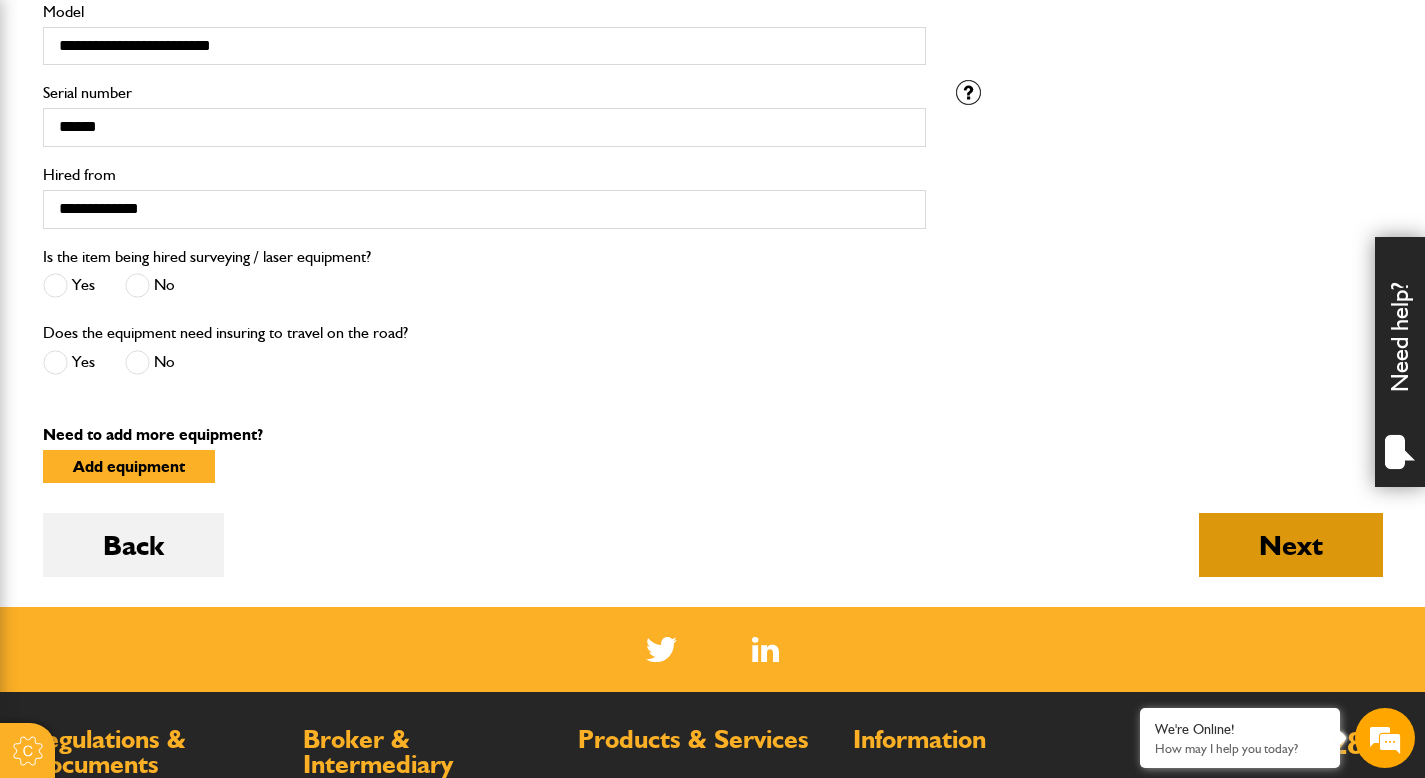 click on "Next" at bounding box center (1291, 545) 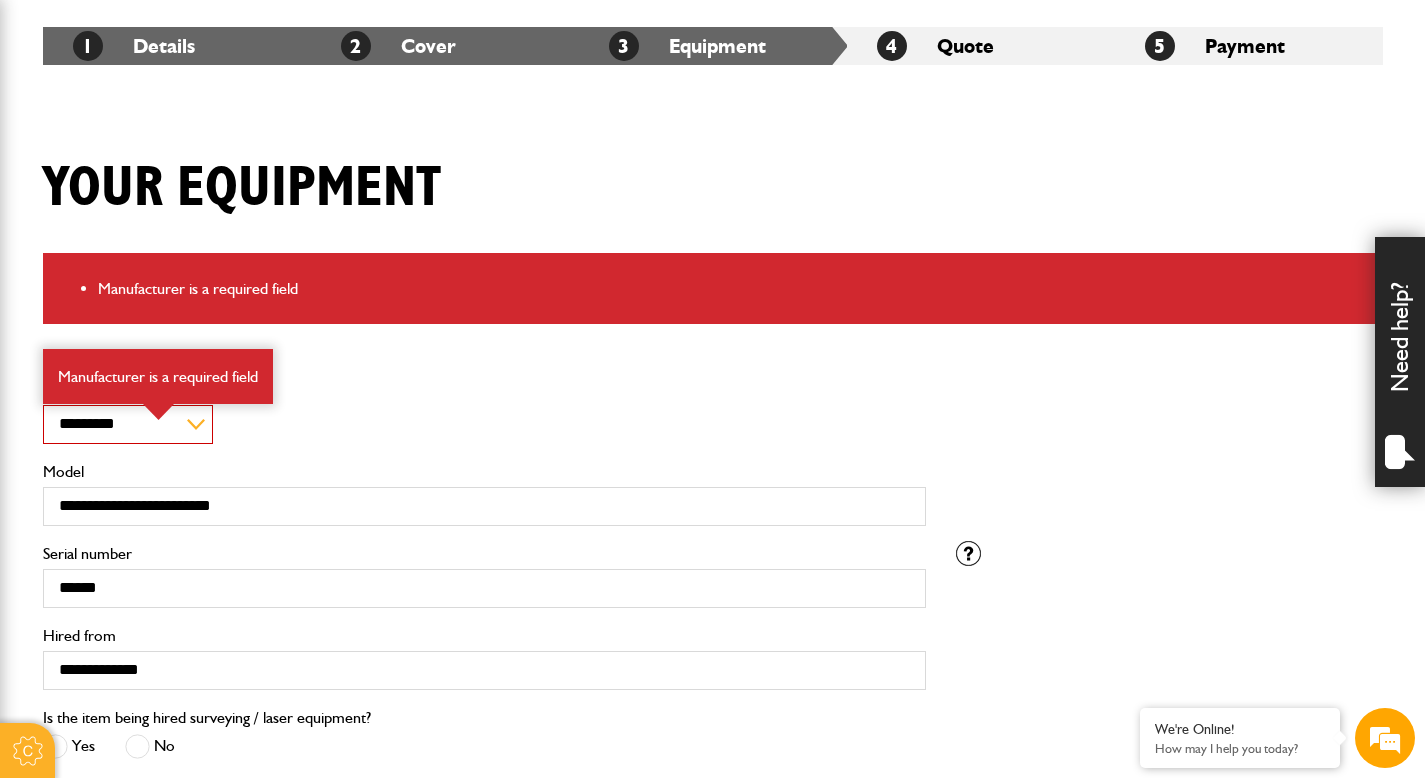 scroll, scrollTop: 378, scrollLeft: 0, axis: vertical 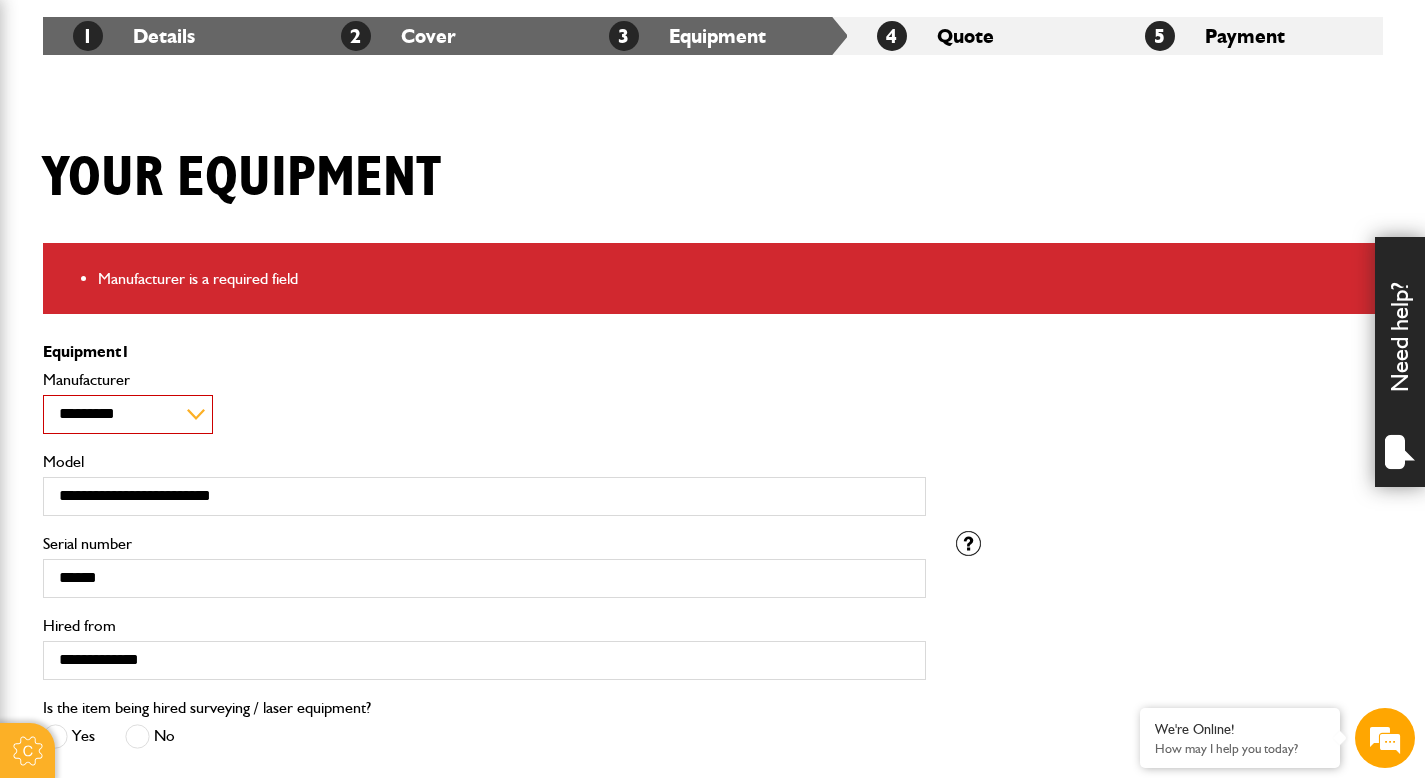 click on "**********" at bounding box center (128, 414) 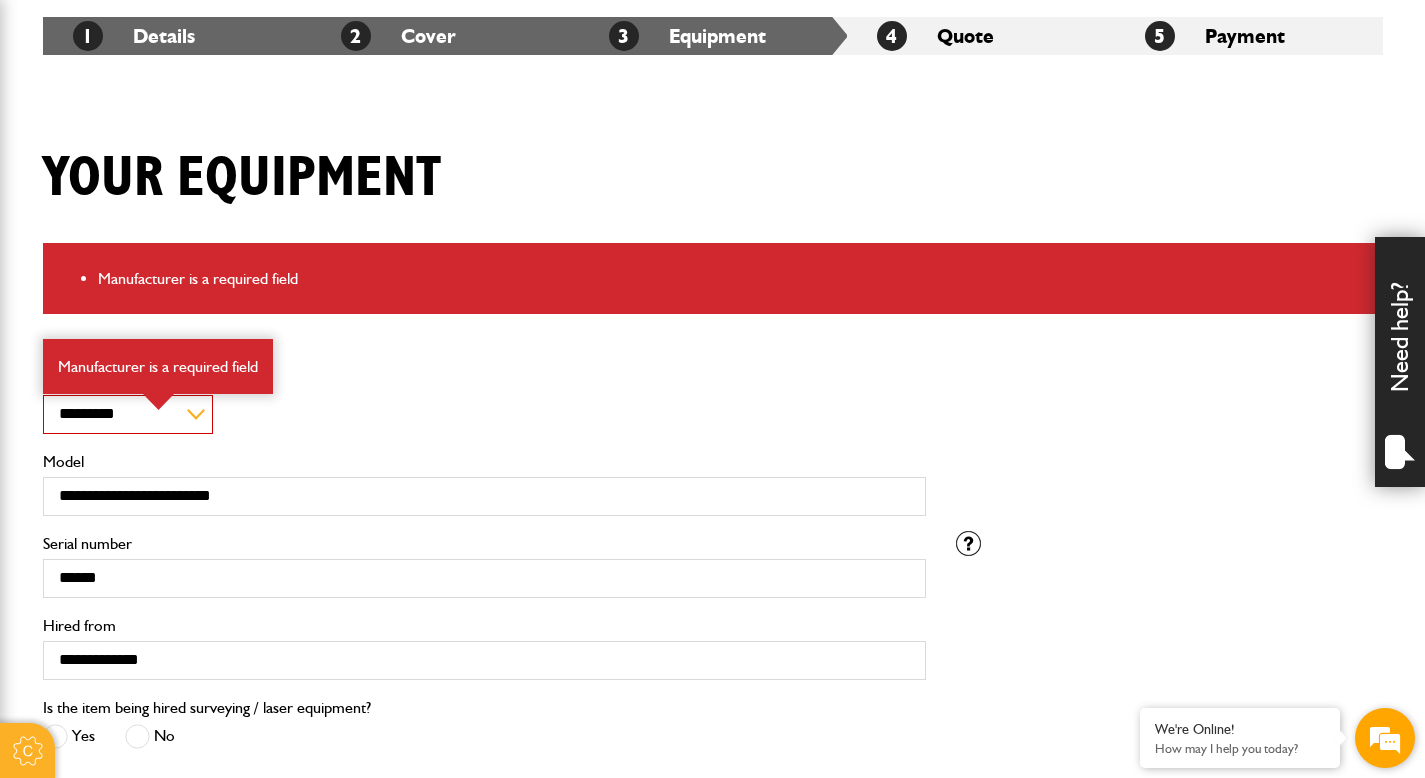 click at bounding box center [1385, 738] 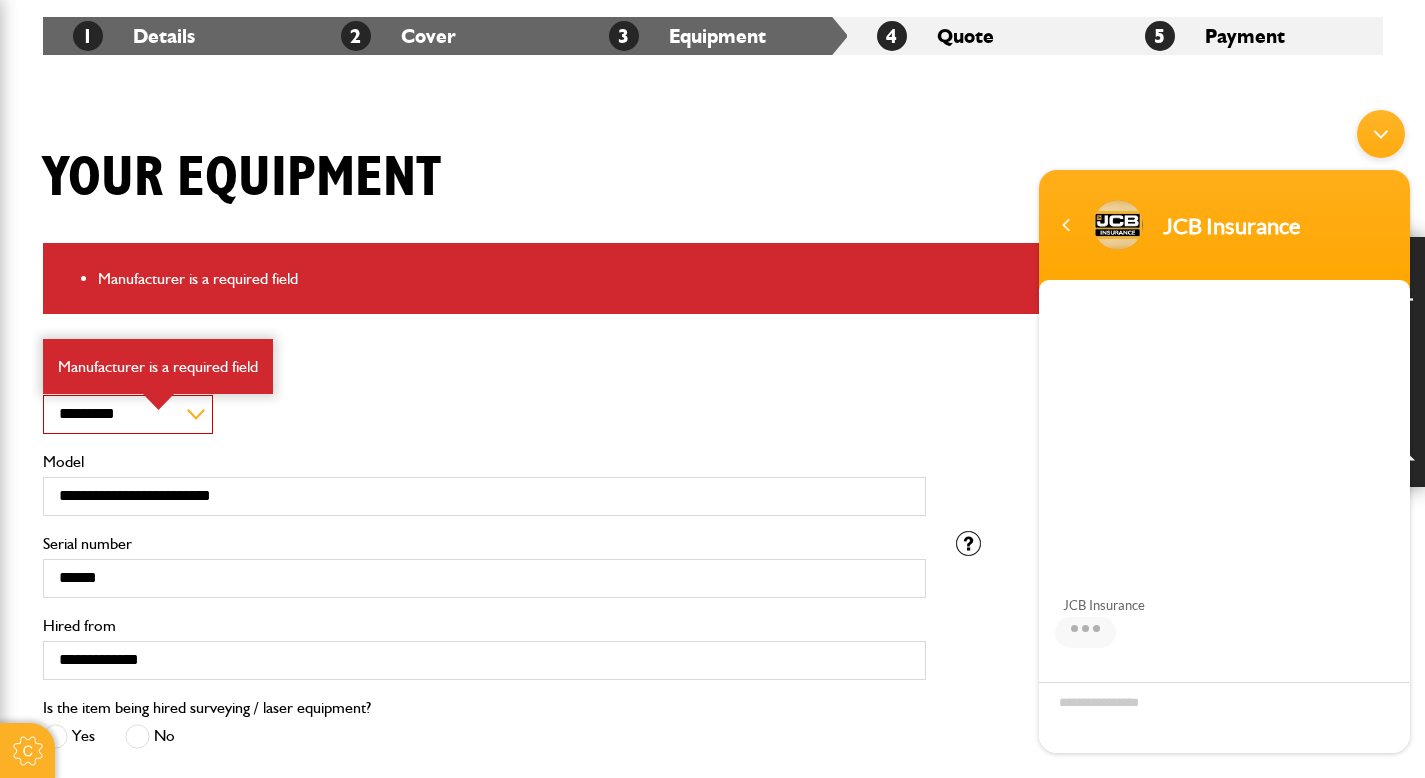 scroll, scrollTop: 134, scrollLeft: 0, axis: vertical 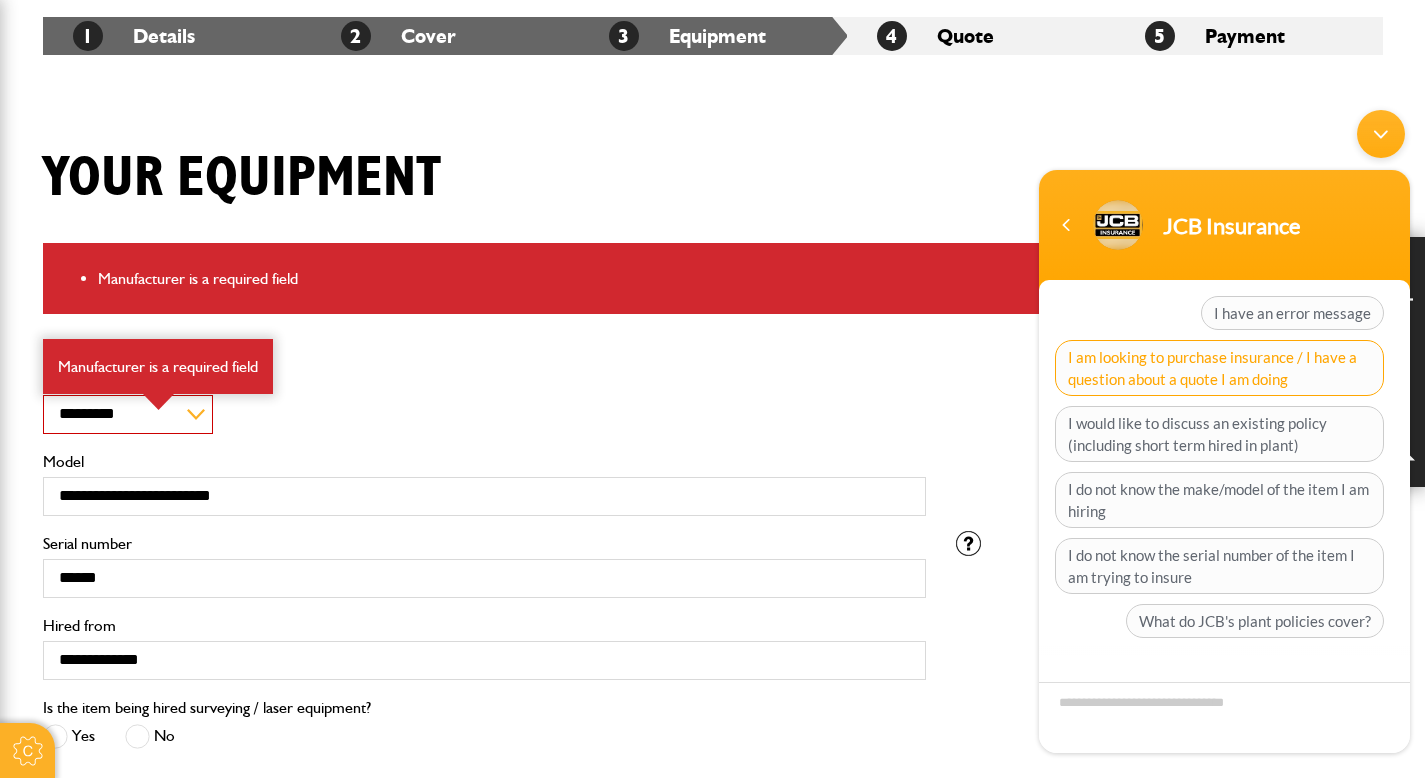 click on "I am looking to purchase insurance / I have a question about a quote I am doing" at bounding box center (1219, 368) 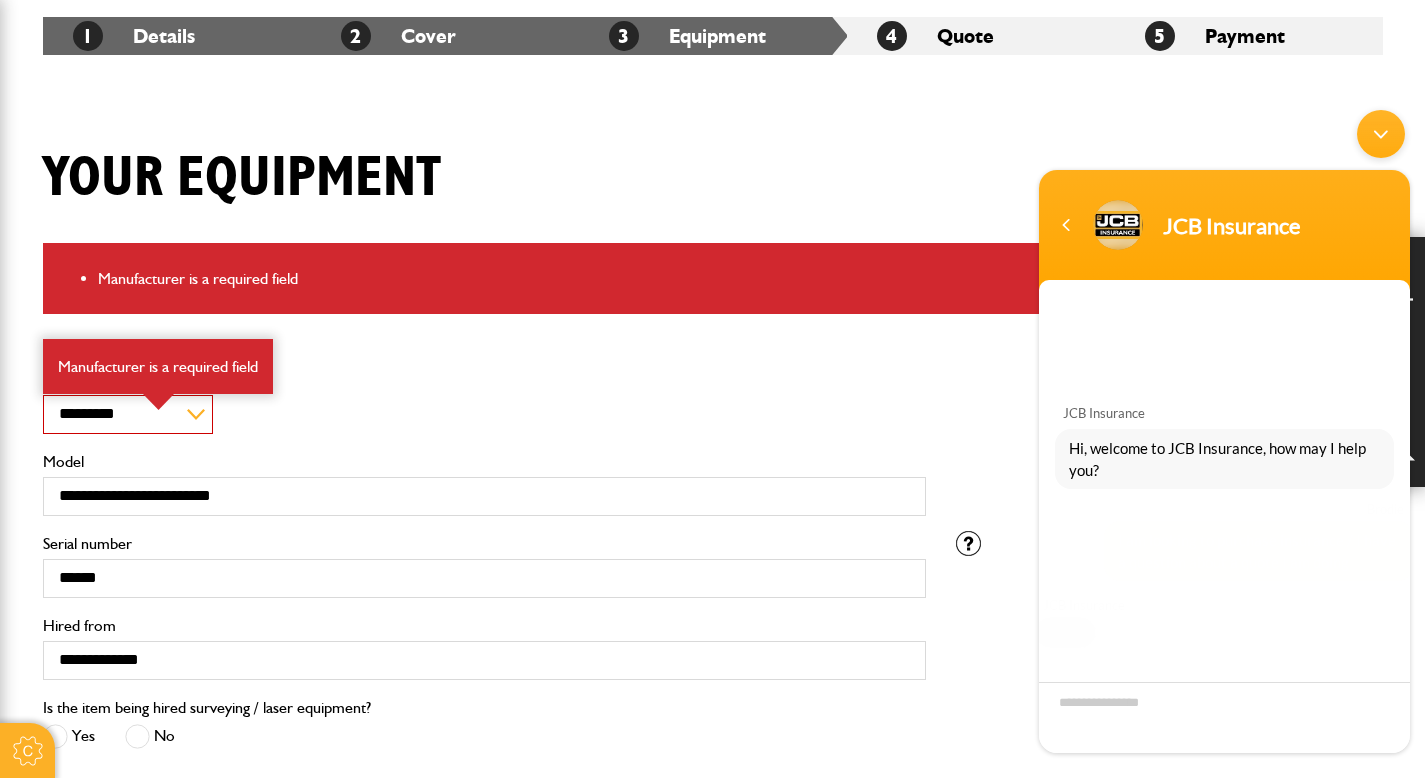 scroll, scrollTop: 0, scrollLeft: 0, axis: both 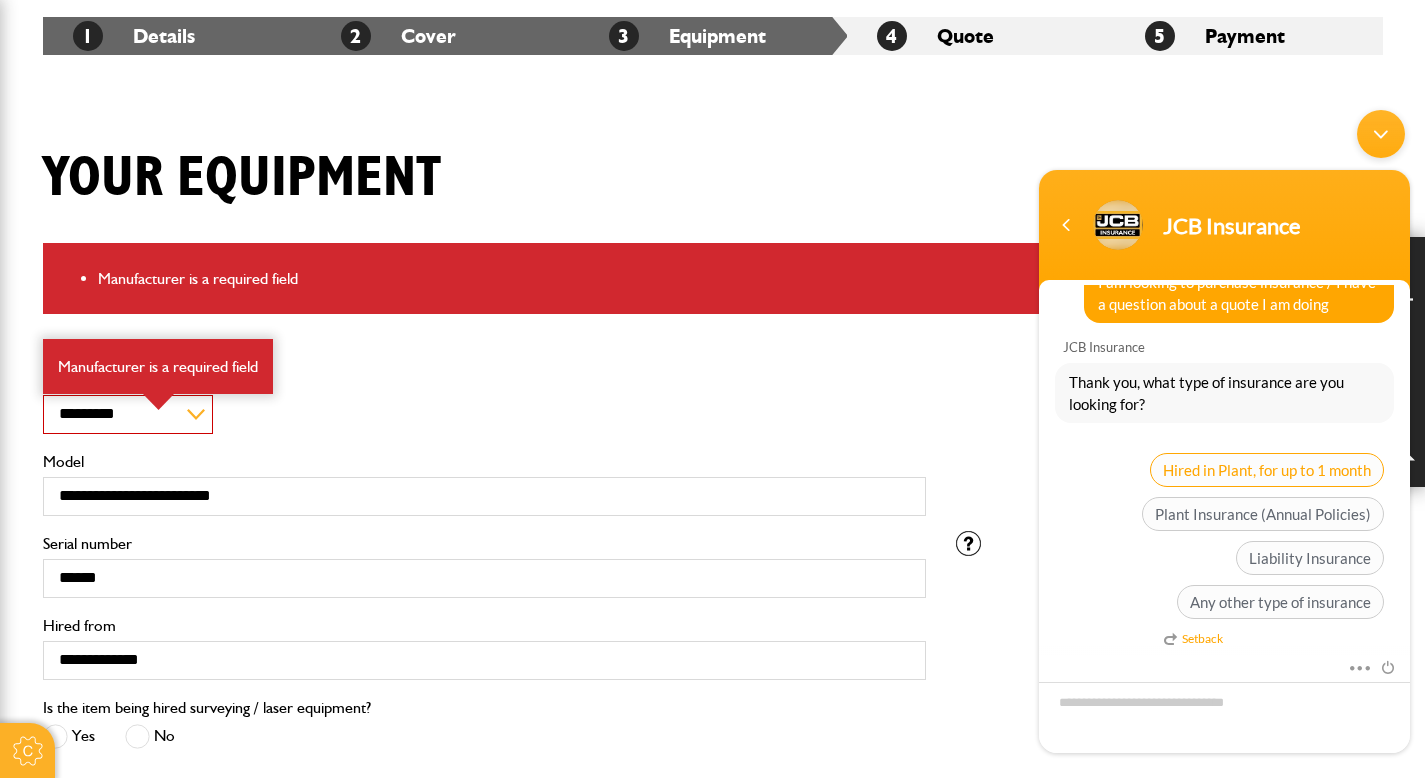 click on "Hired in Plant, for up to 1 month" at bounding box center (1267, 470) 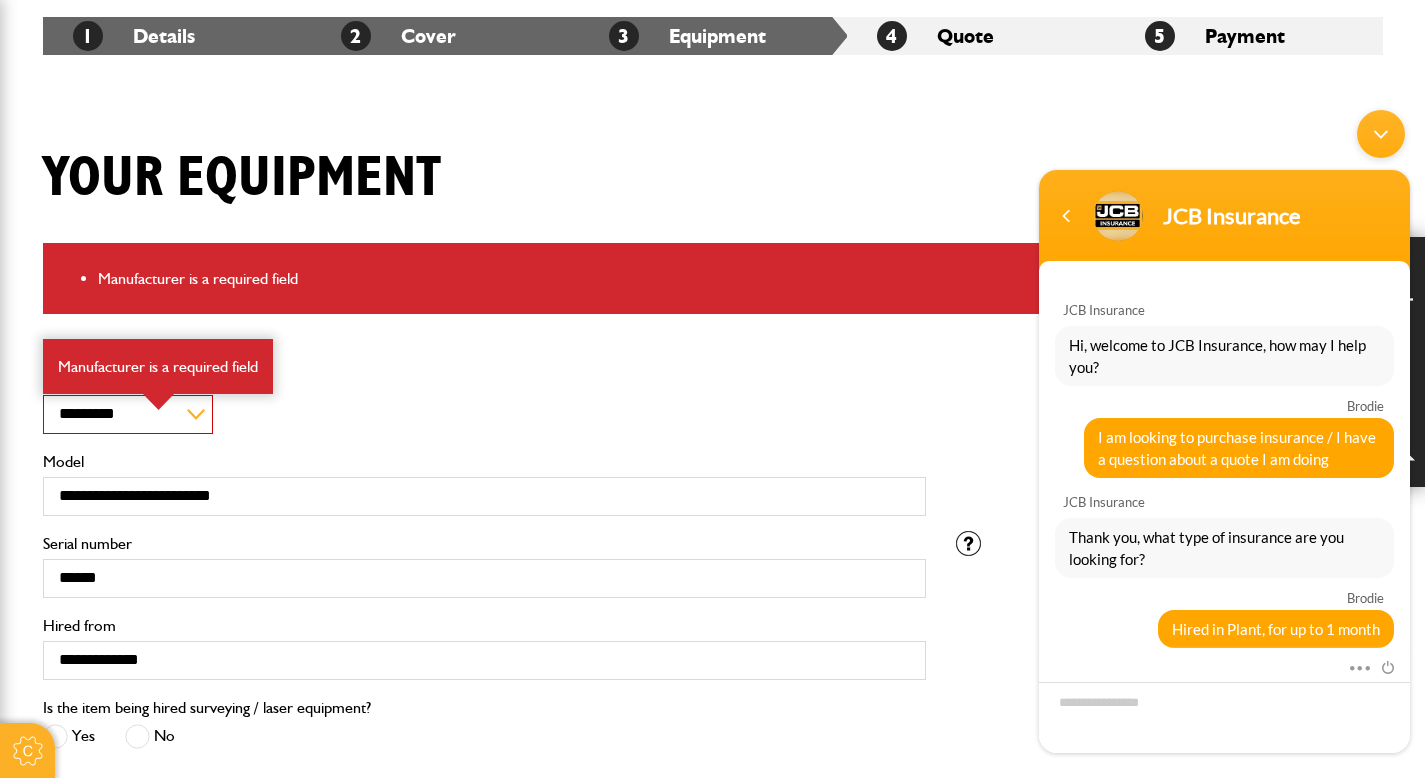 scroll, scrollTop: 0, scrollLeft: 0, axis: both 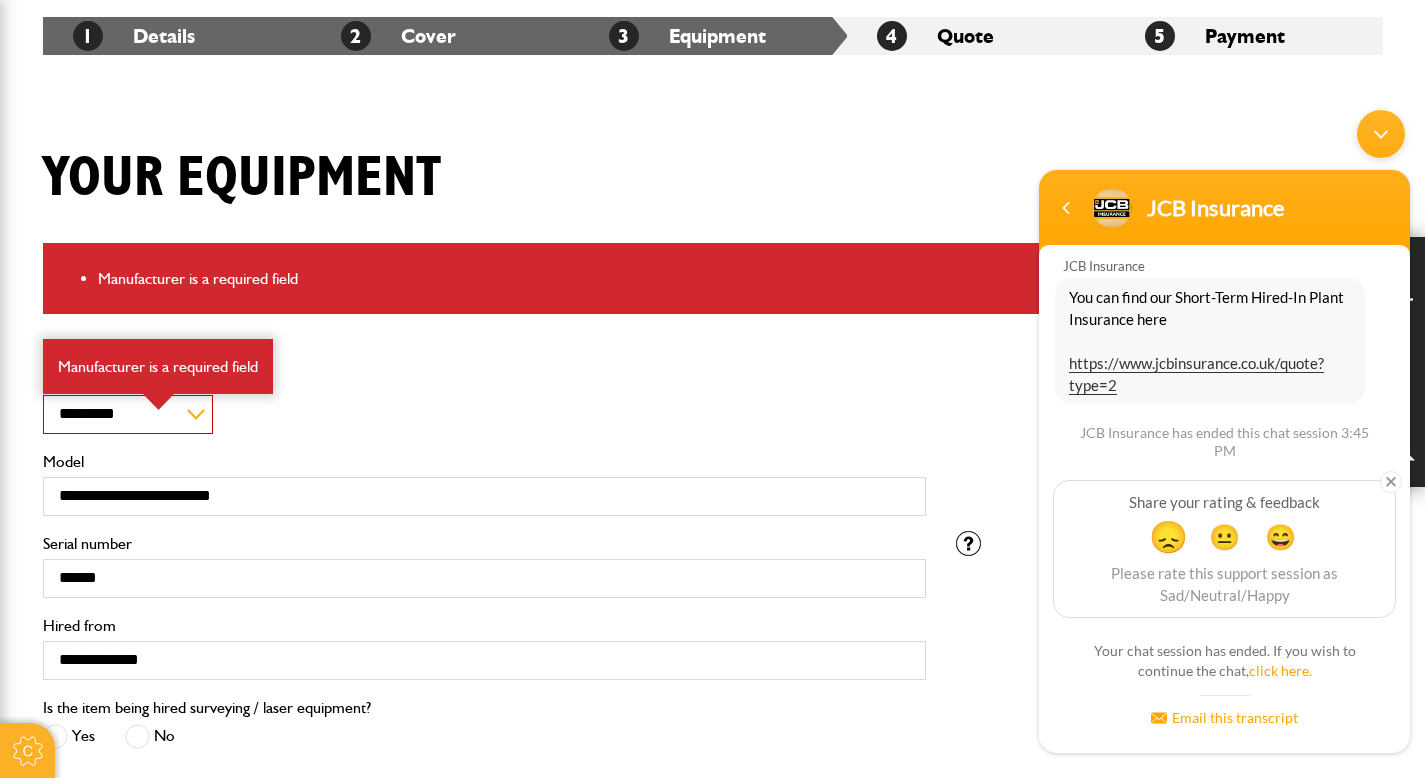 click on "😞" at bounding box center [1168, 536] 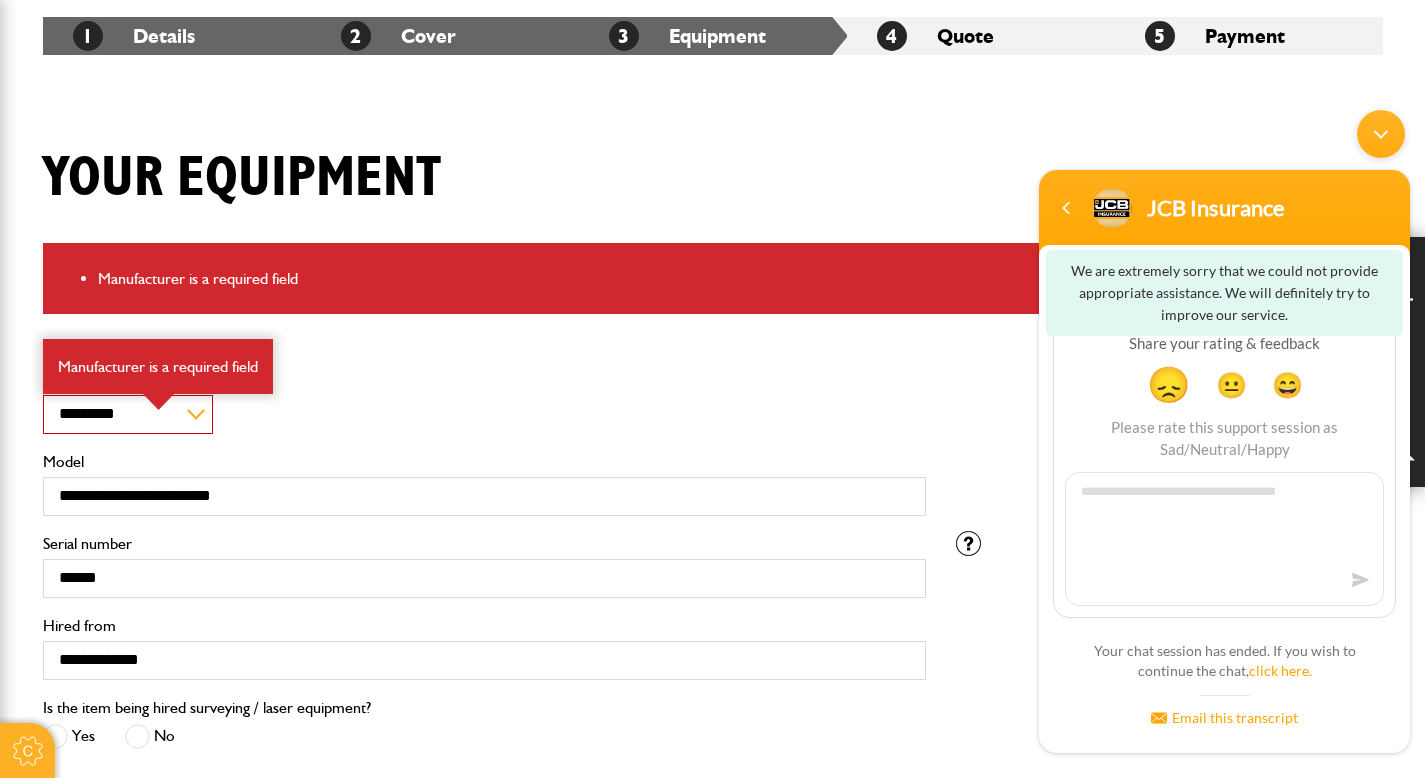 scroll, scrollTop: 541, scrollLeft: 0, axis: vertical 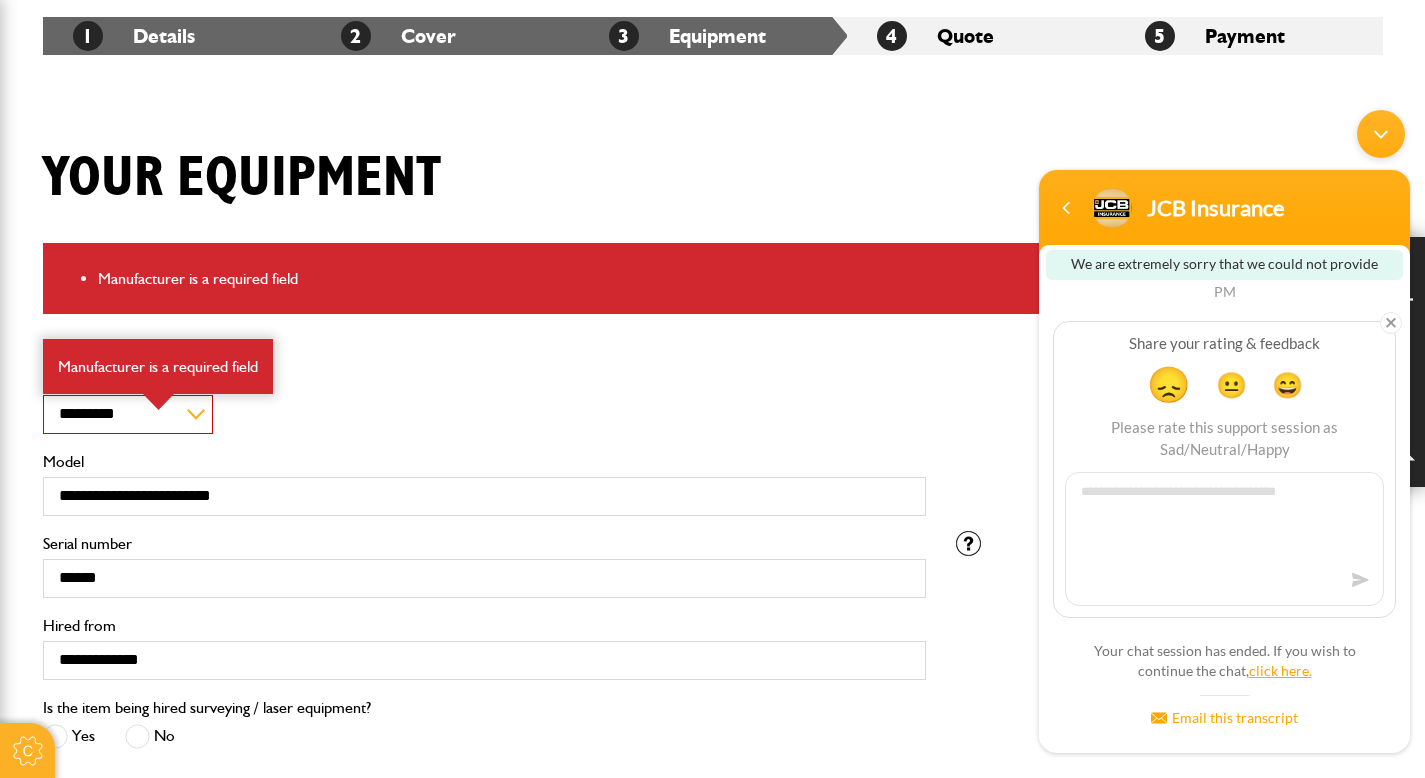 click on "click here." at bounding box center [1280, 670] 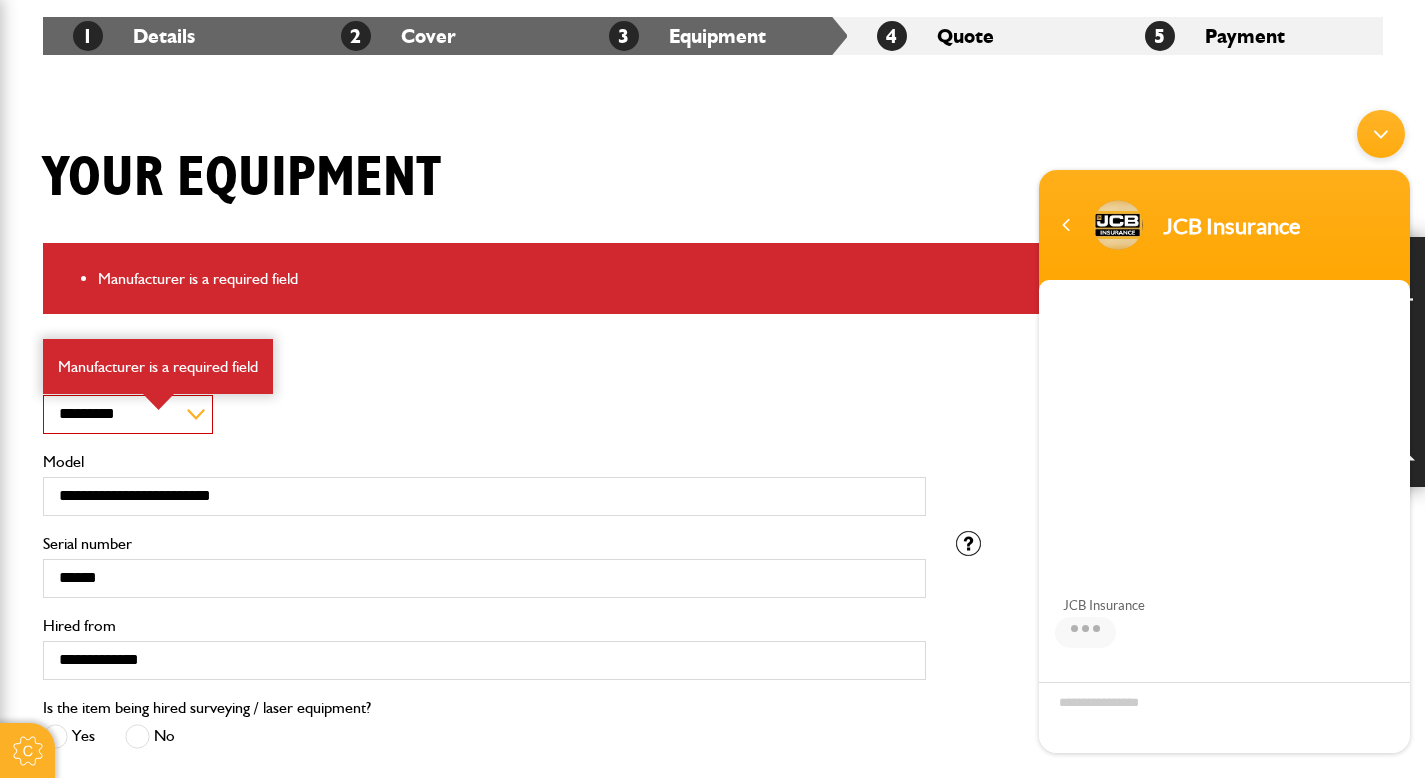 scroll, scrollTop: 134, scrollLeft: 0, axis: vertical 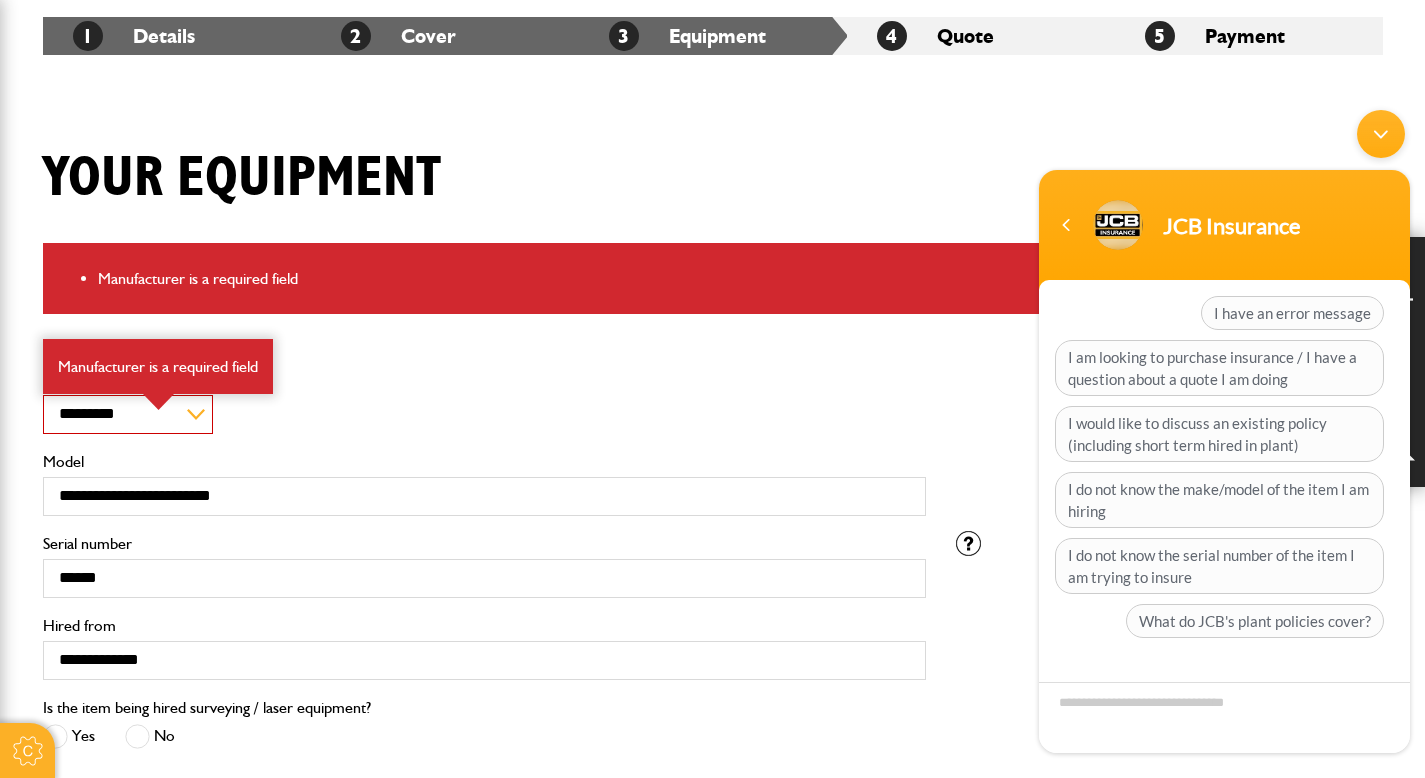click at bounding box center (1224, 717) 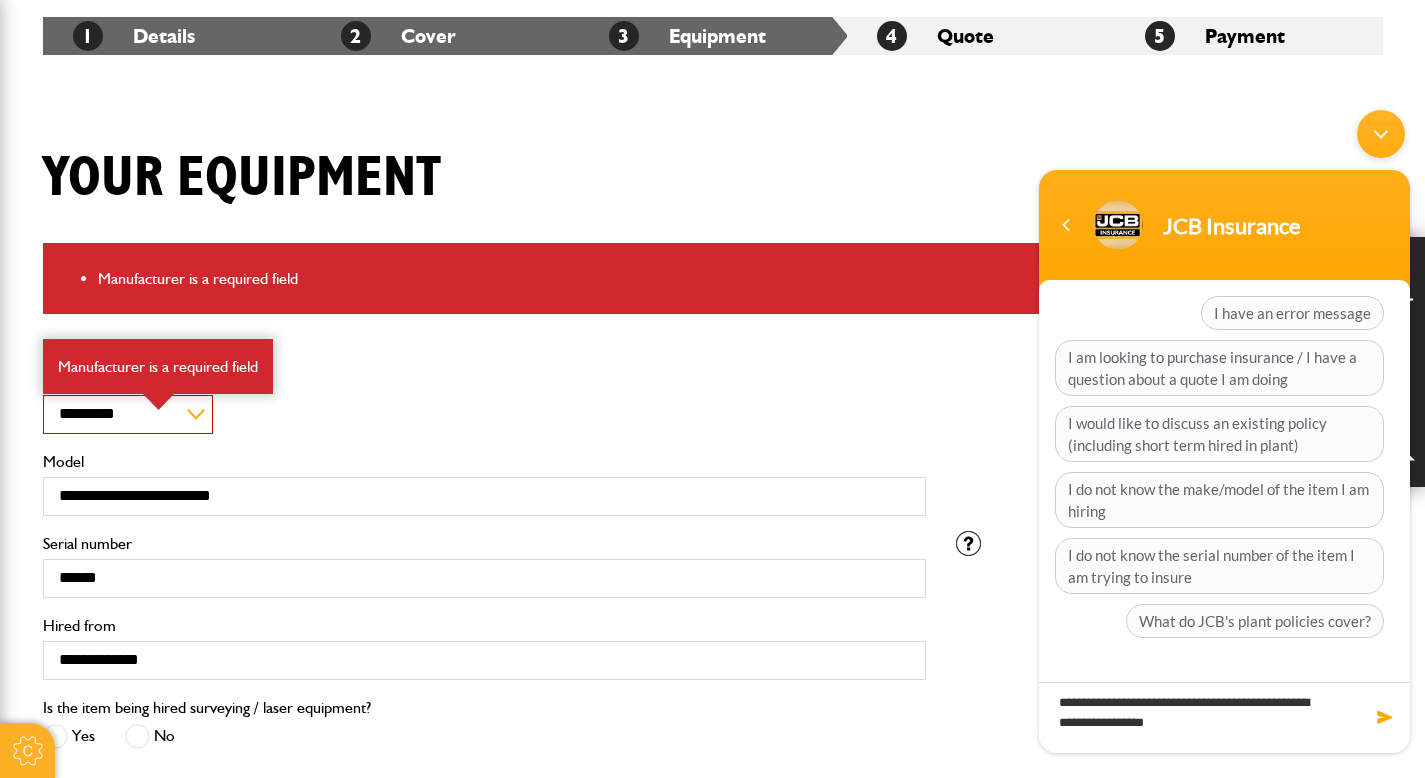 type on "**********" 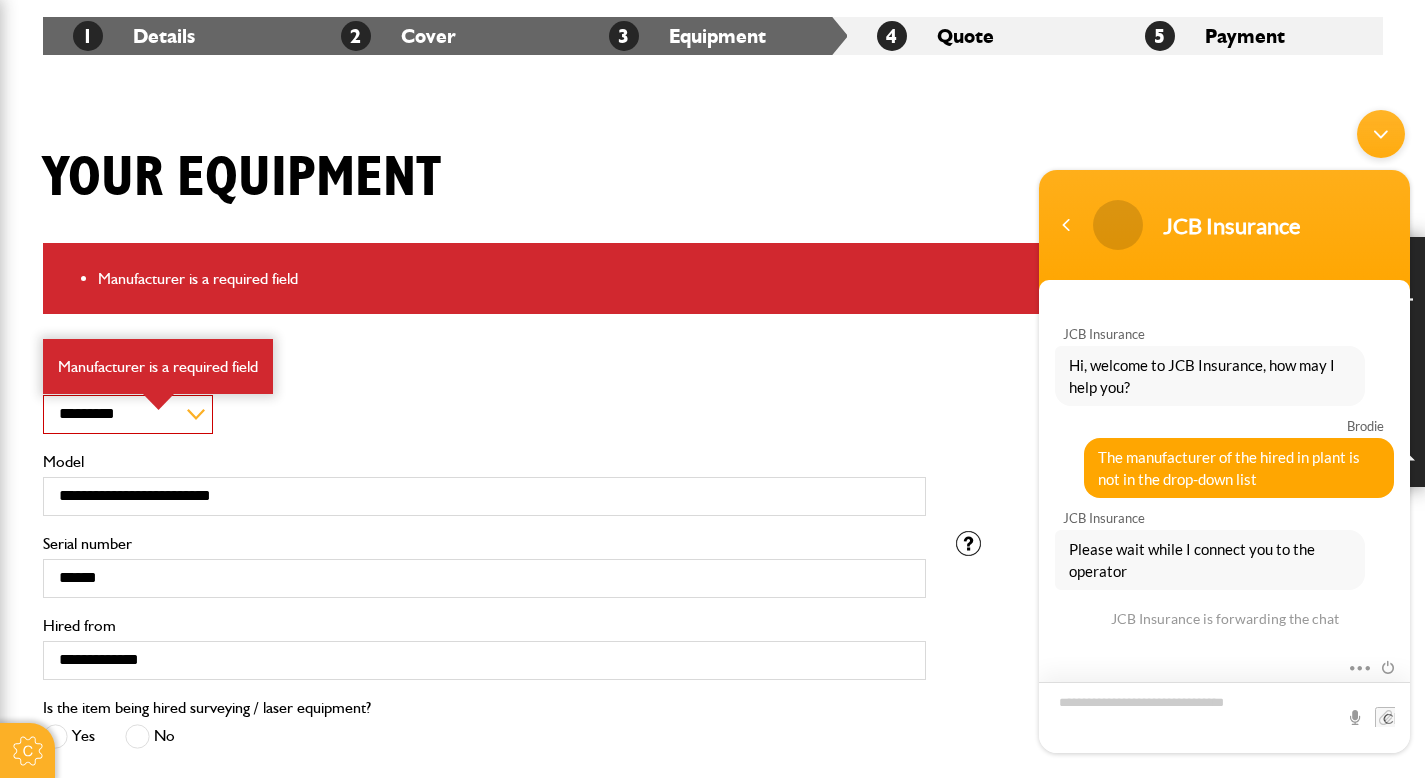 scroll, scrollTop: 24, scrollLeft: 0, axis: vertical 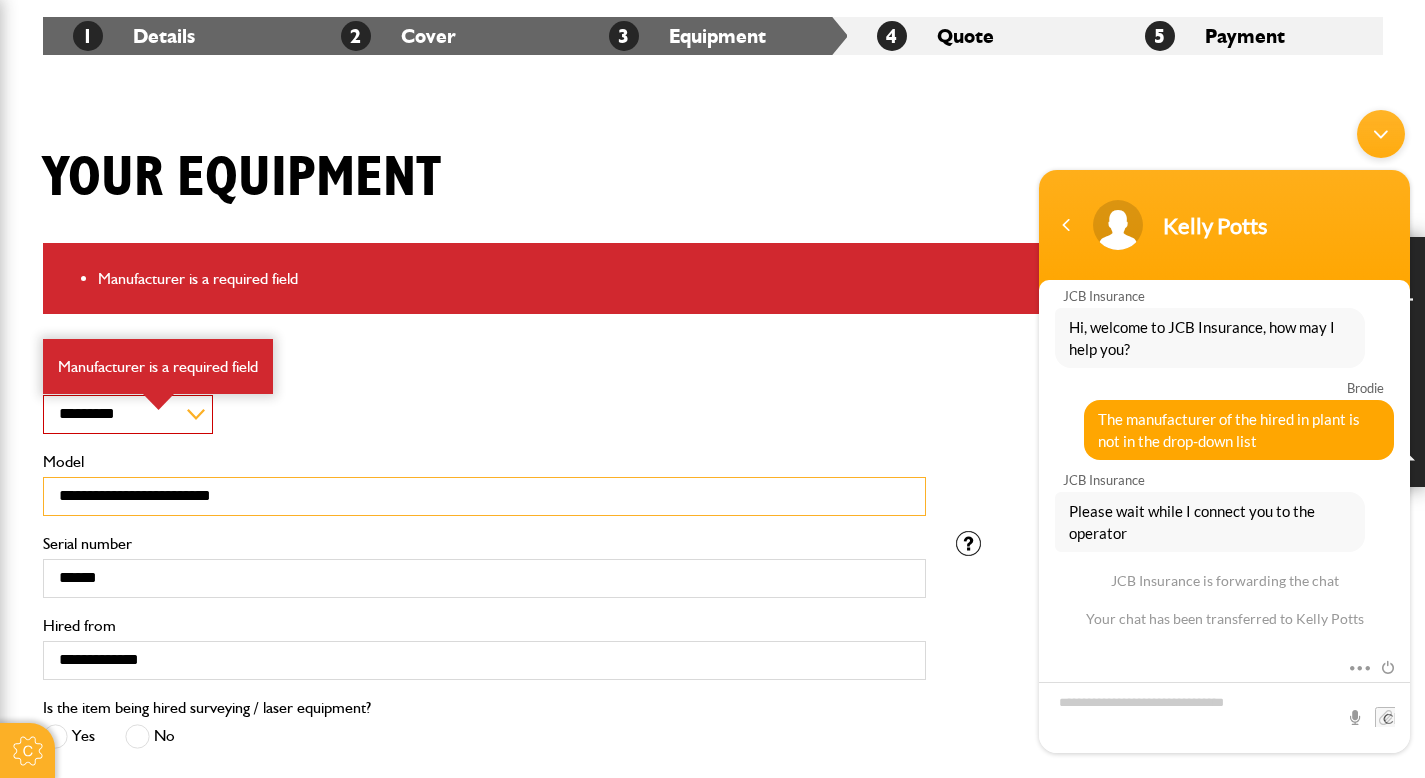 click on "**********" at bounding box center [484, 496] 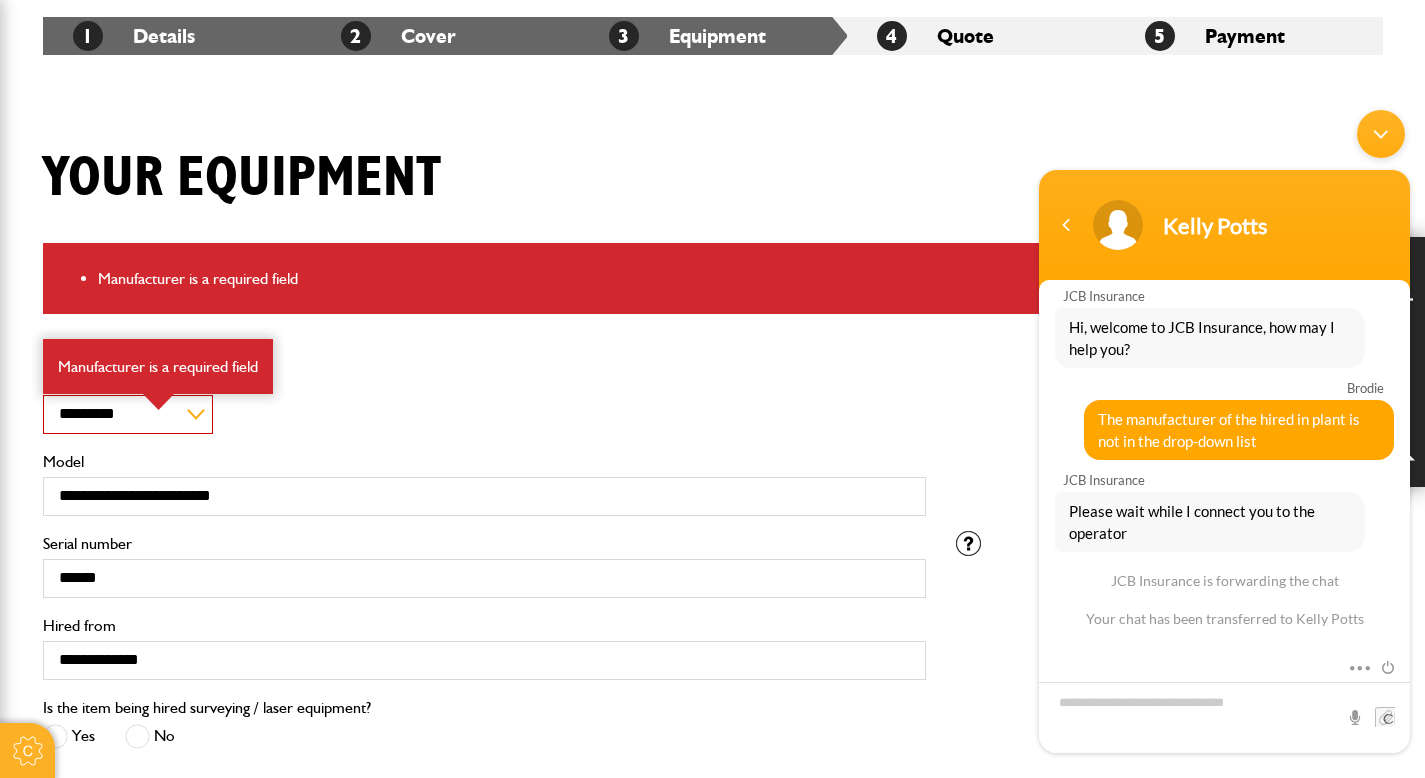click at bounding box center [1224, 717] 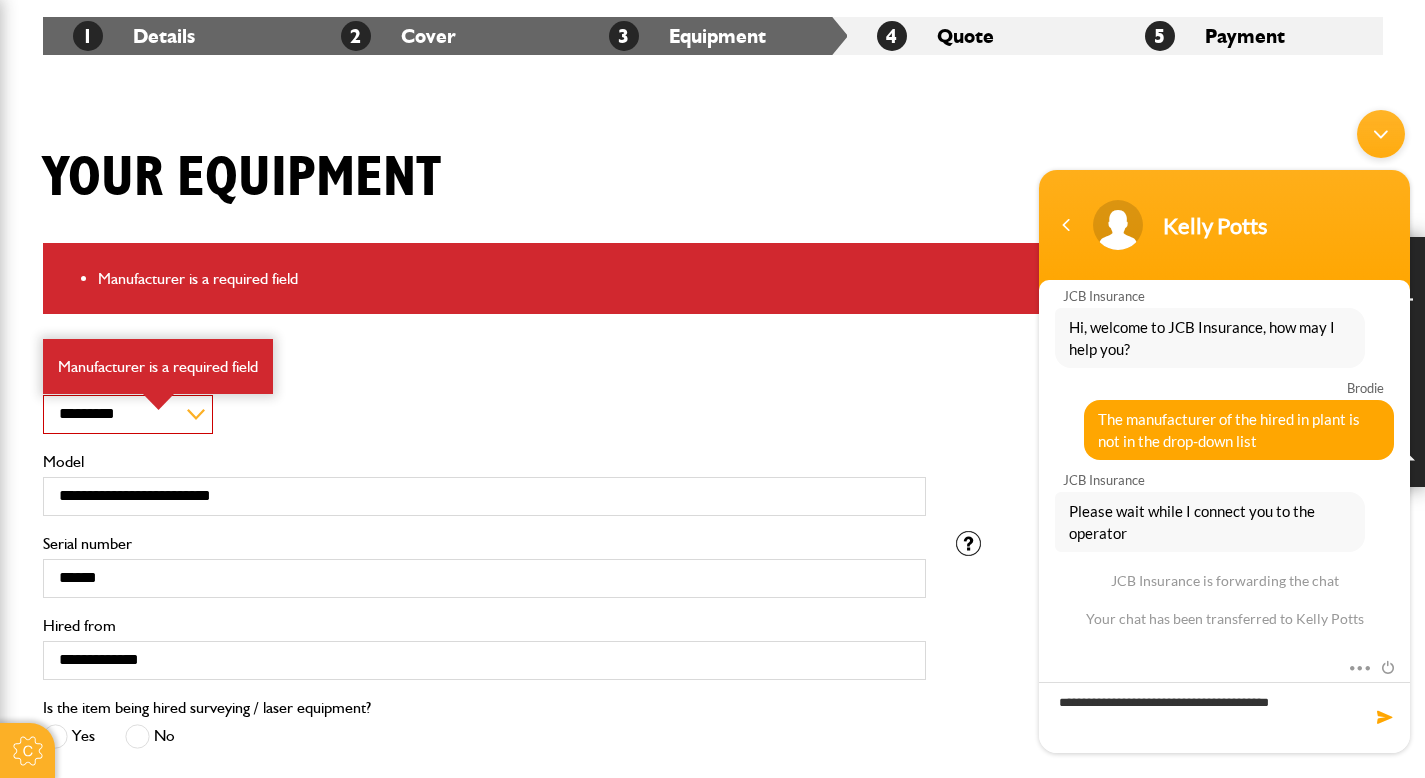 type on "**********" 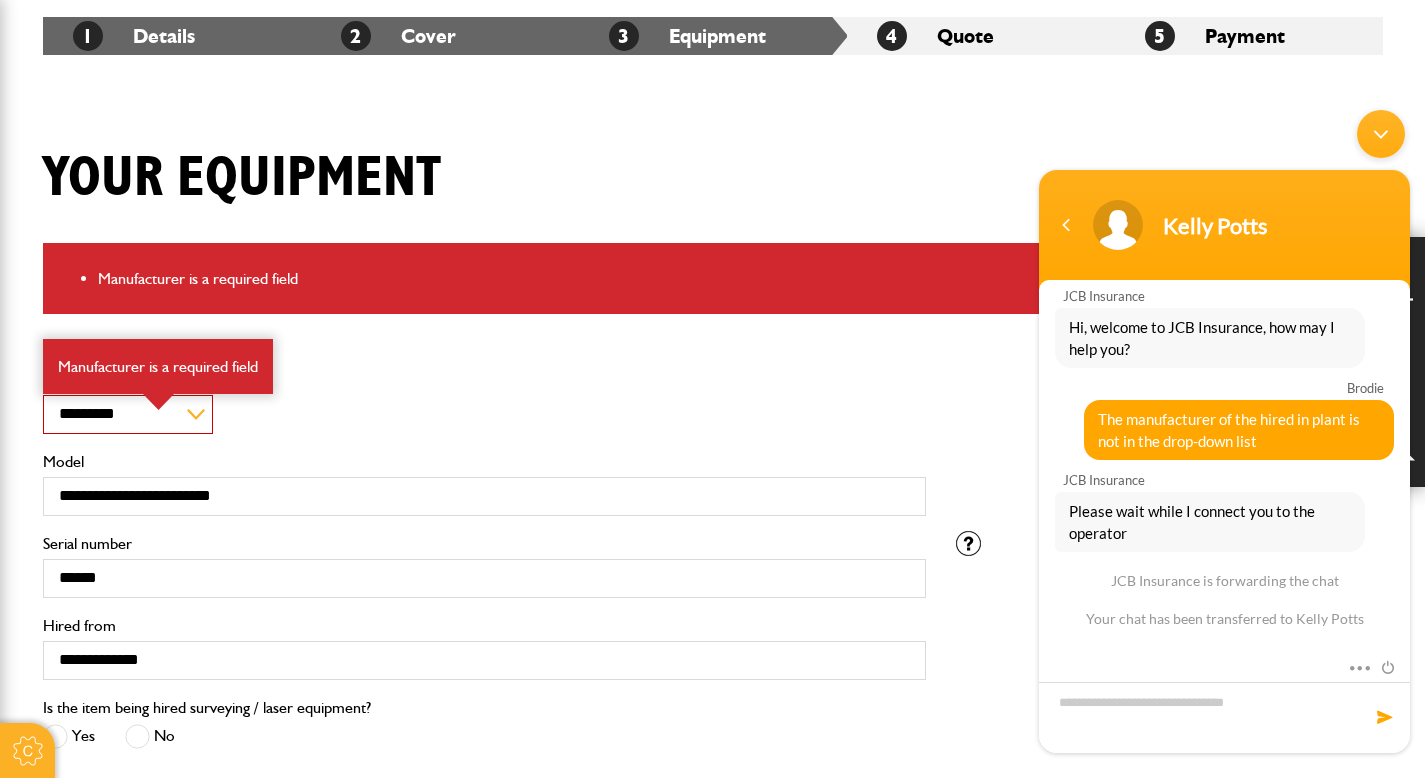 scroll, scrollTop: 116, scrollLeft: 0, axis: vertical 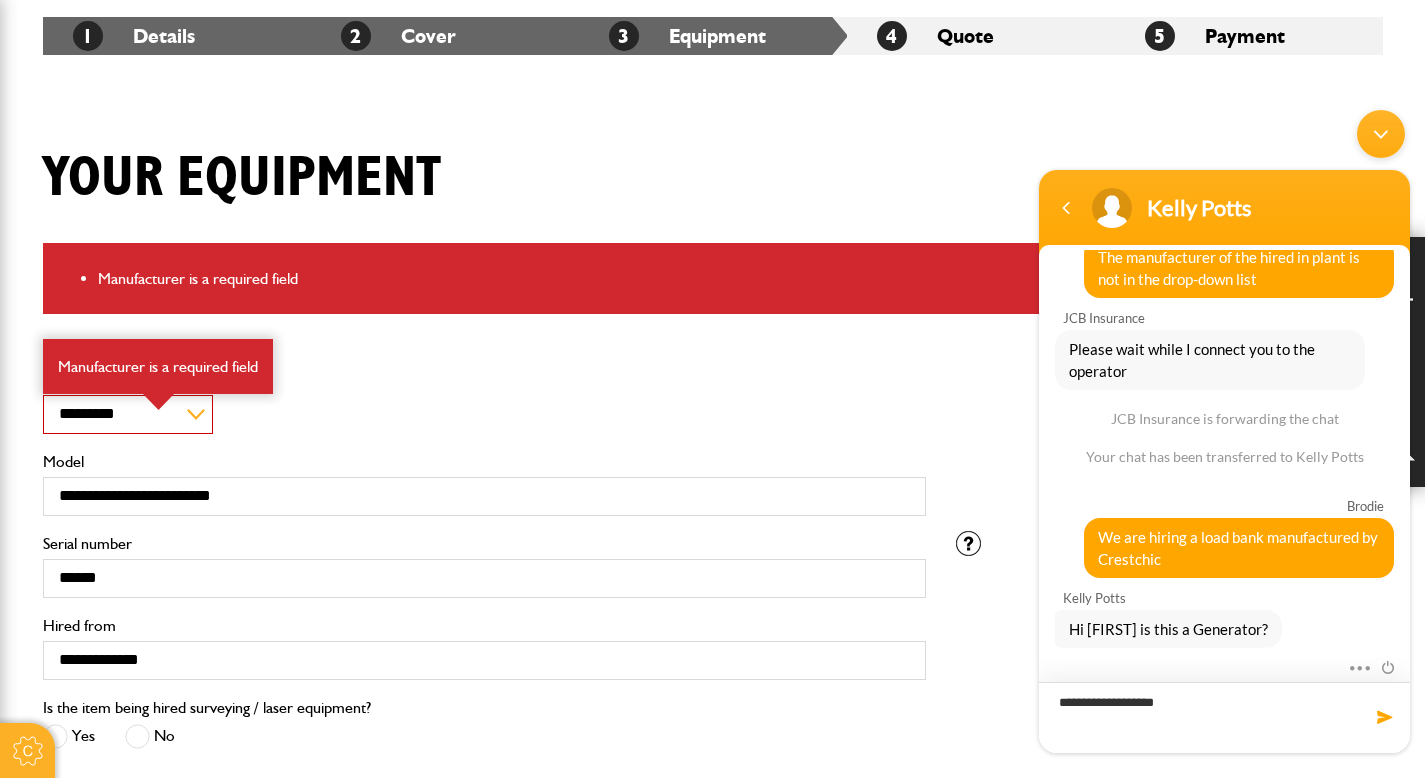 type on "**********" 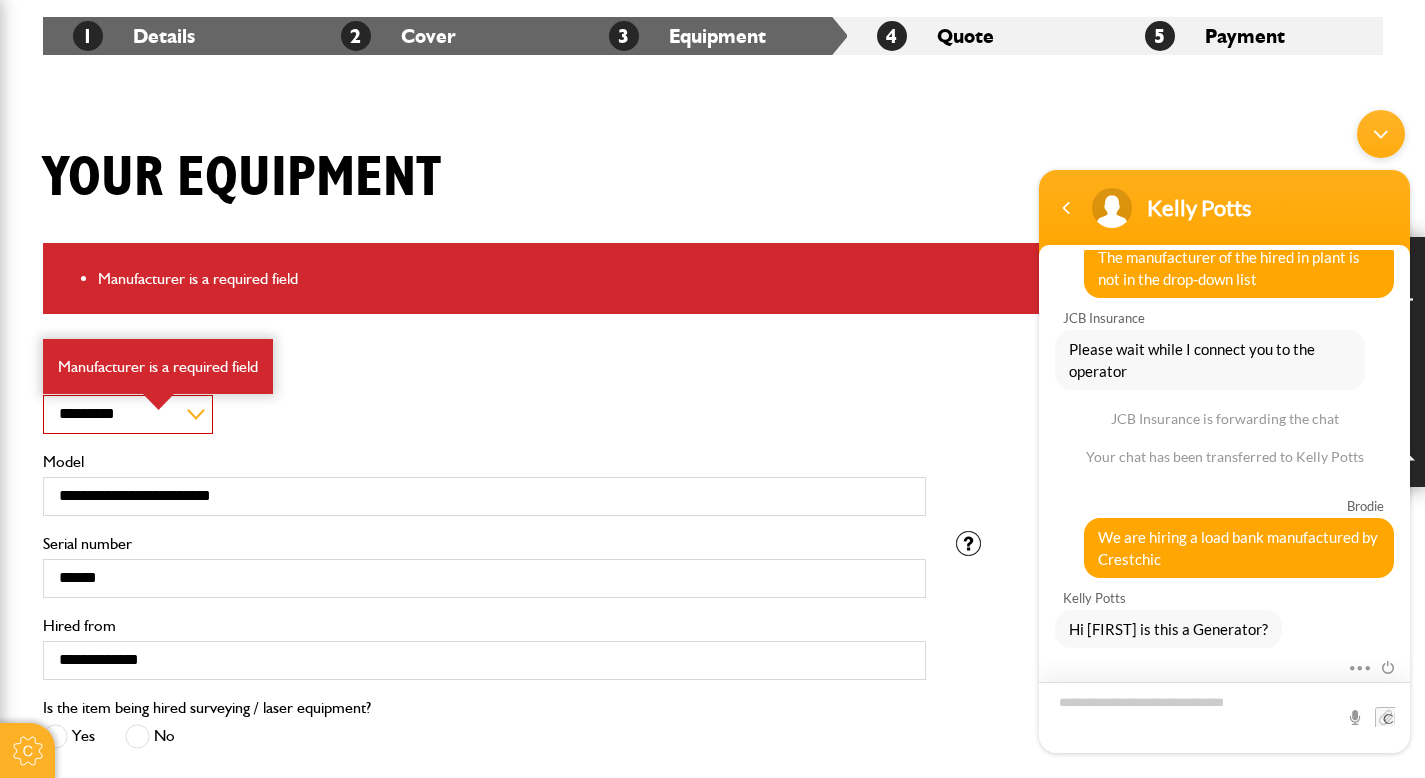scroll, scrollTop: 221, scrollLeft: 0, axis: vertical 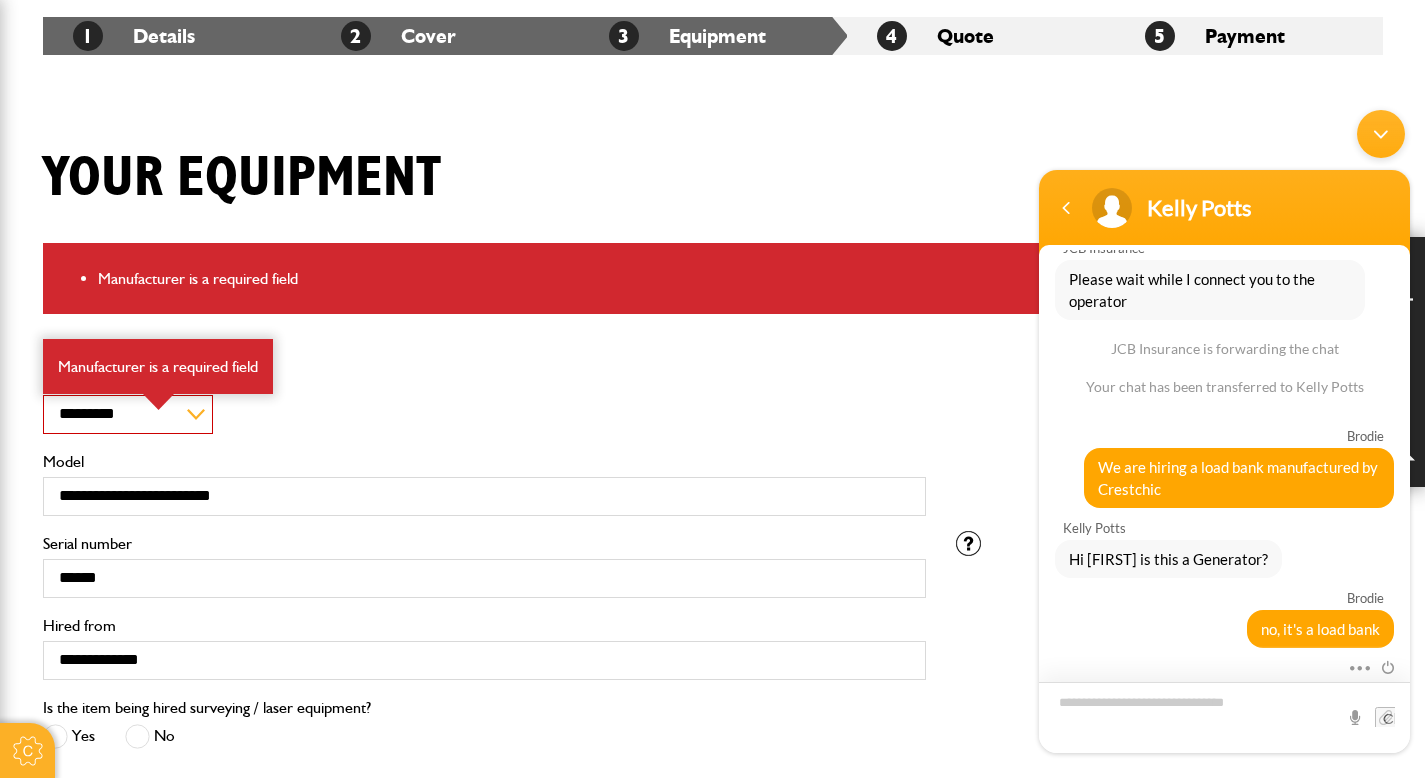 type on "*" 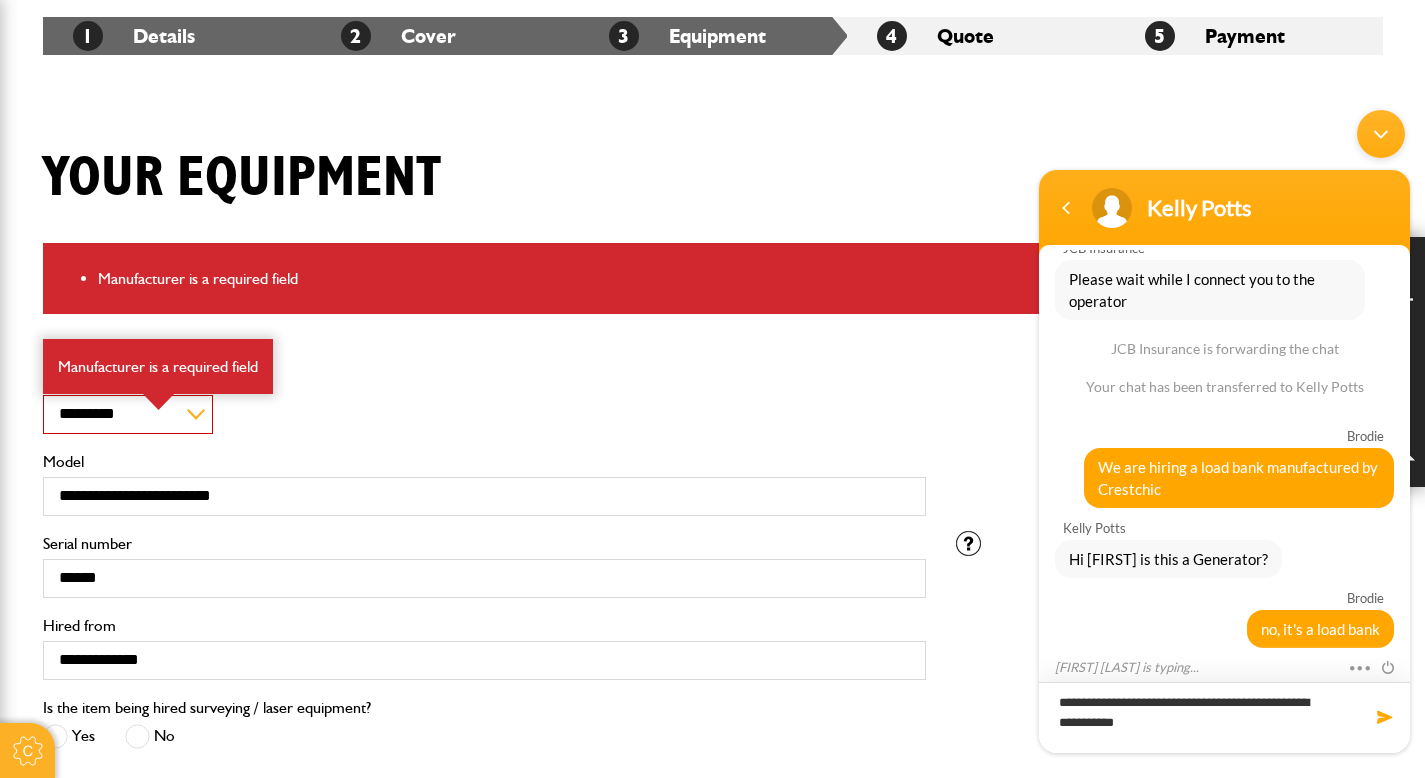 scroll, scrollTop: 291, scrollLeft: 0, axis: vertical 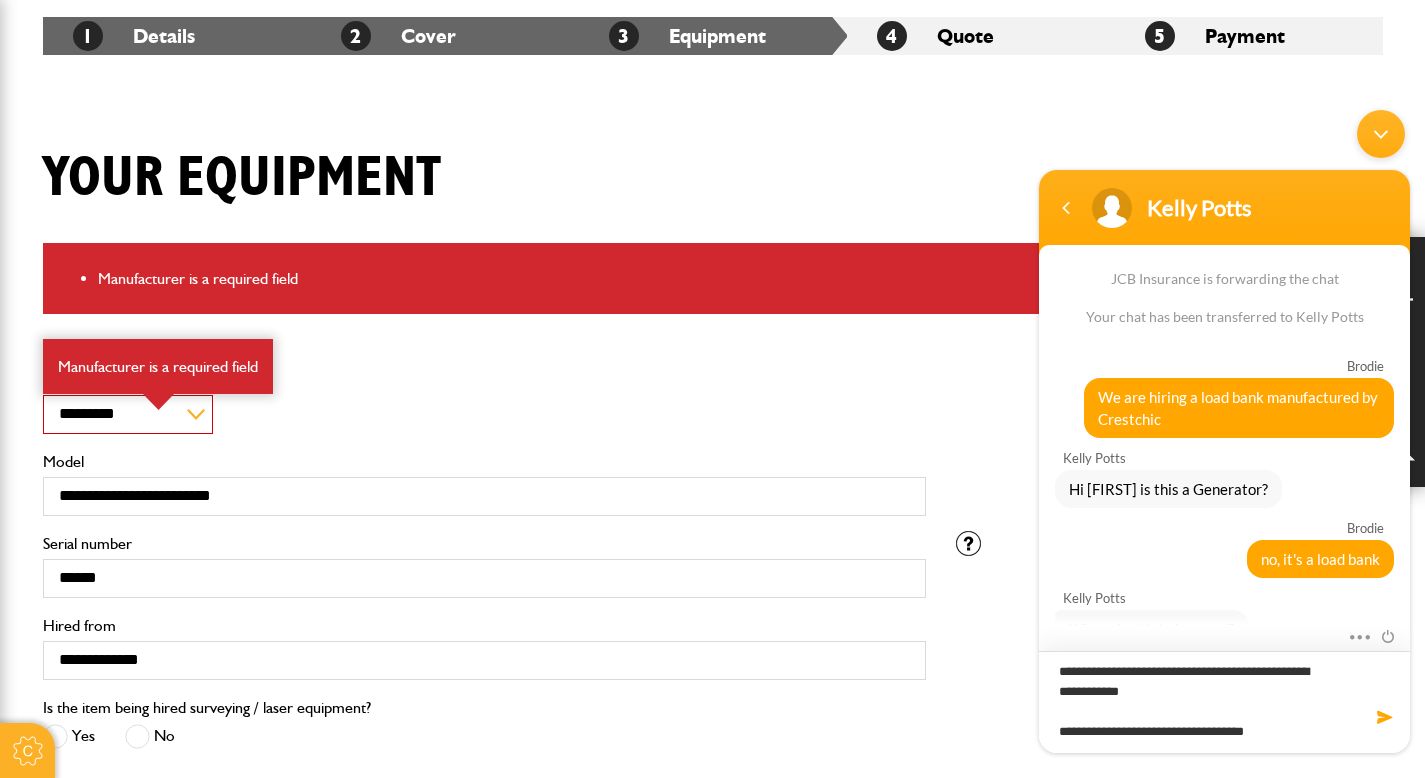 type on "**********" 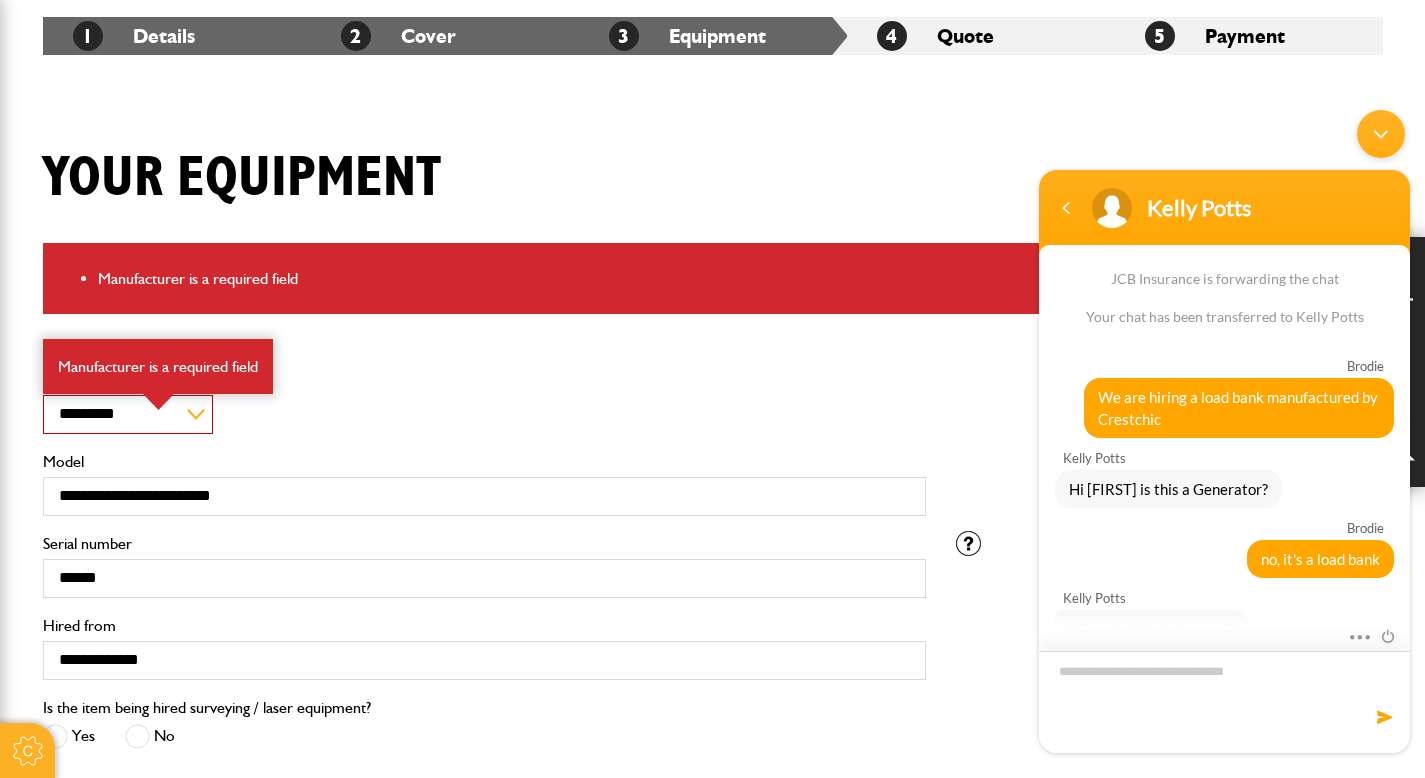 scroll, scrollTop: 405, scrollLeft: 0, axis: vertical 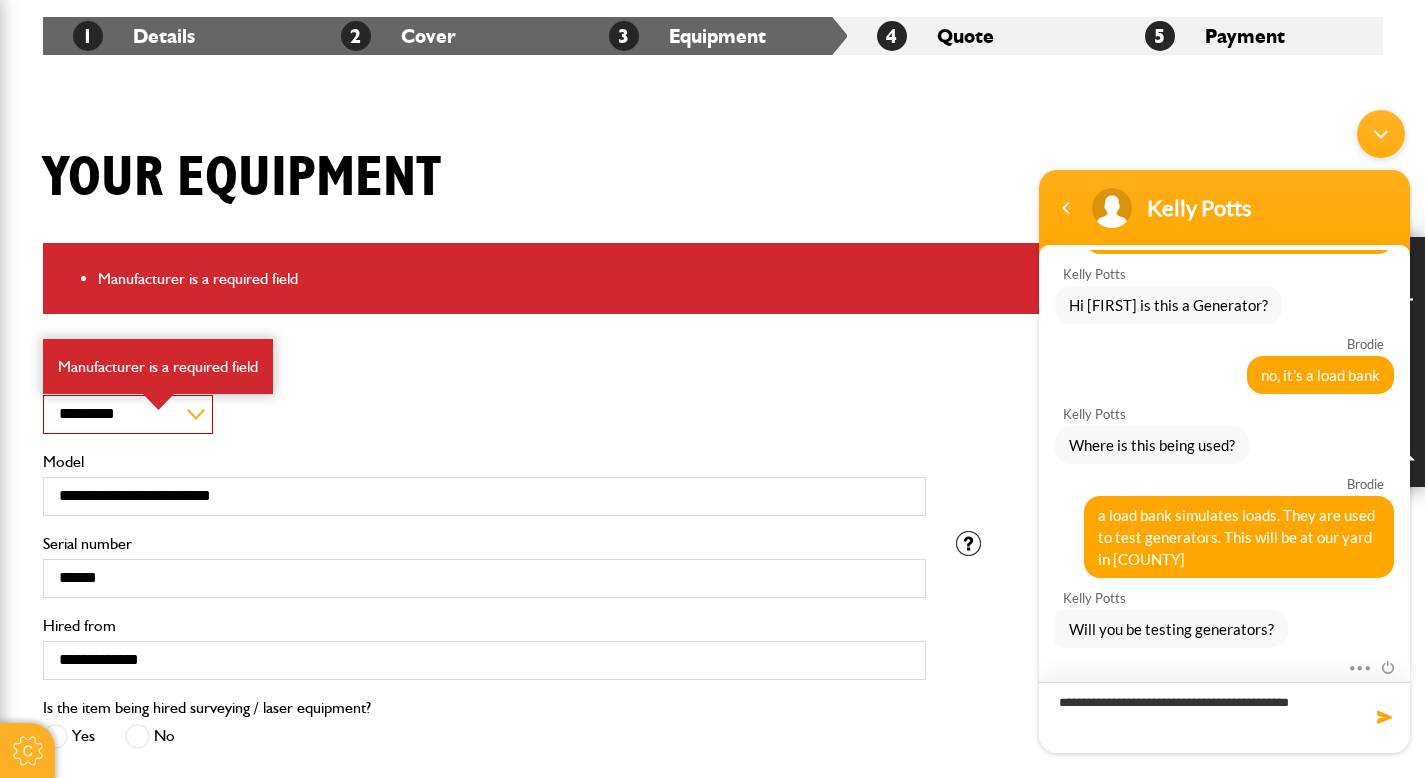 drag, startPoint x: 1313, startPoint y: 709, endPoint x: 1004, endPoint y: 706, distance: 309.01456 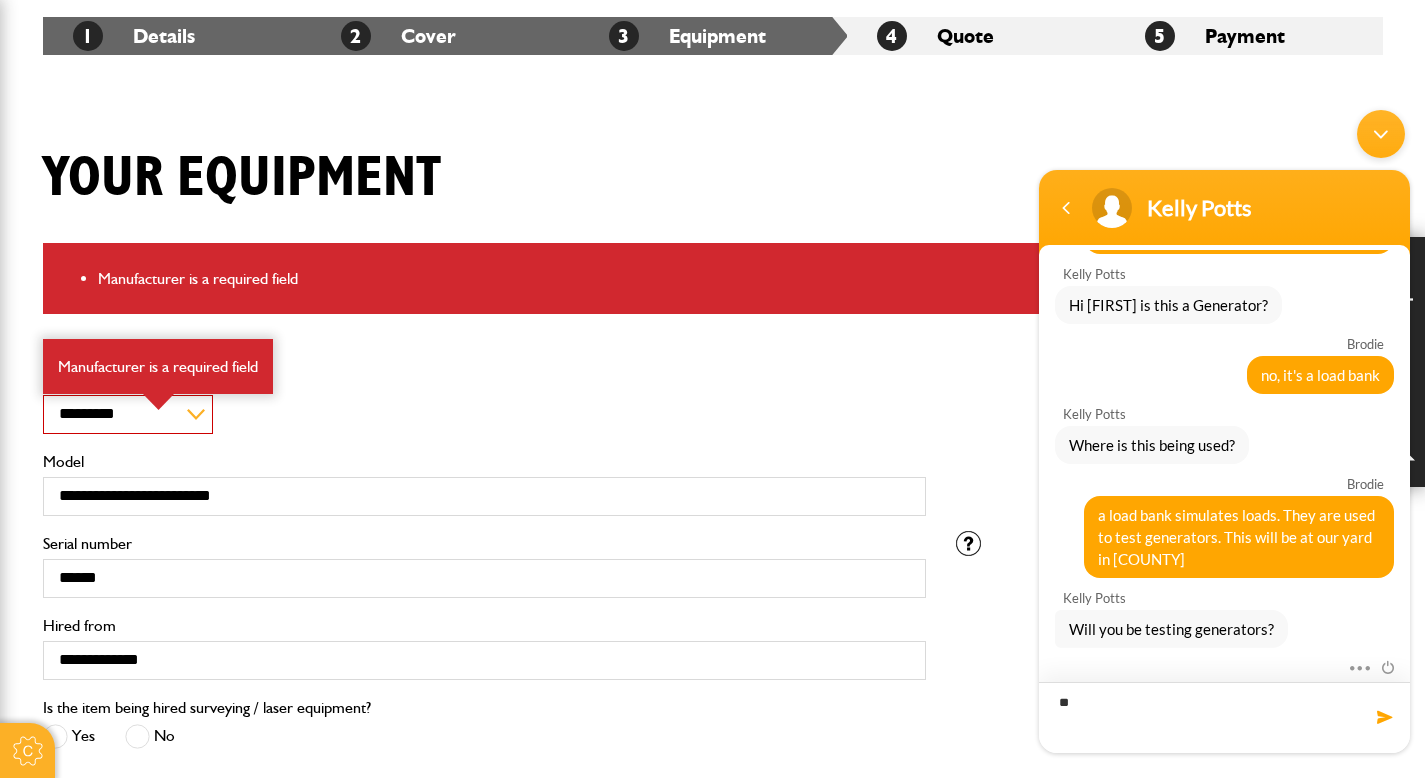 type on "*" 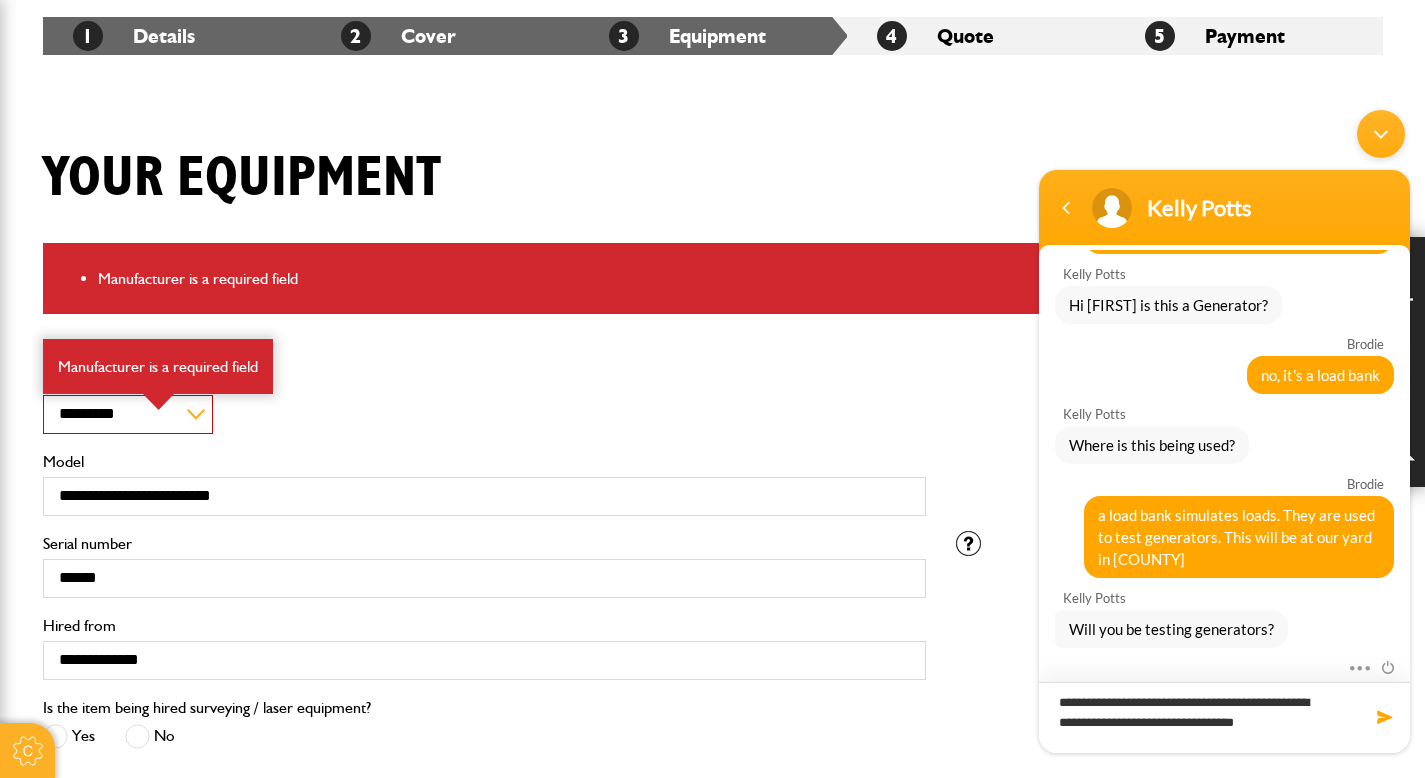 click on "**********" at bounding box center [1224, 717] 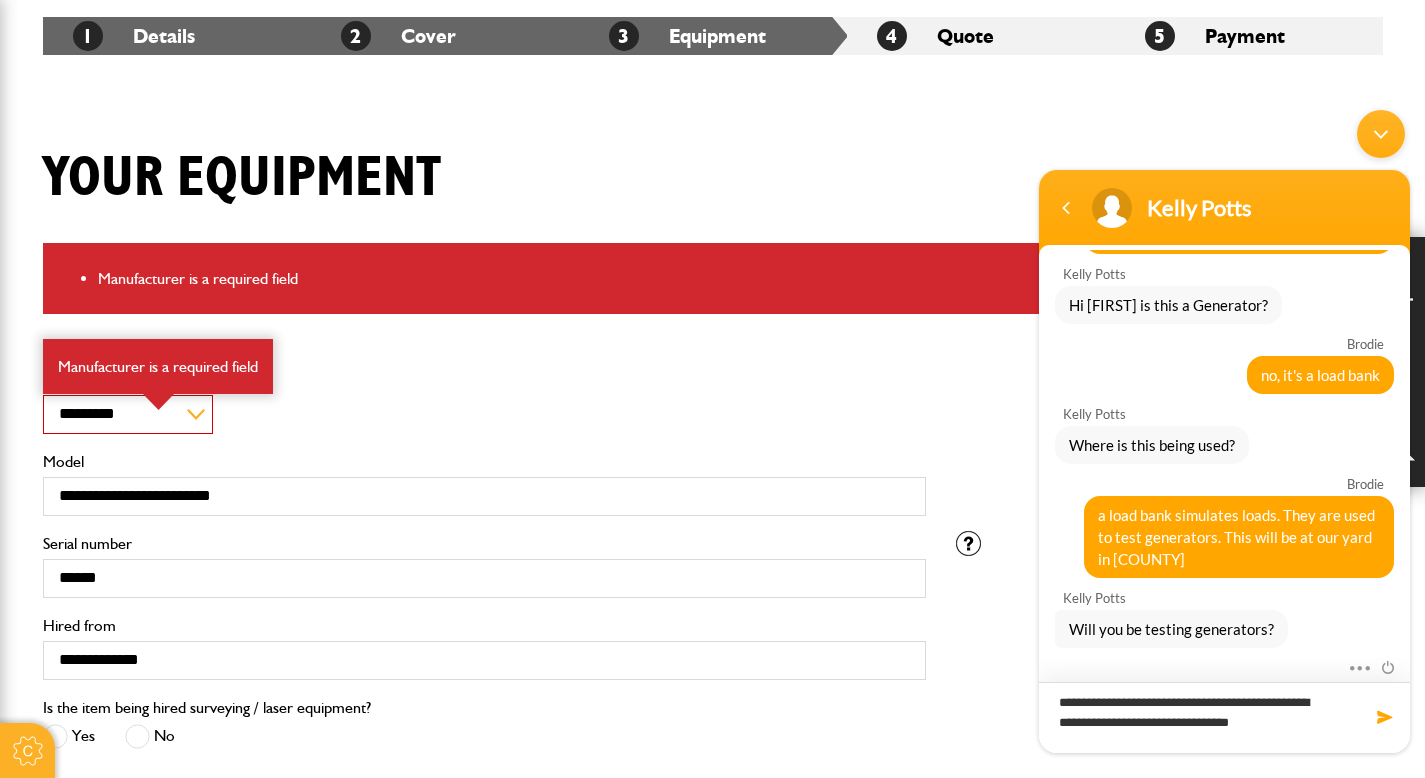 click on "**********" at bounding box center (1224, 717) 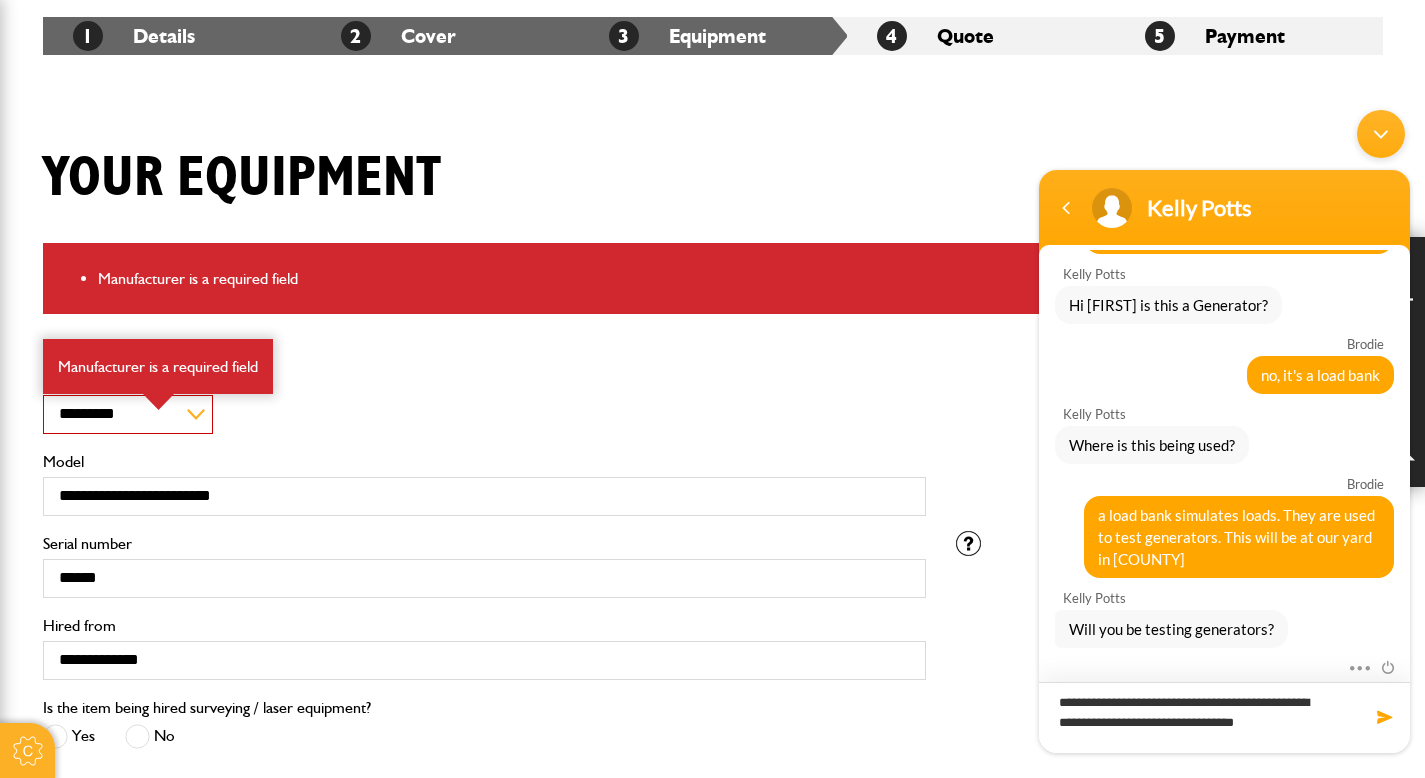 type on "**********" 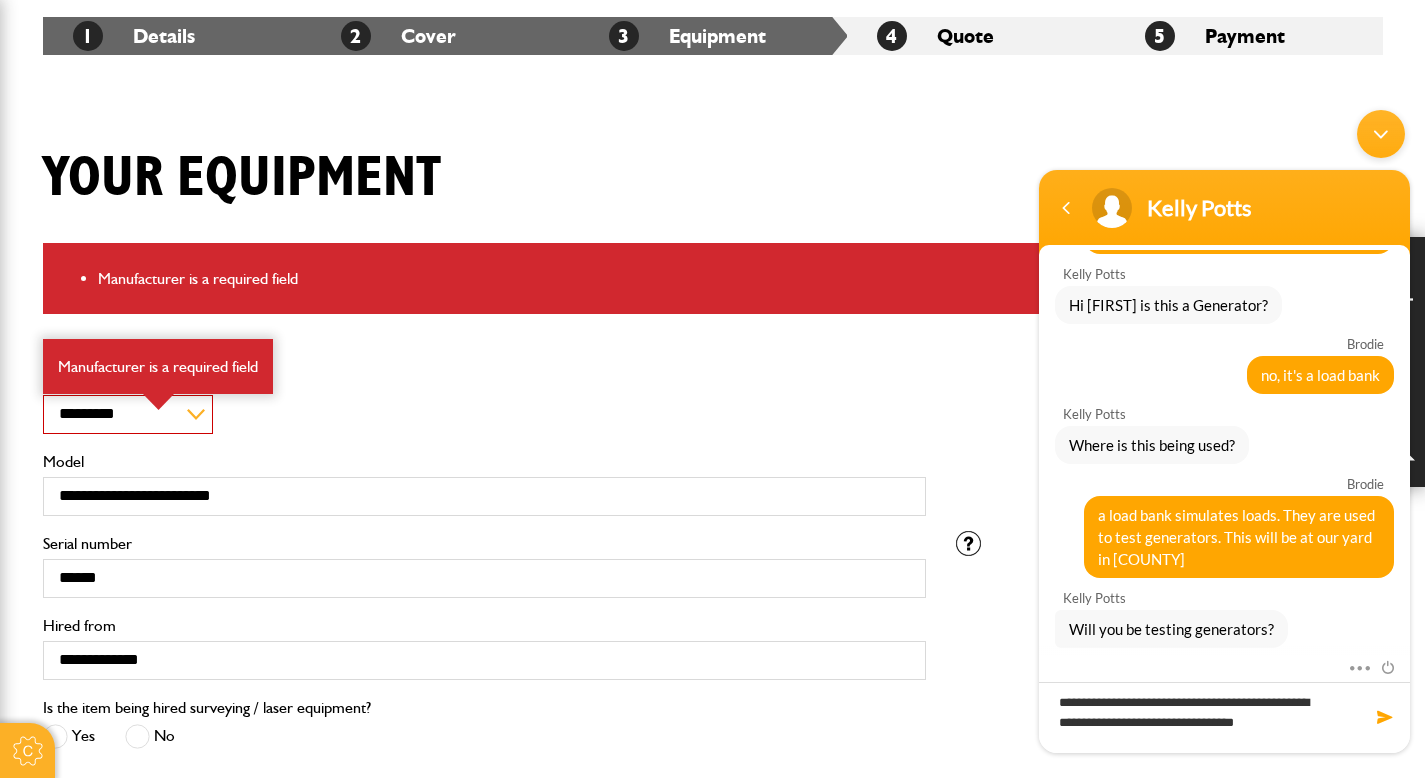click at bounding box center [1385, 717] 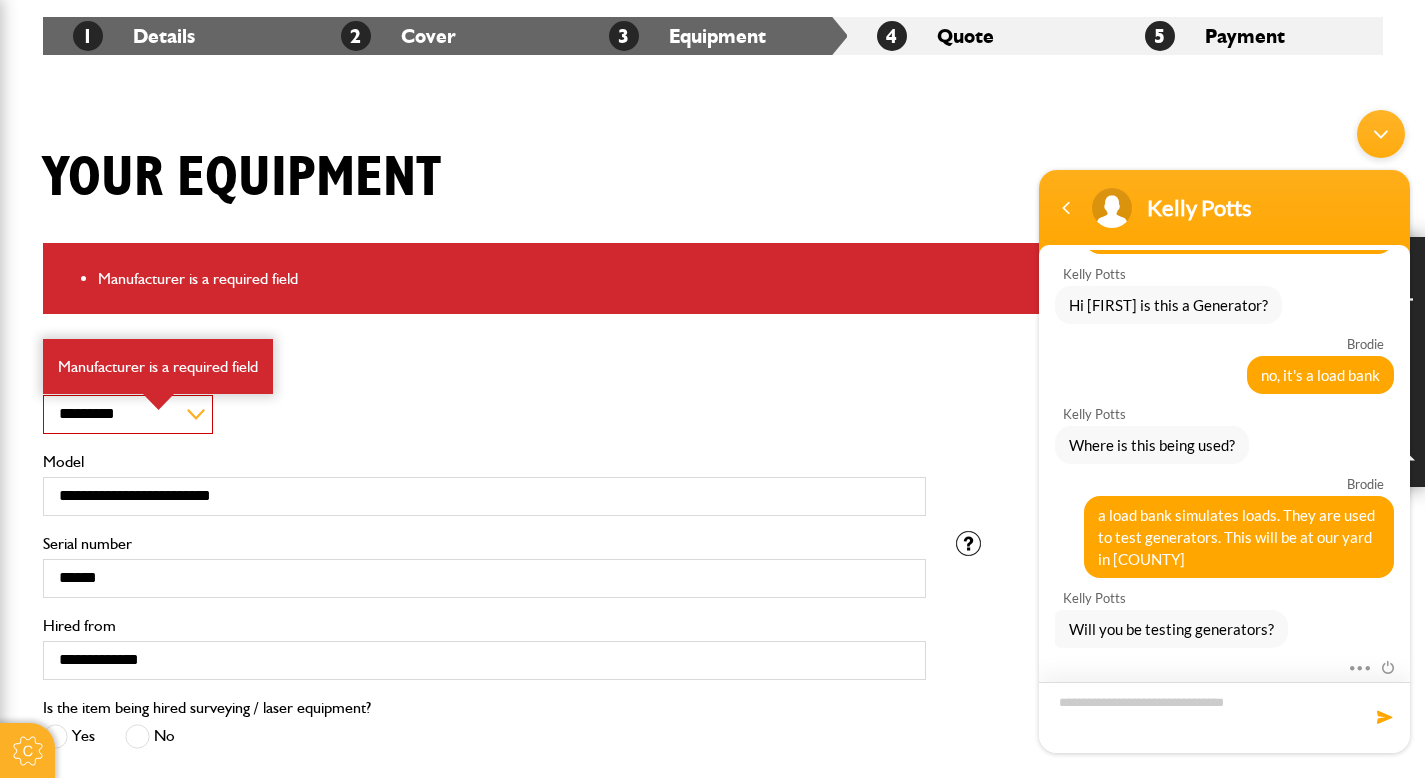 scroll, scrollTop: 589, scrollLeft: 0, axis: vertical 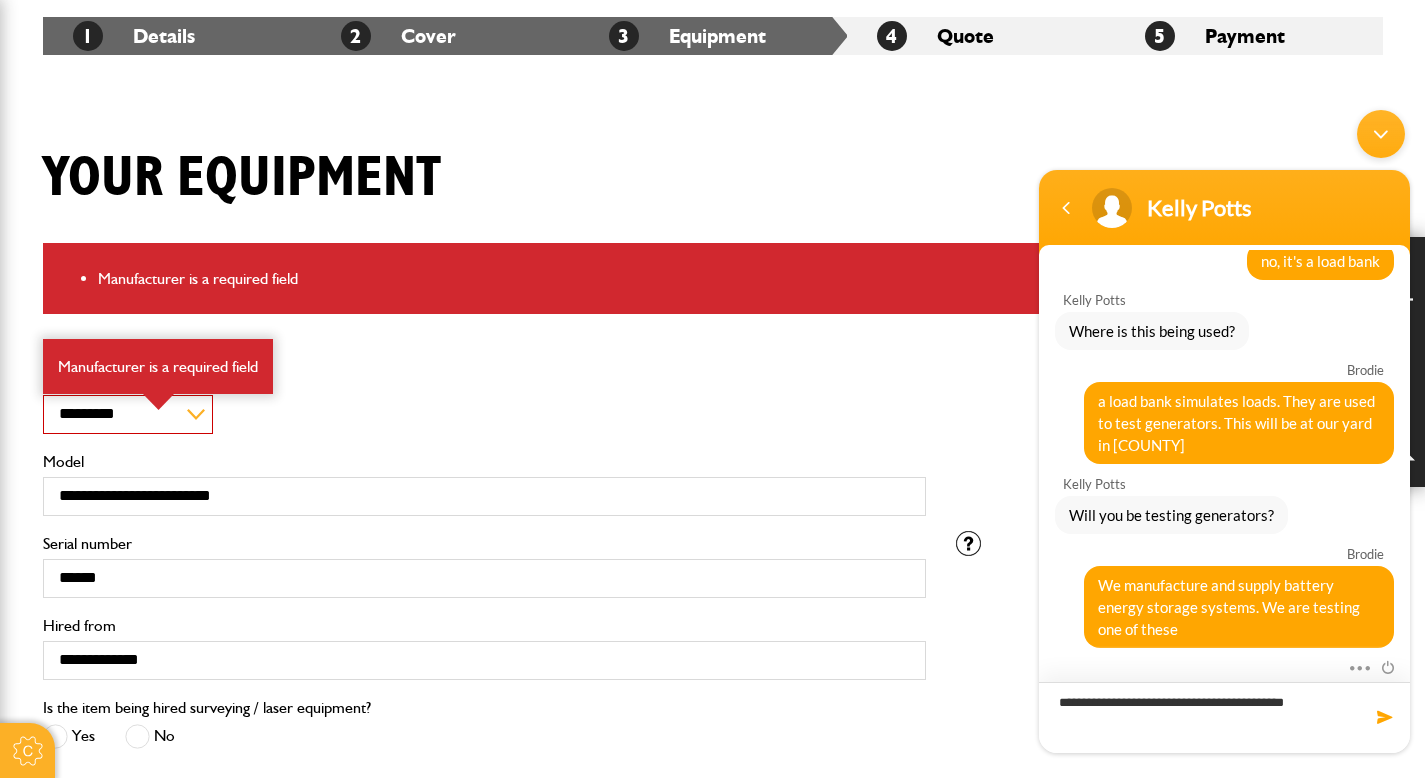 click on "**********" at bounding box center [1224, 717] 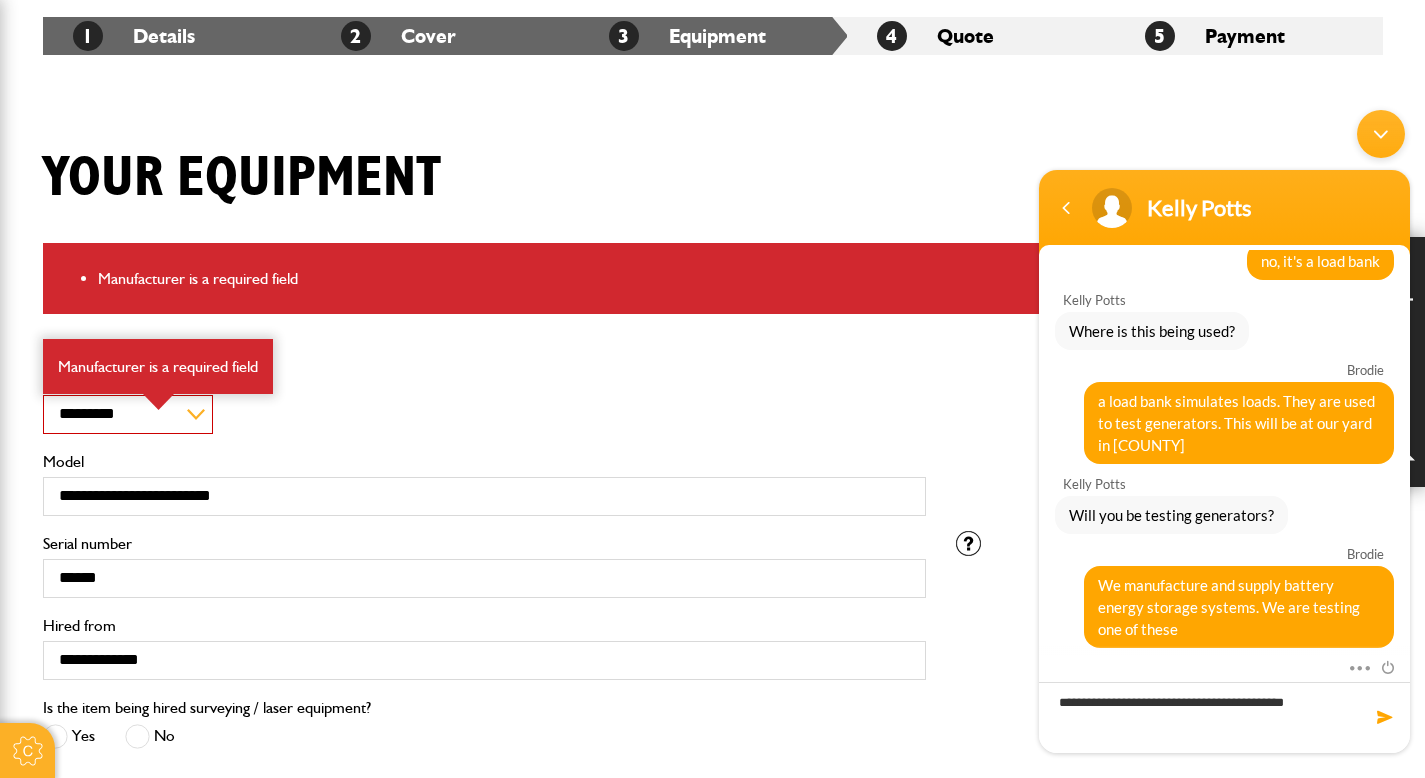 click at bounding box center [1385, 717] 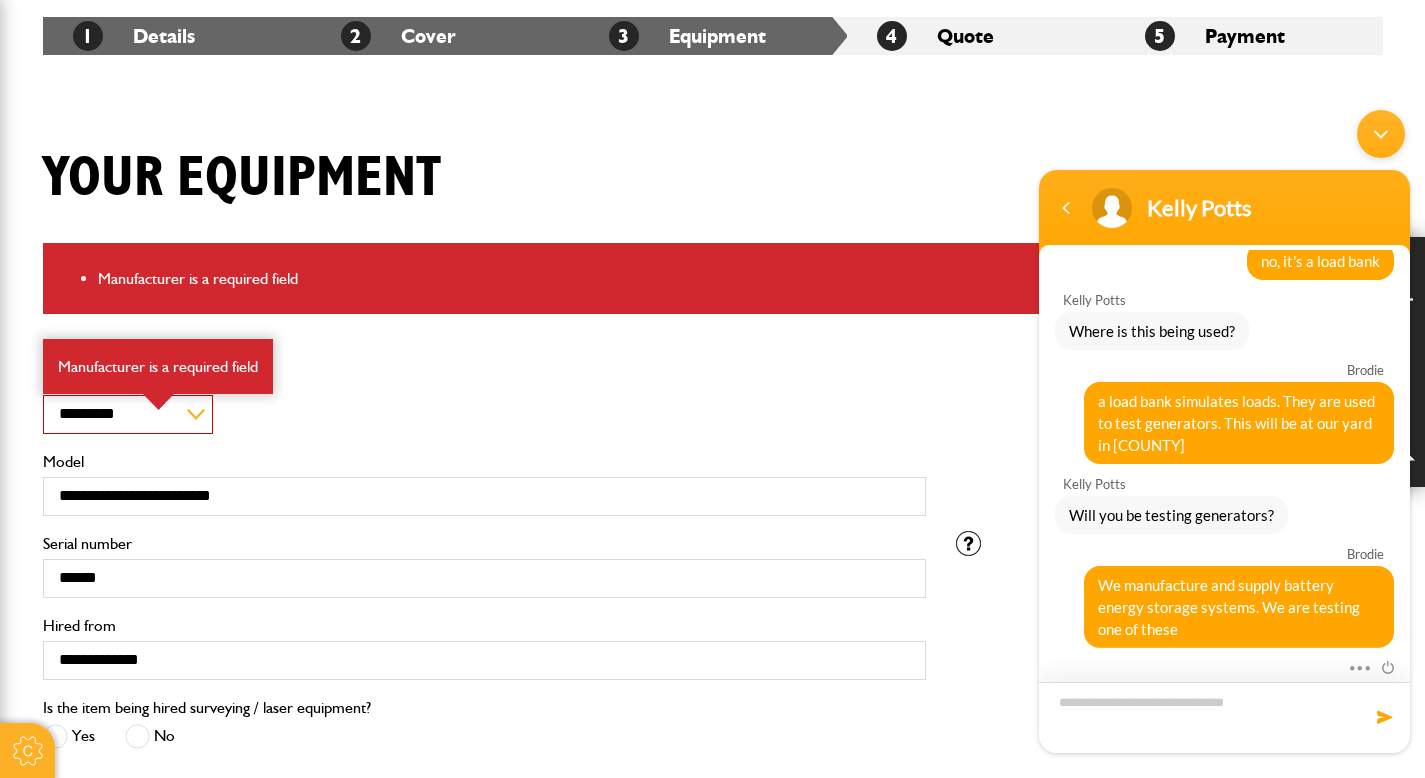 scroll, scrollTop: 653, scrollLeft: 0, axis: vertical 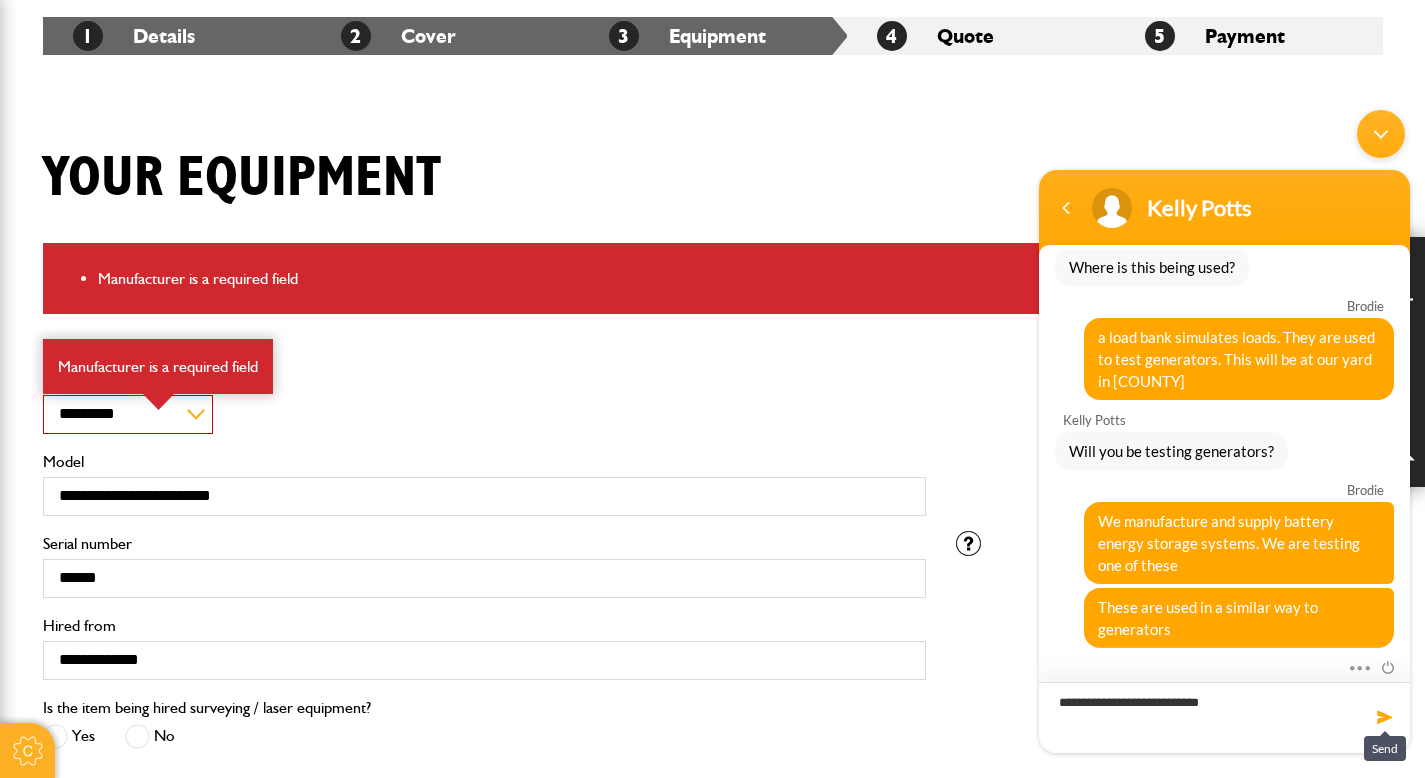 type on "**********" 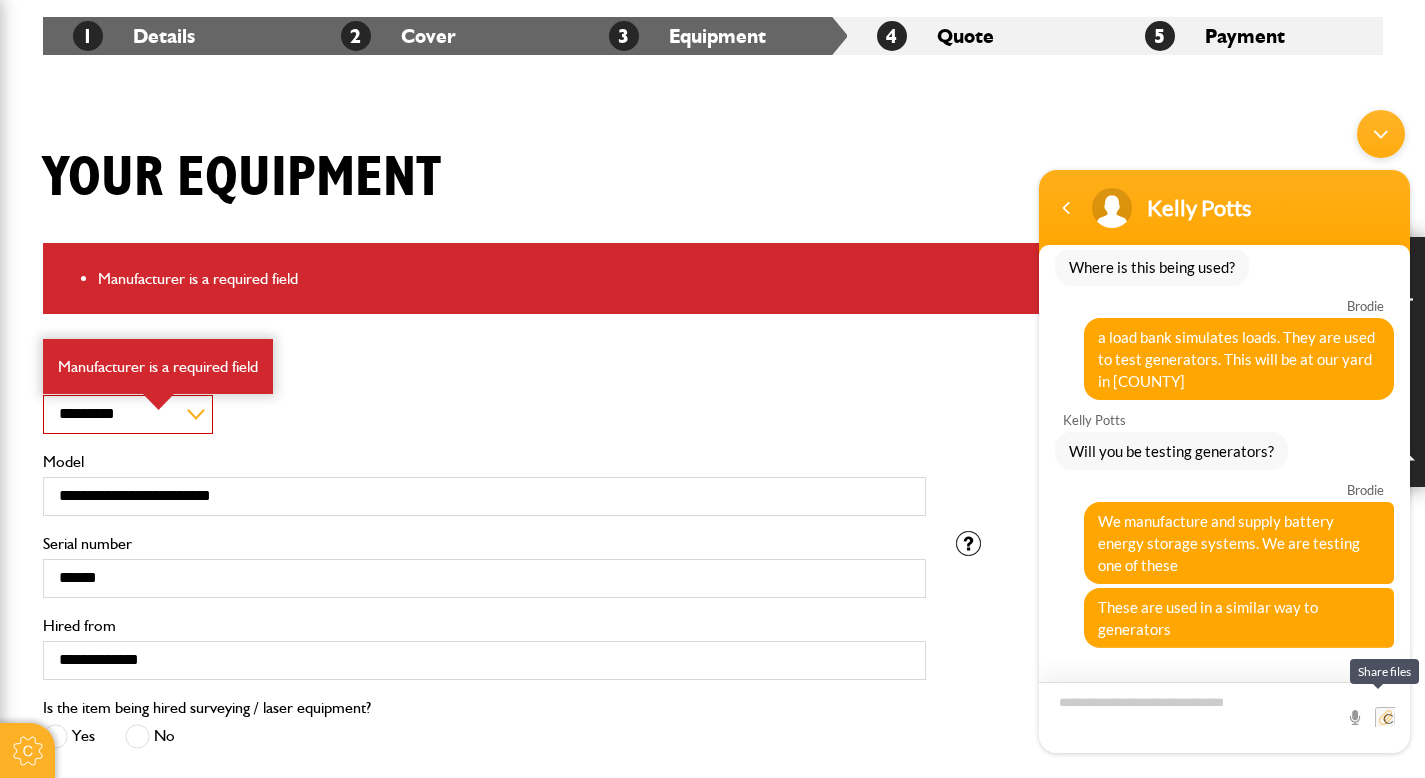 scroll, scrollTop: 695, scrollLeft: 0, axis: vertical 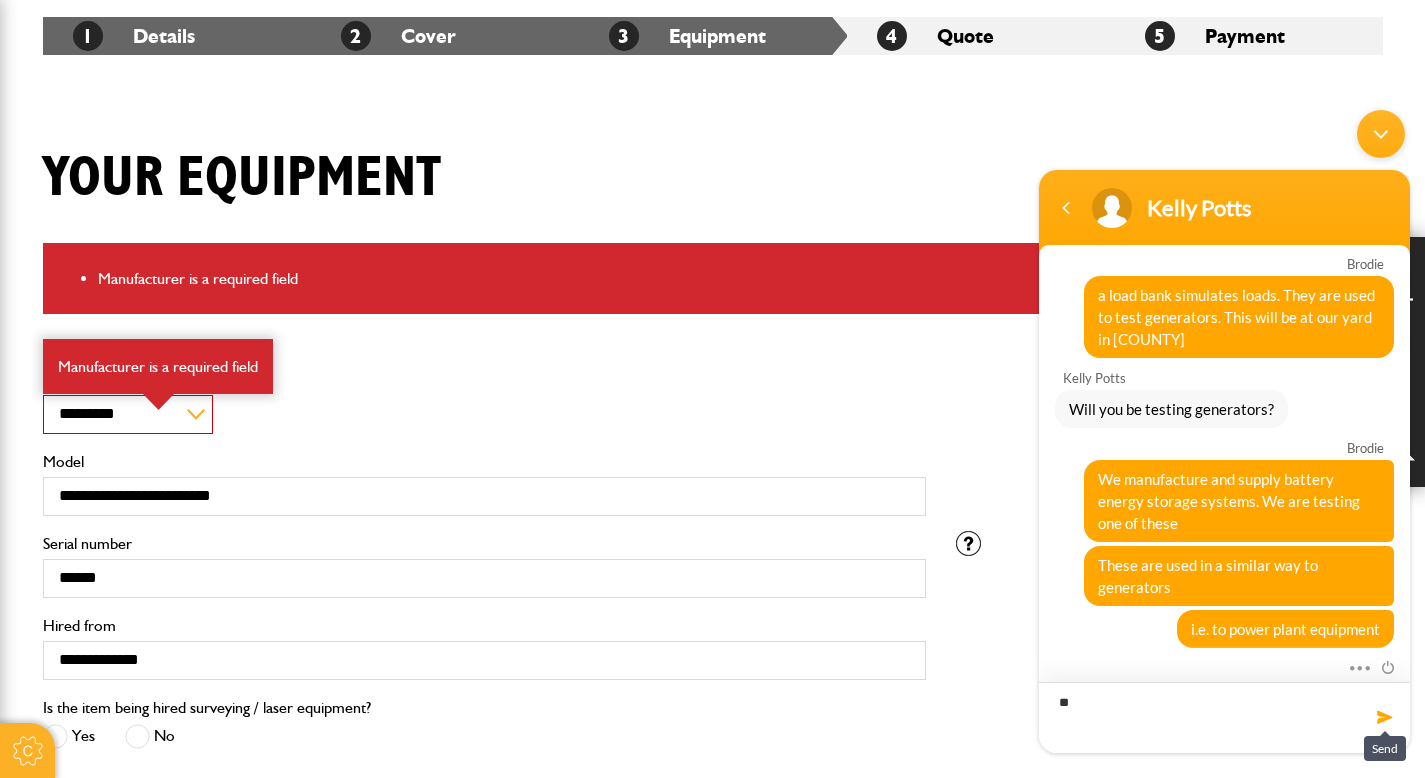 type on "*" 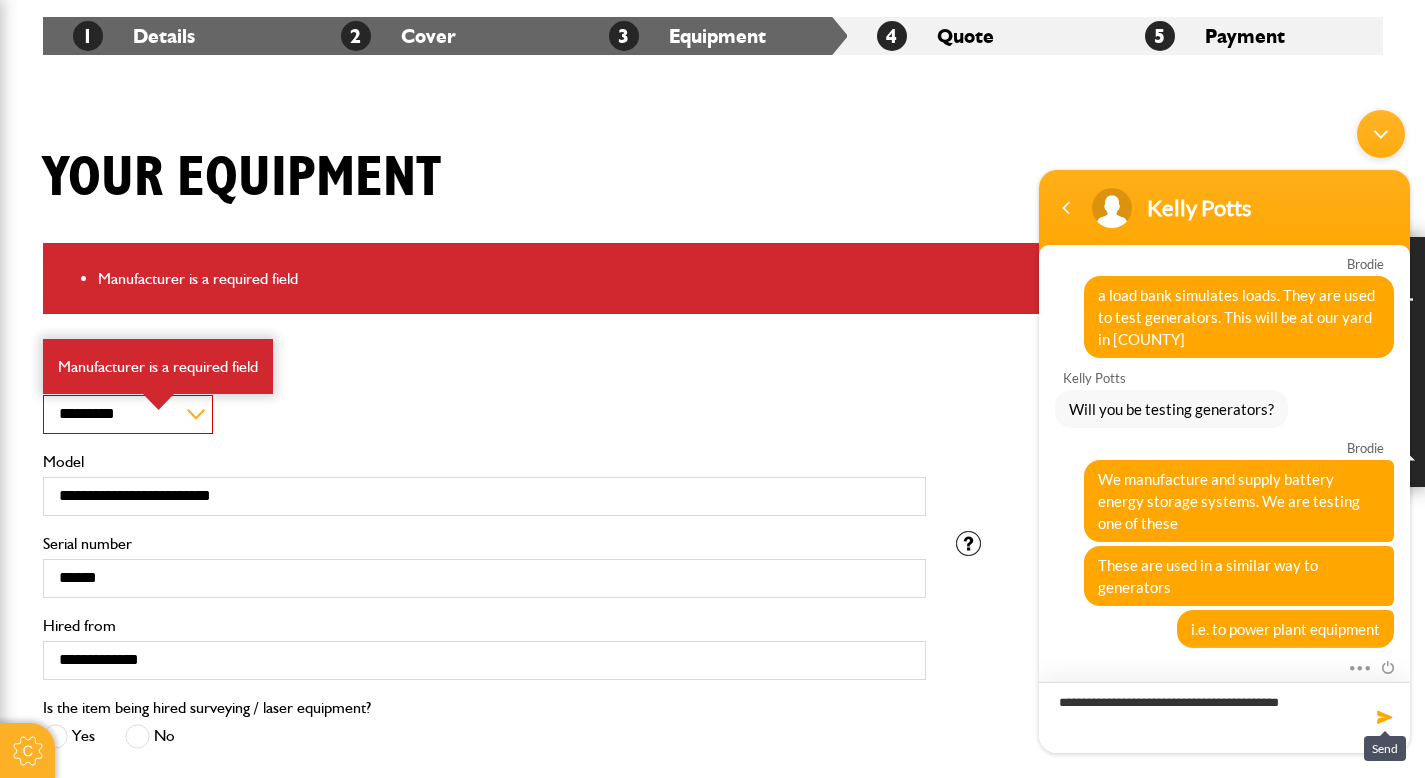 type on "**********" 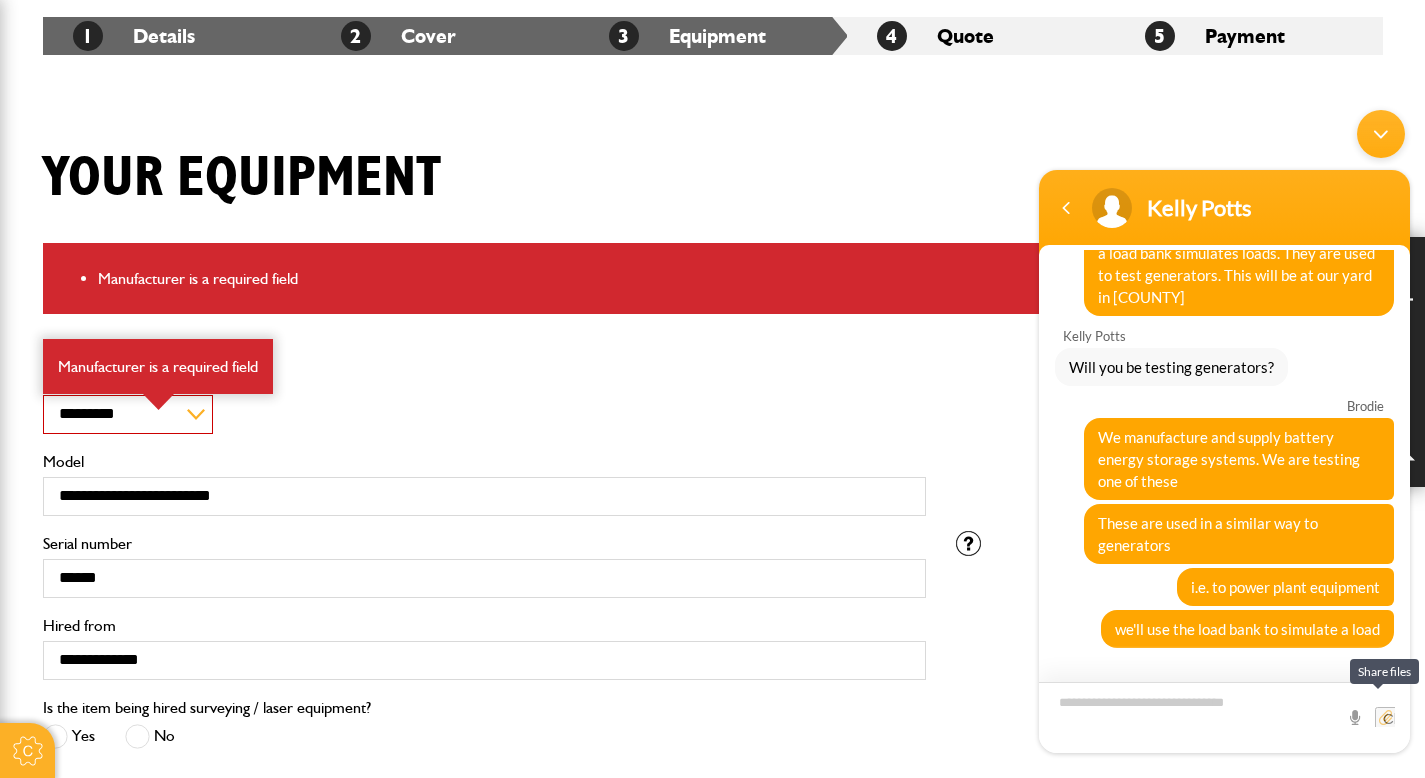 scroll, scrollTop: 829, scrollLeft: 0, axis: vertical 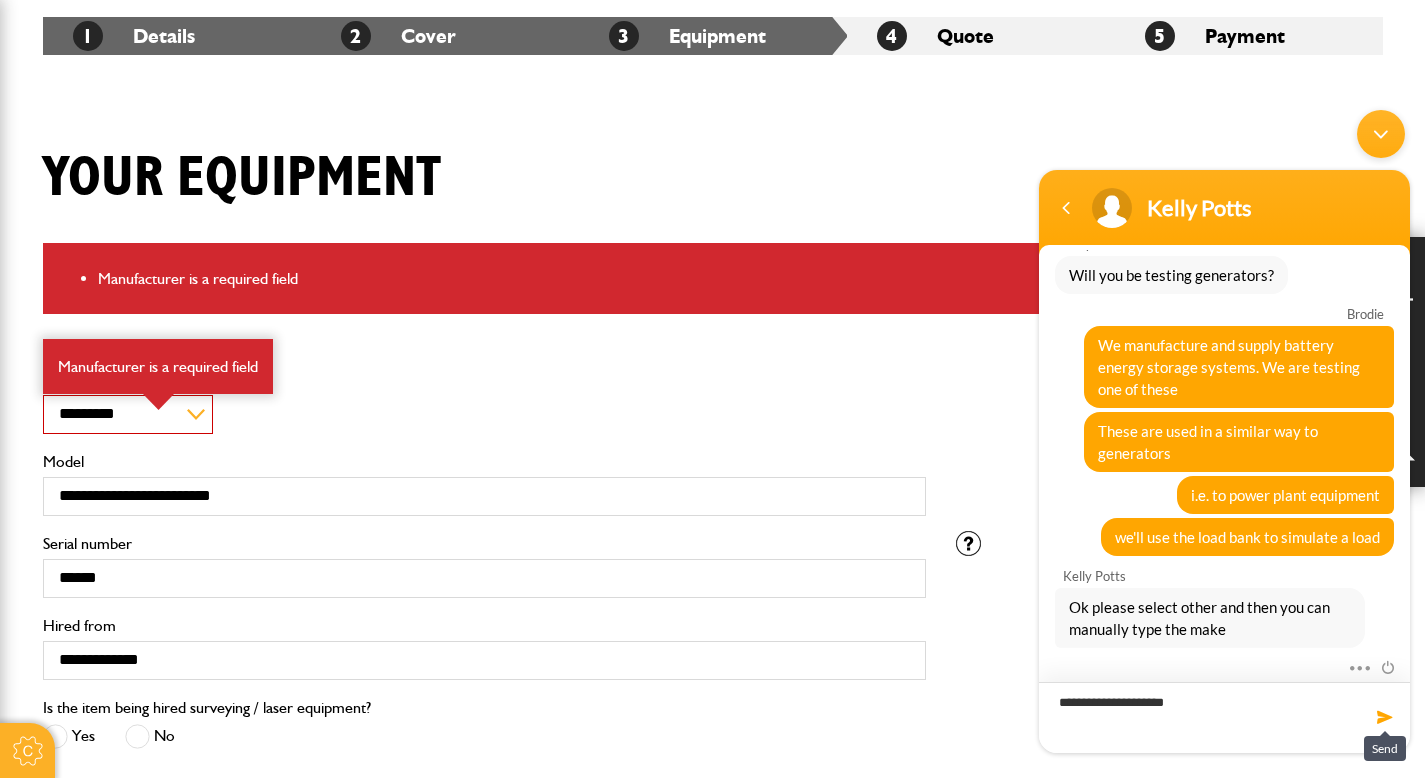 type on "**********" 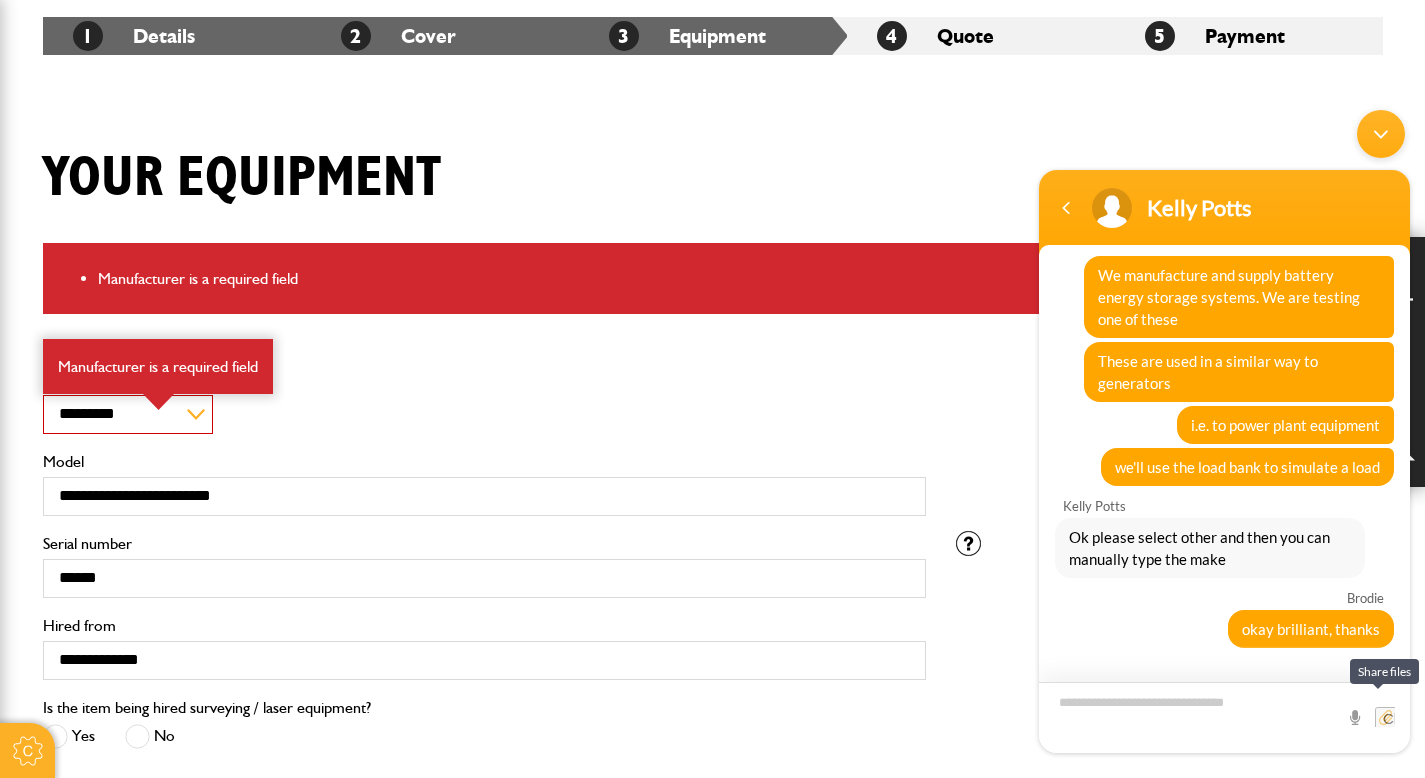 scroll, scrollTop: 991, scrollLeft: 0, axis: vertical 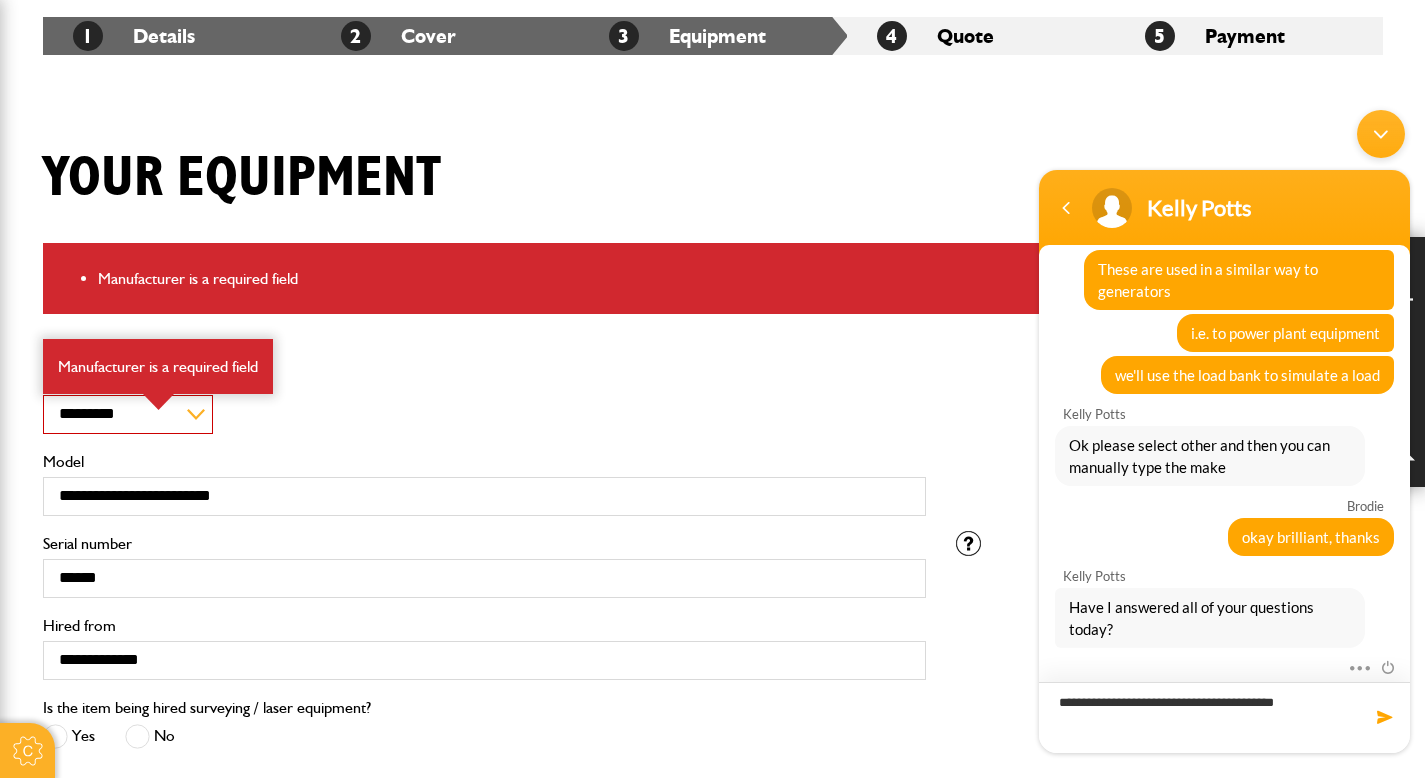 click on "**********" at bounding box center (1224, 717) 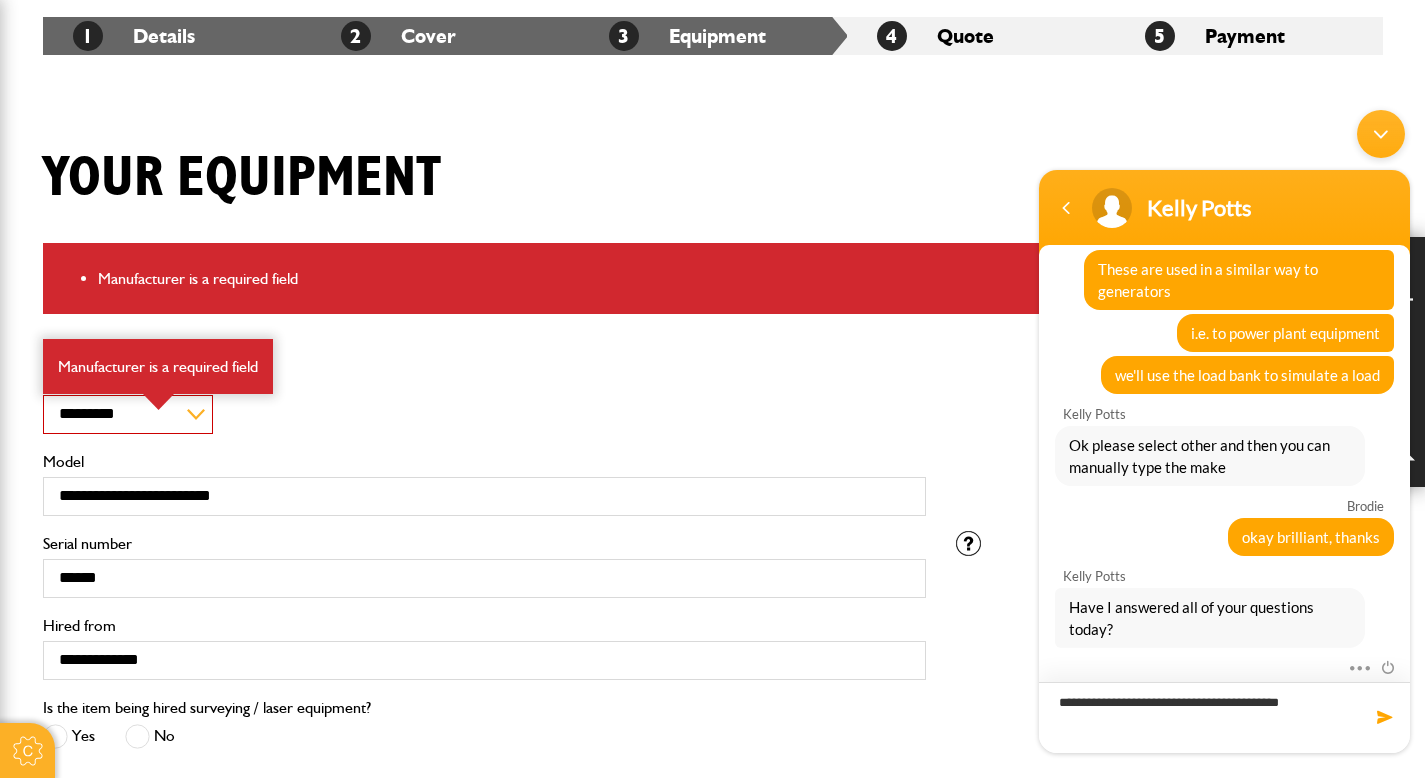click on "**********" at bounding box center [1224, 717] 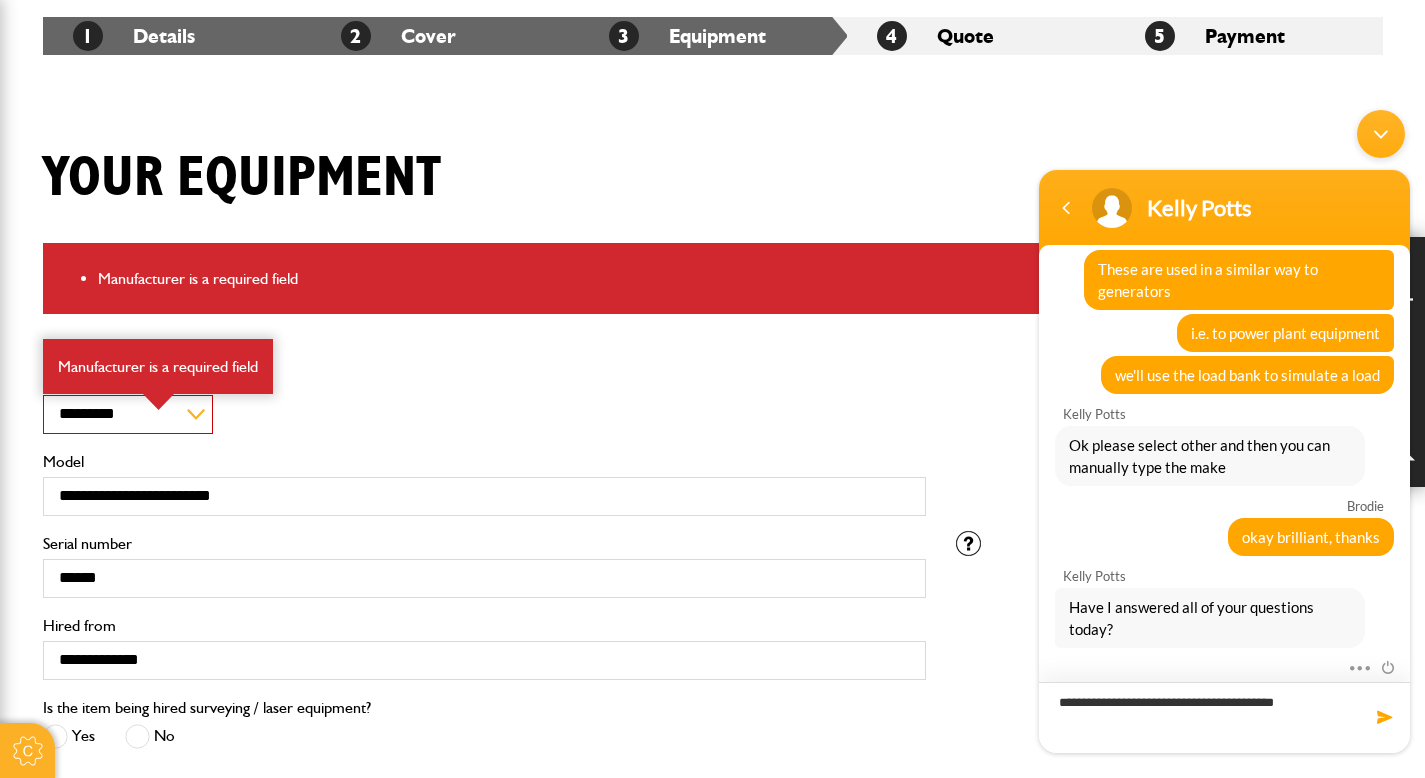 type 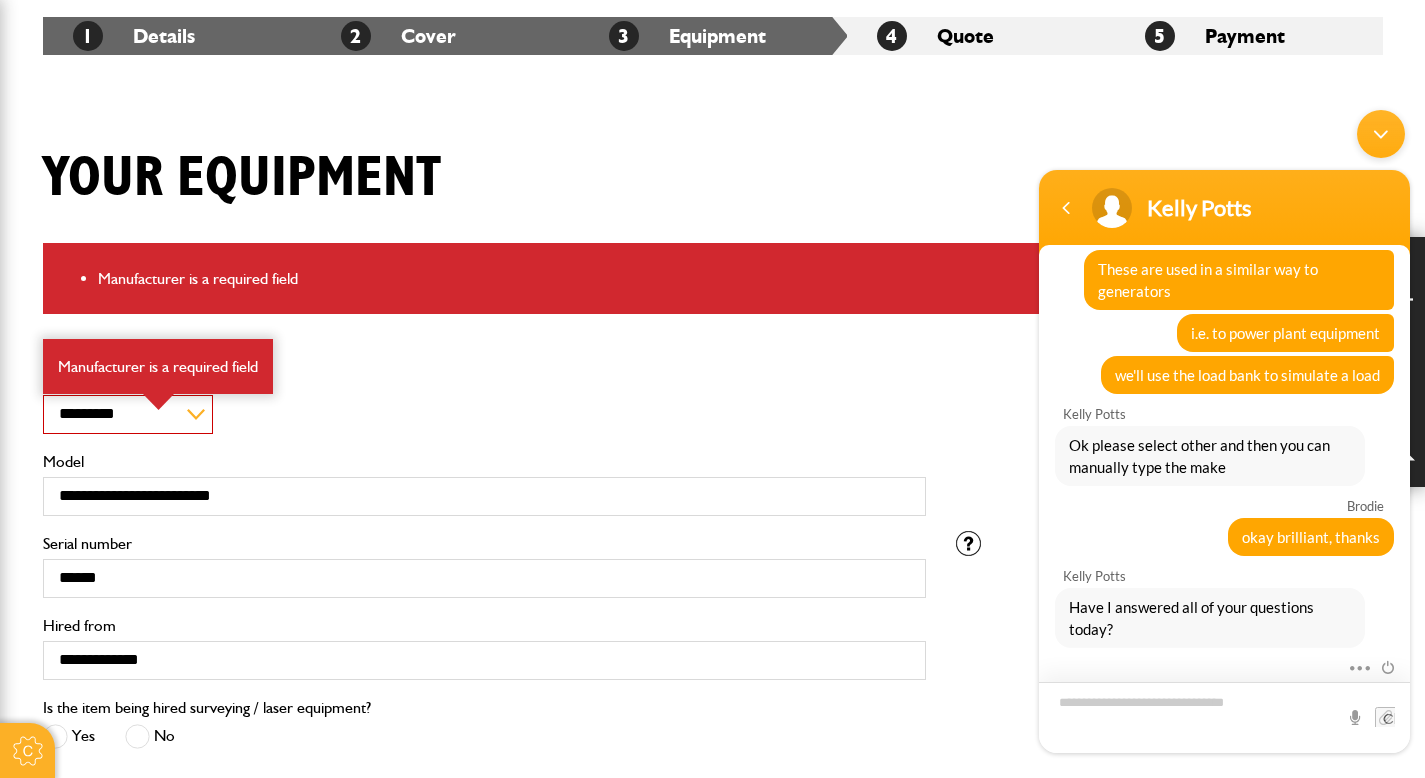 scroll, scrollTop: 1083, scrollLeft: 0, axis: vertical 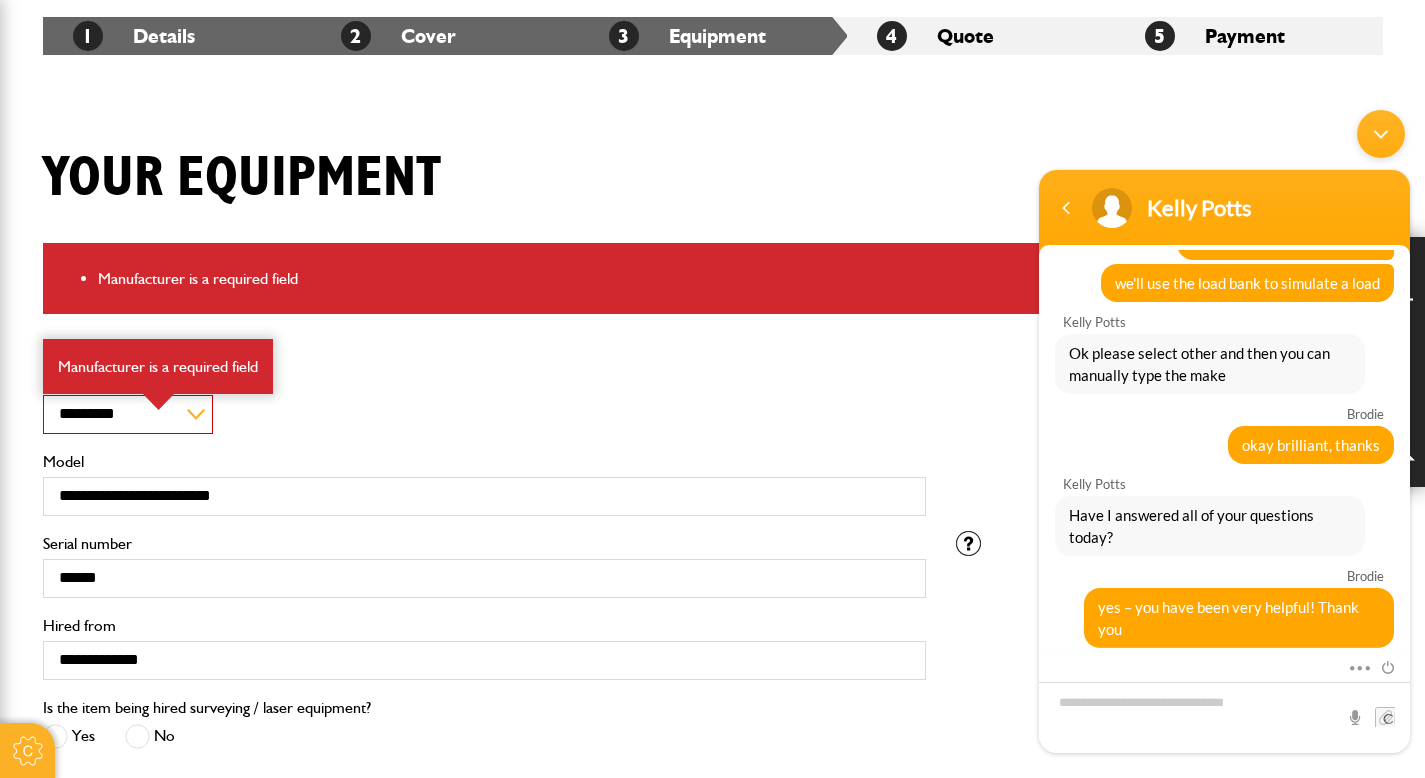 drag, startPoint x: 1379, startPoint y: 128, endPoint x: 1385, endPoint y: 112, distance: 17.088007 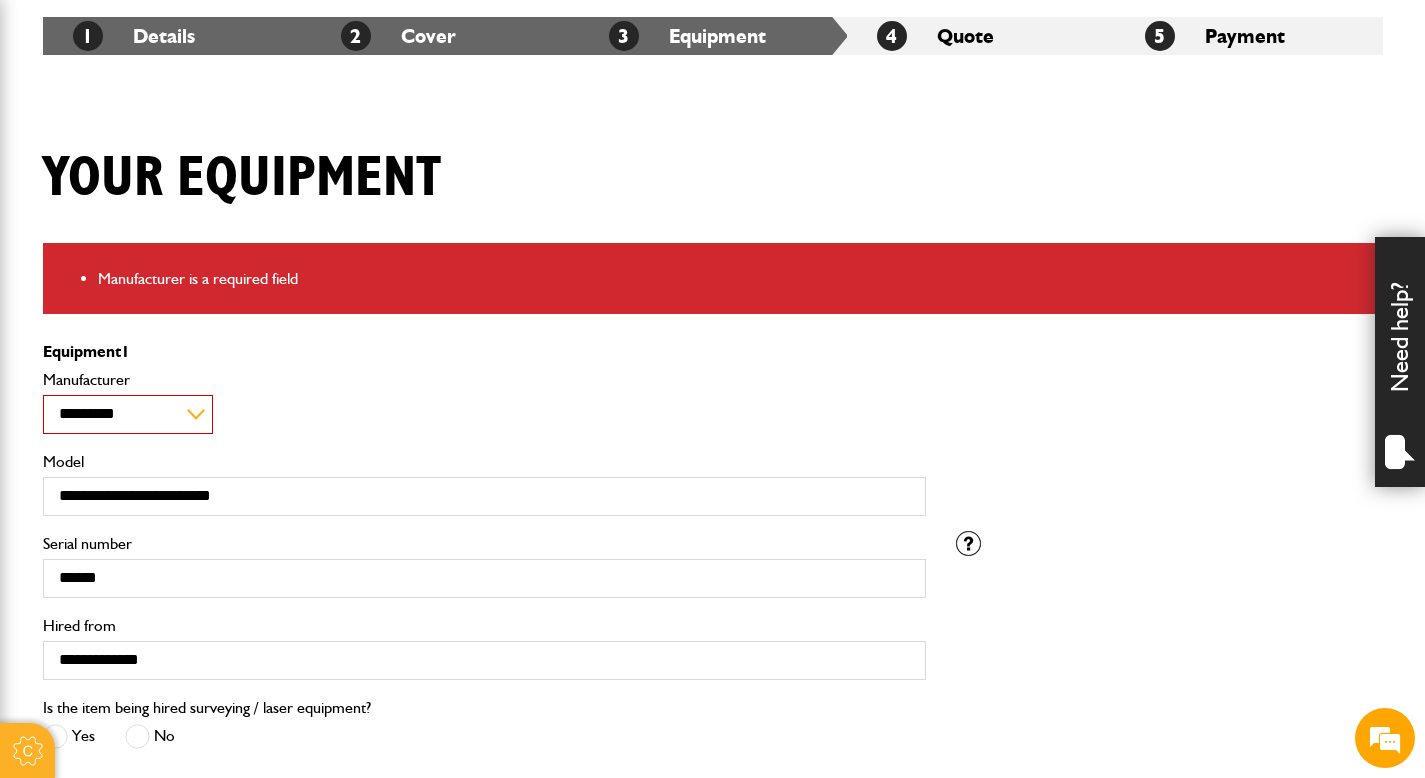 click on "**********" at bounding box center (128, 414) 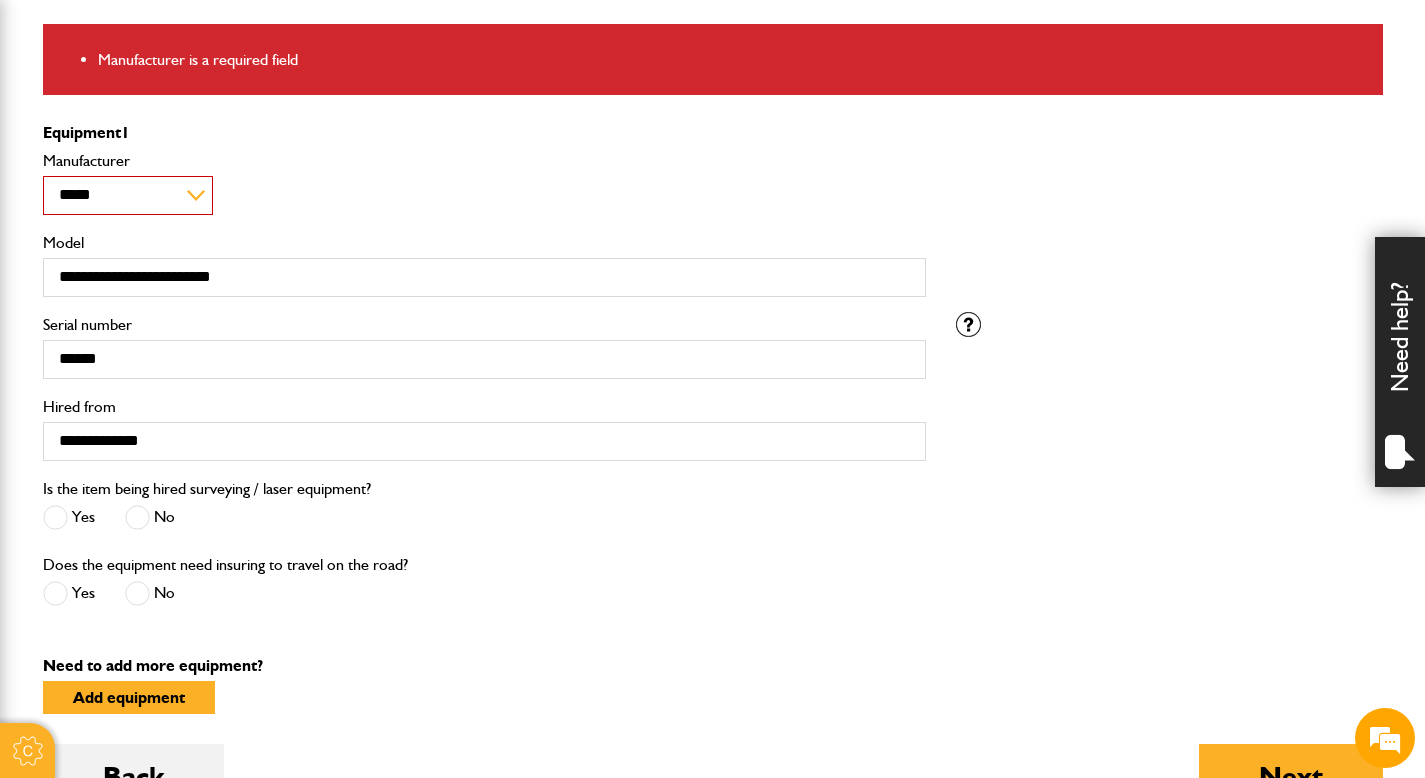 scroll, scrollTop: 740, scrollLeft: 0, axis: vertical 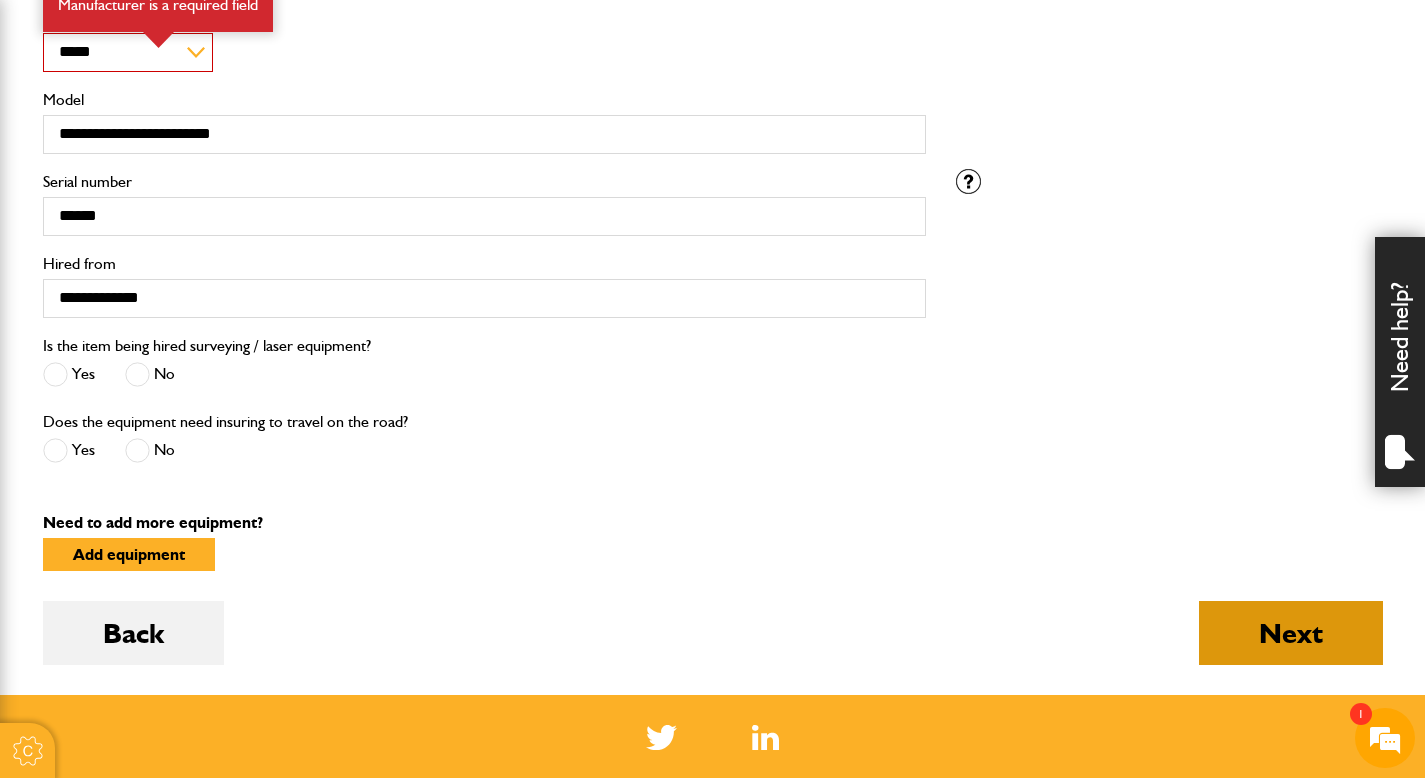 click on "Next" at bounding box center (1291, 633) 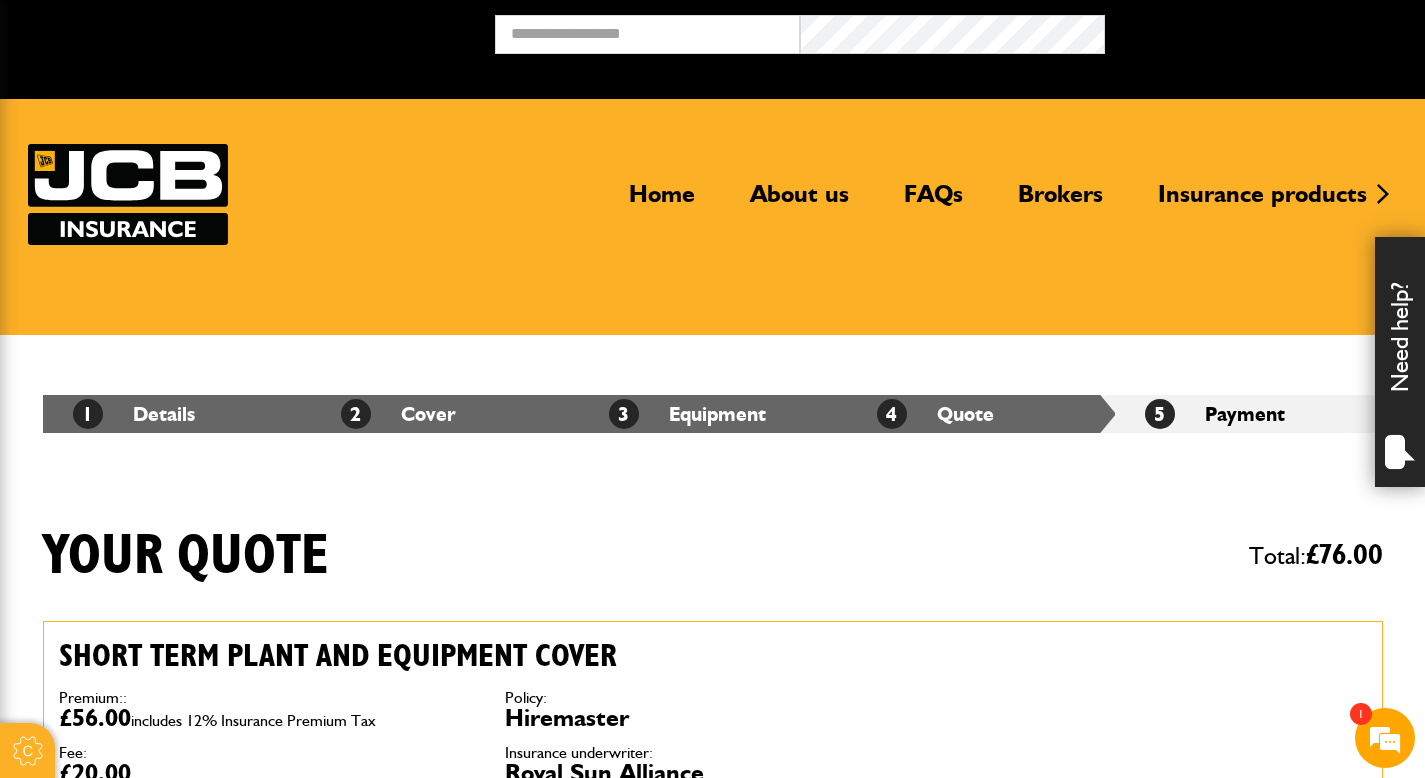 scroll, scrollTop: 0, scrollLeft: 0, axis: both 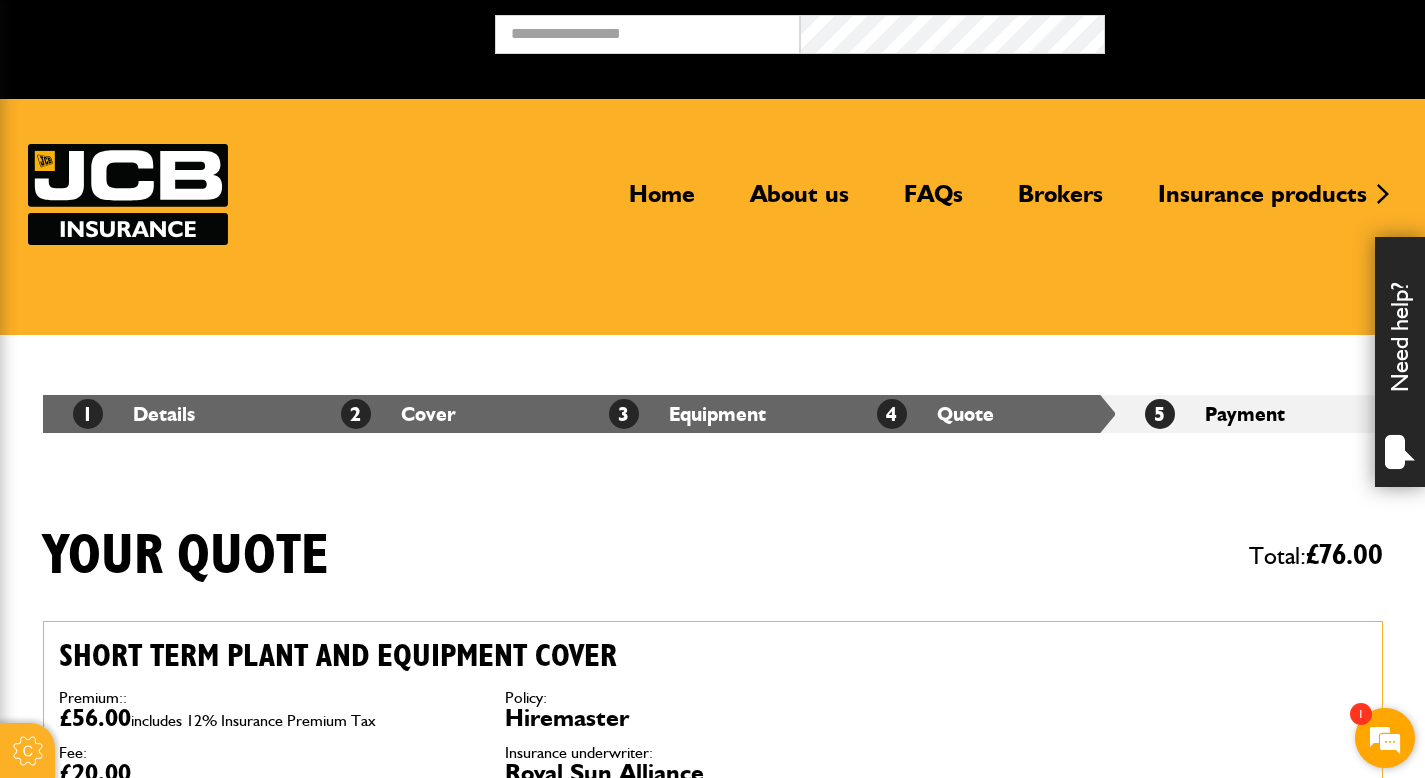 click at bounding box center (1385, 738) 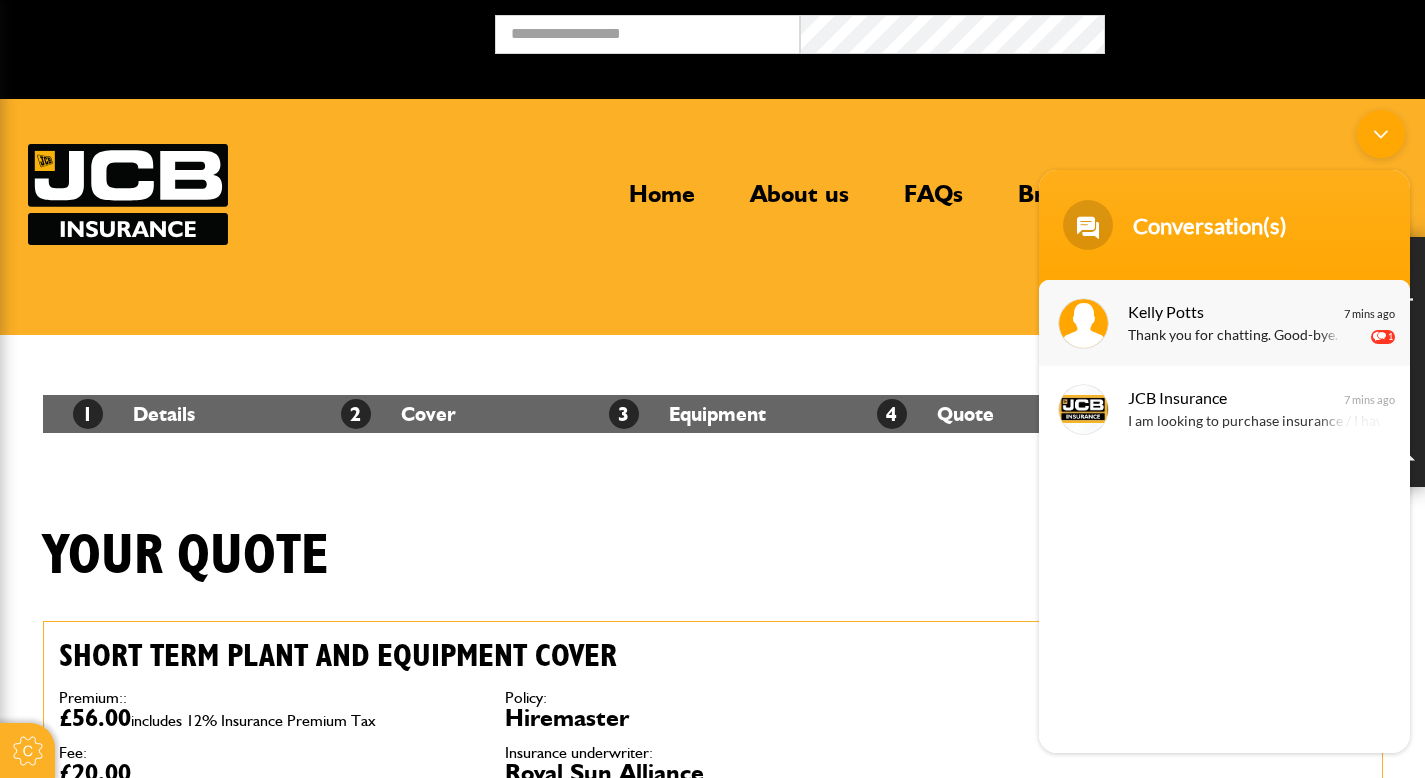 click on "Thank you for chatting. Good-bye." at bounding box center (1254, 336) 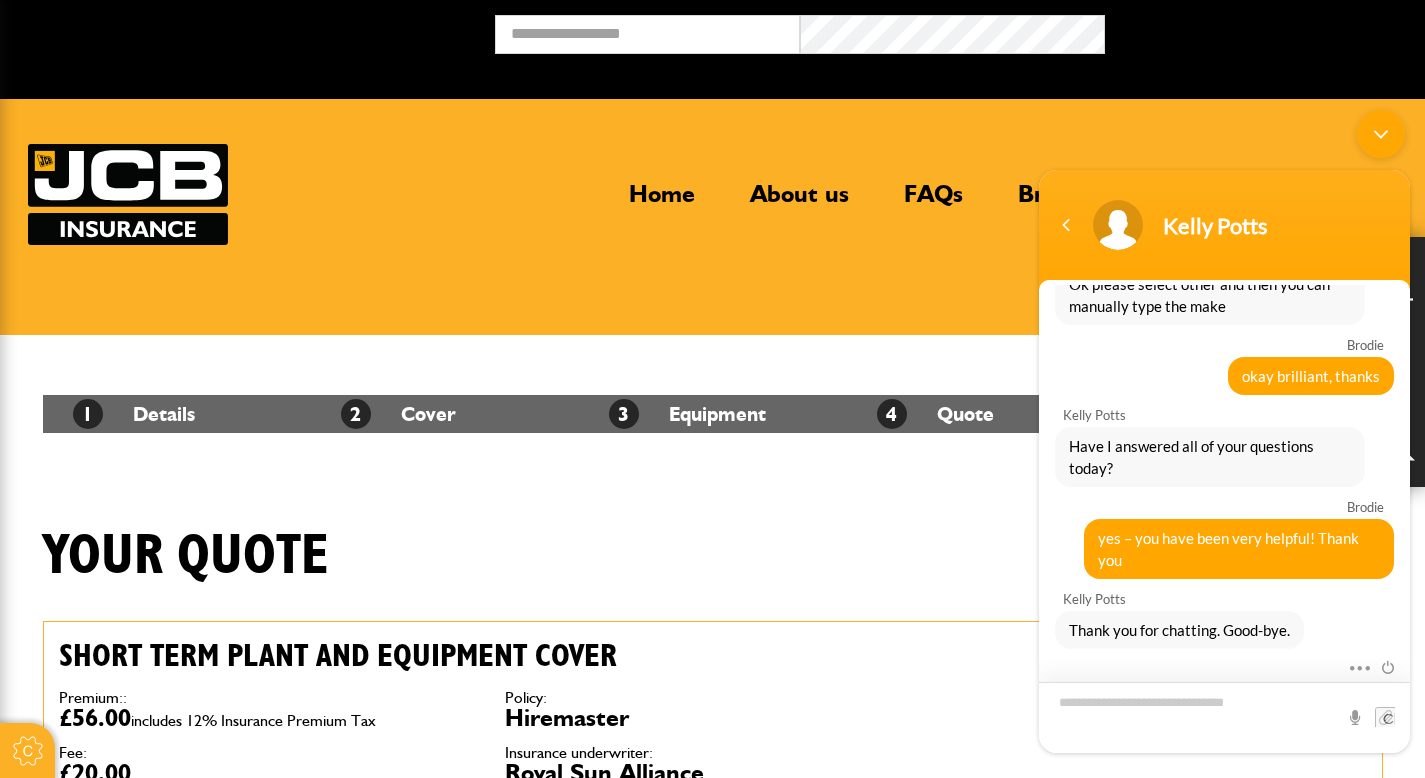 scroll, scrollTop: 1188, scrollLeft: 0, axis: vertical 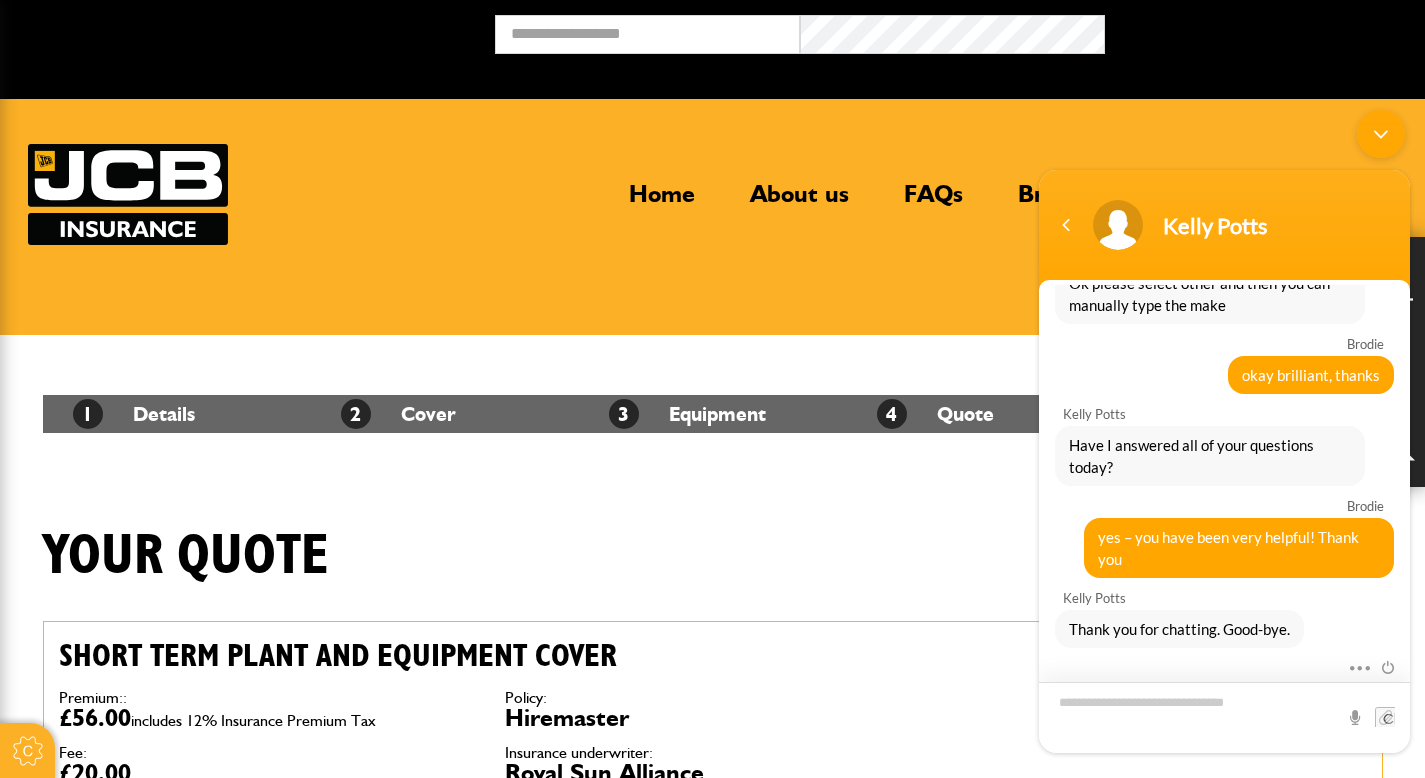 click at bounding box center [1224, 717] 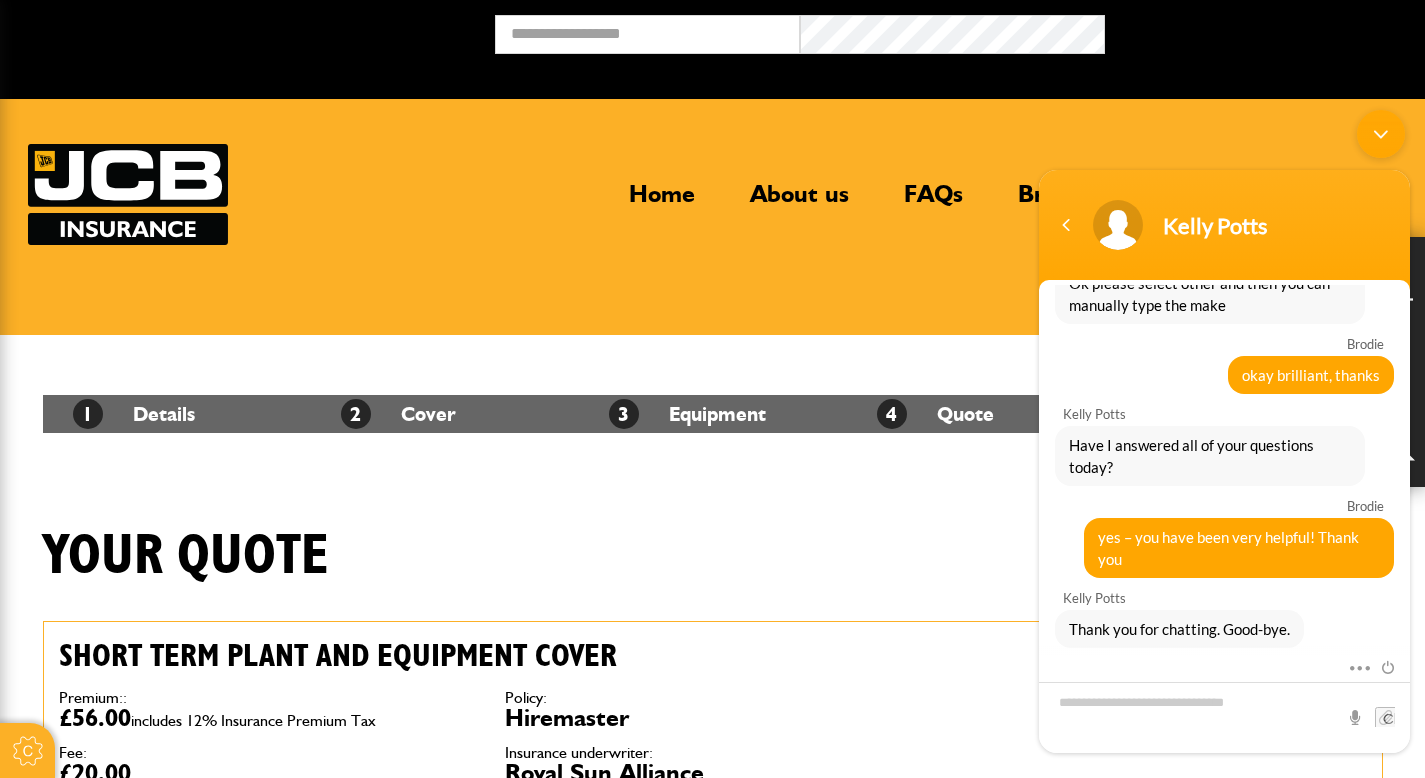 drag, startPoint x: 1386, startPoint y: 125, endPoint x: 2415, endPoint y: 226, distance: 1033.9448 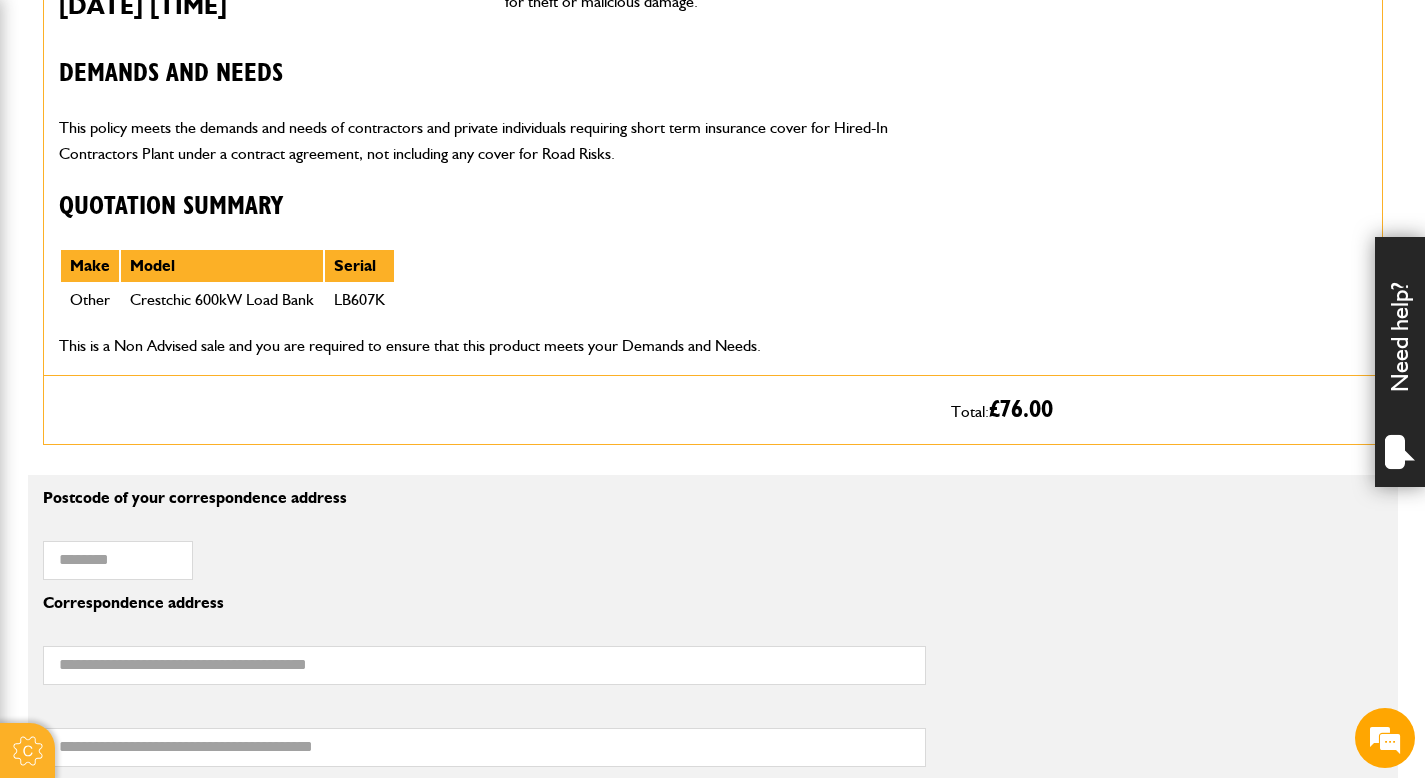 scroll, scrollTop: 790, scrollLeft: 0, axis: vertical 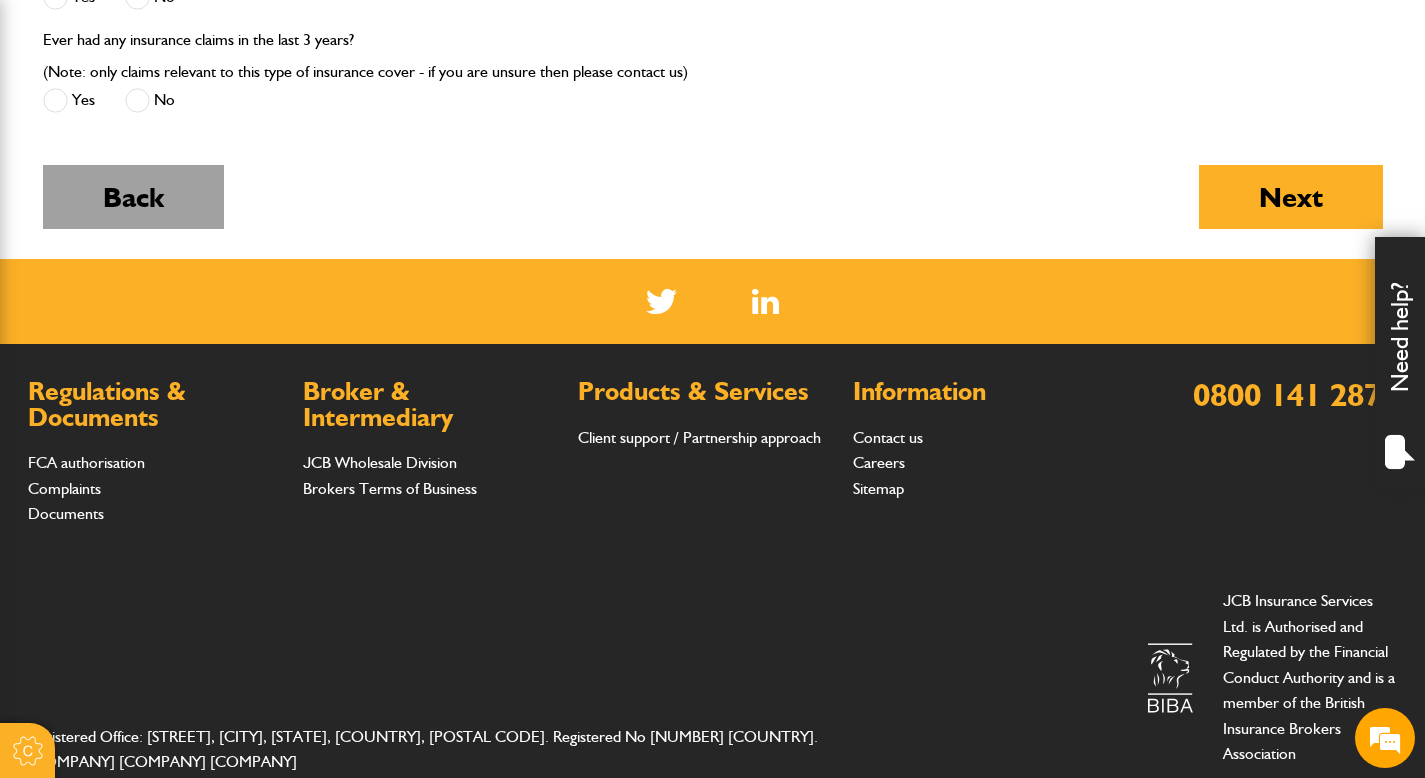 click on "Back" at bounding box center [133, 197] 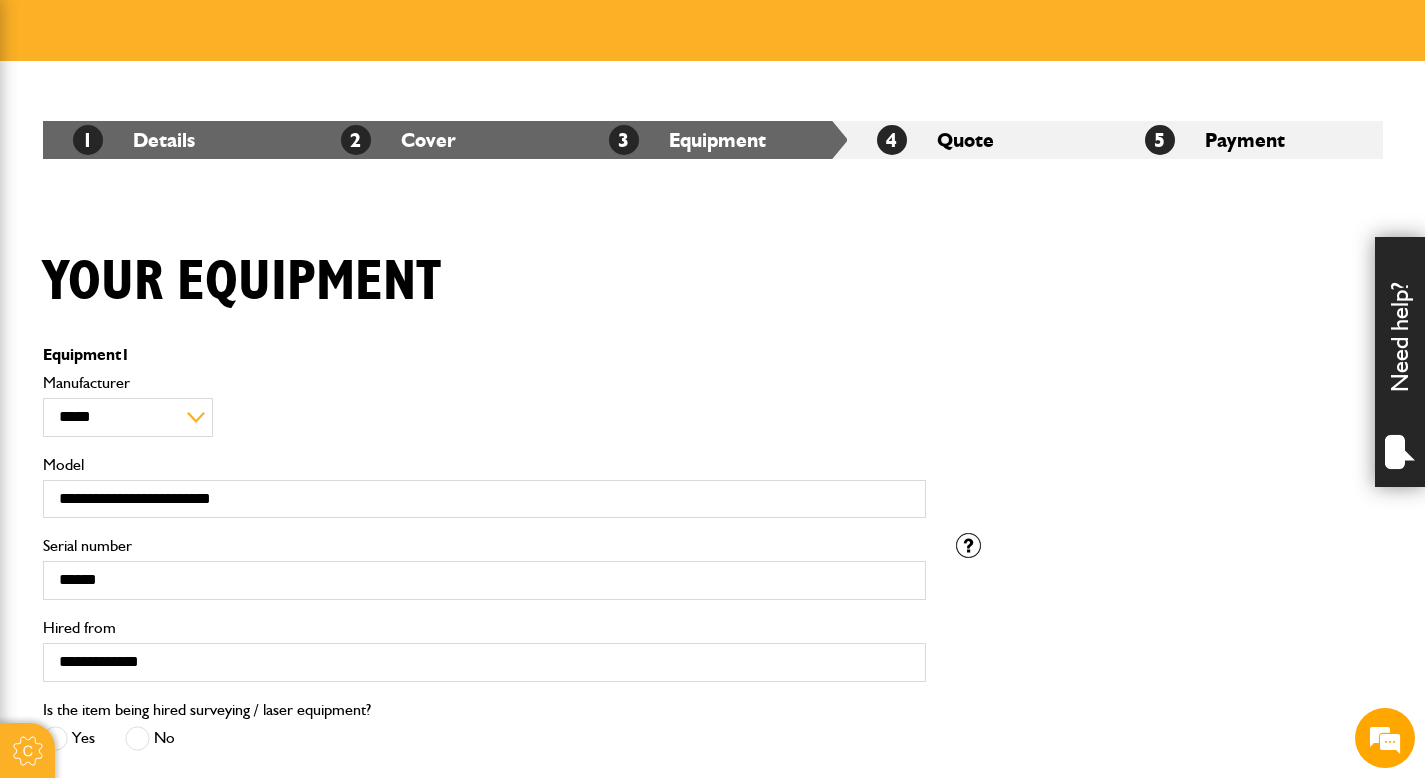 scroll, scrollTop: 314, scrollLeft: 0, axis: vertical 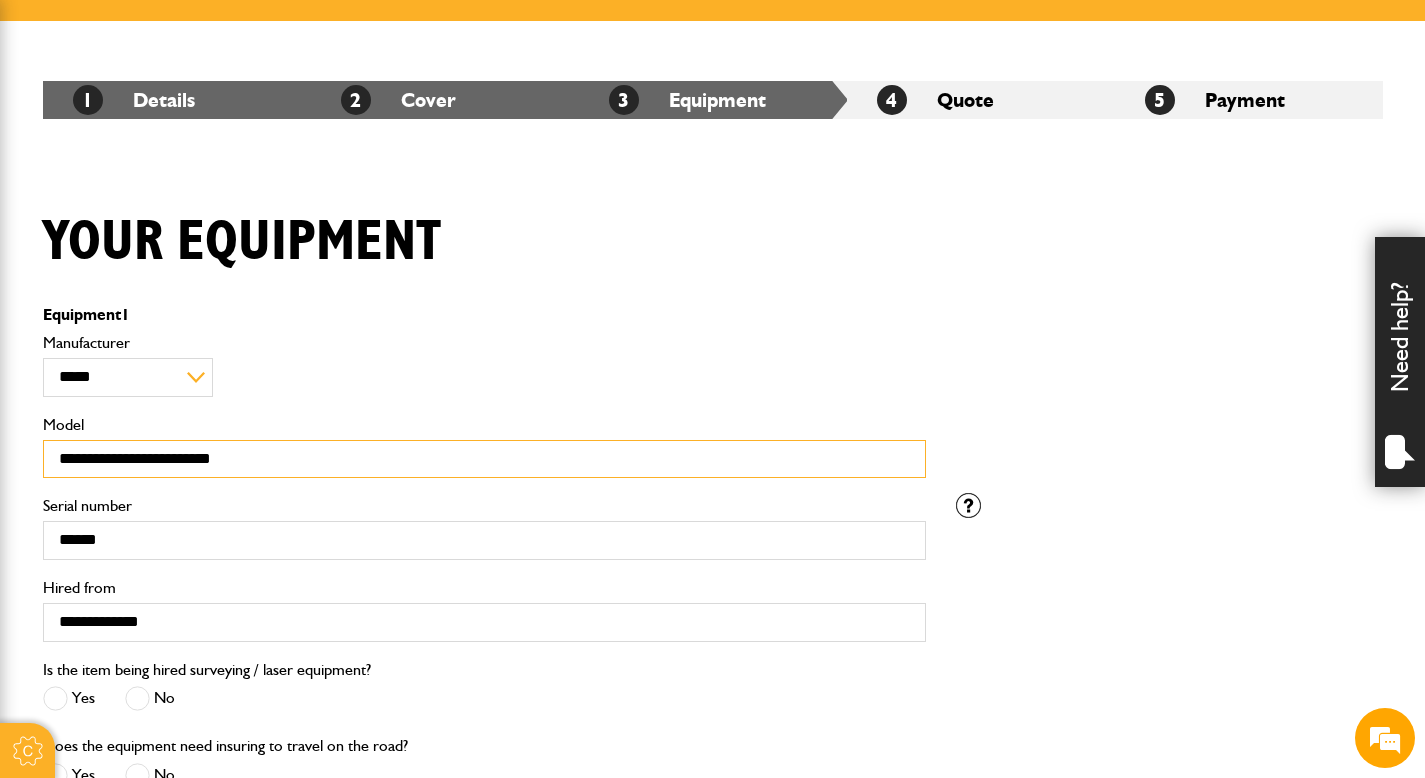 drag, startPoint x: 290, startPoint y: 465, endPoint x: 64, endPoint y: 461, distance: 226.0354 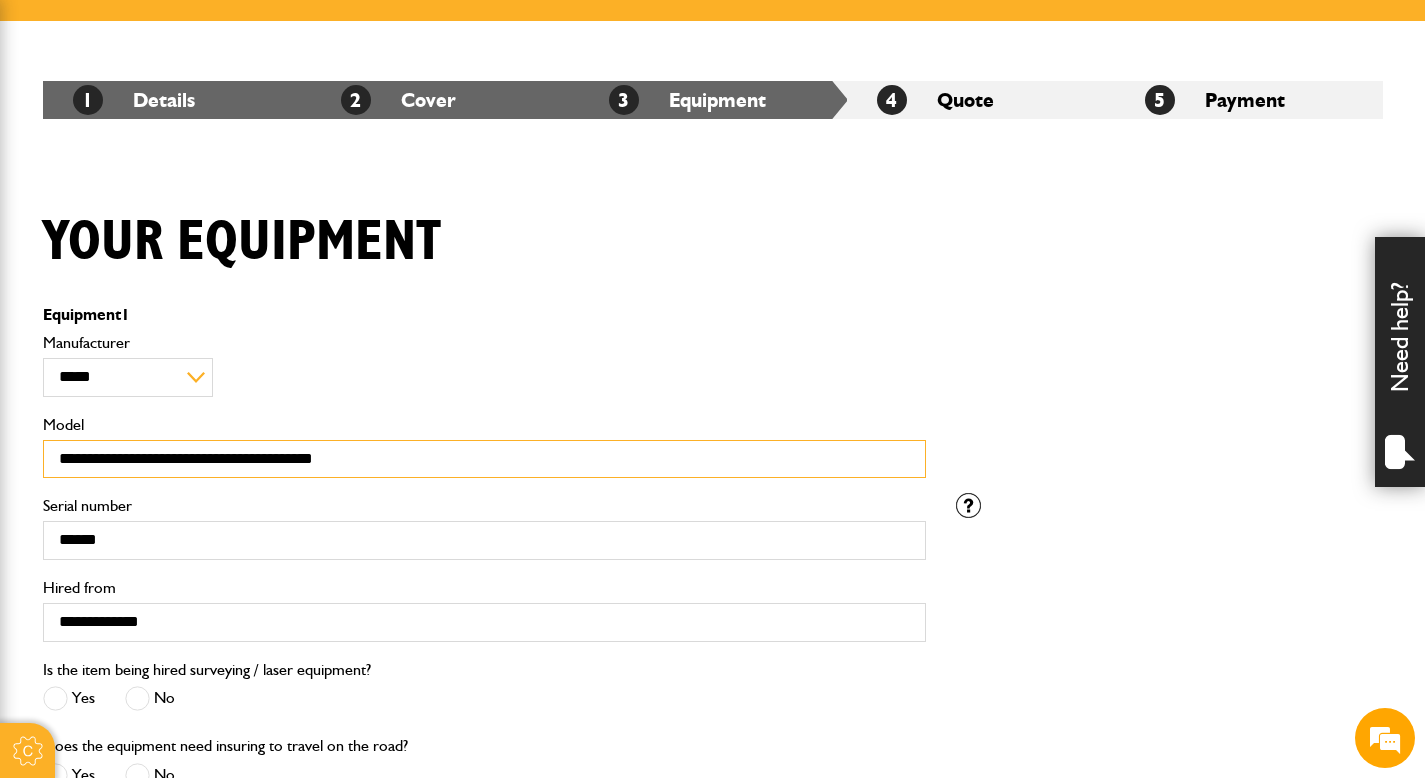 type on "**********" 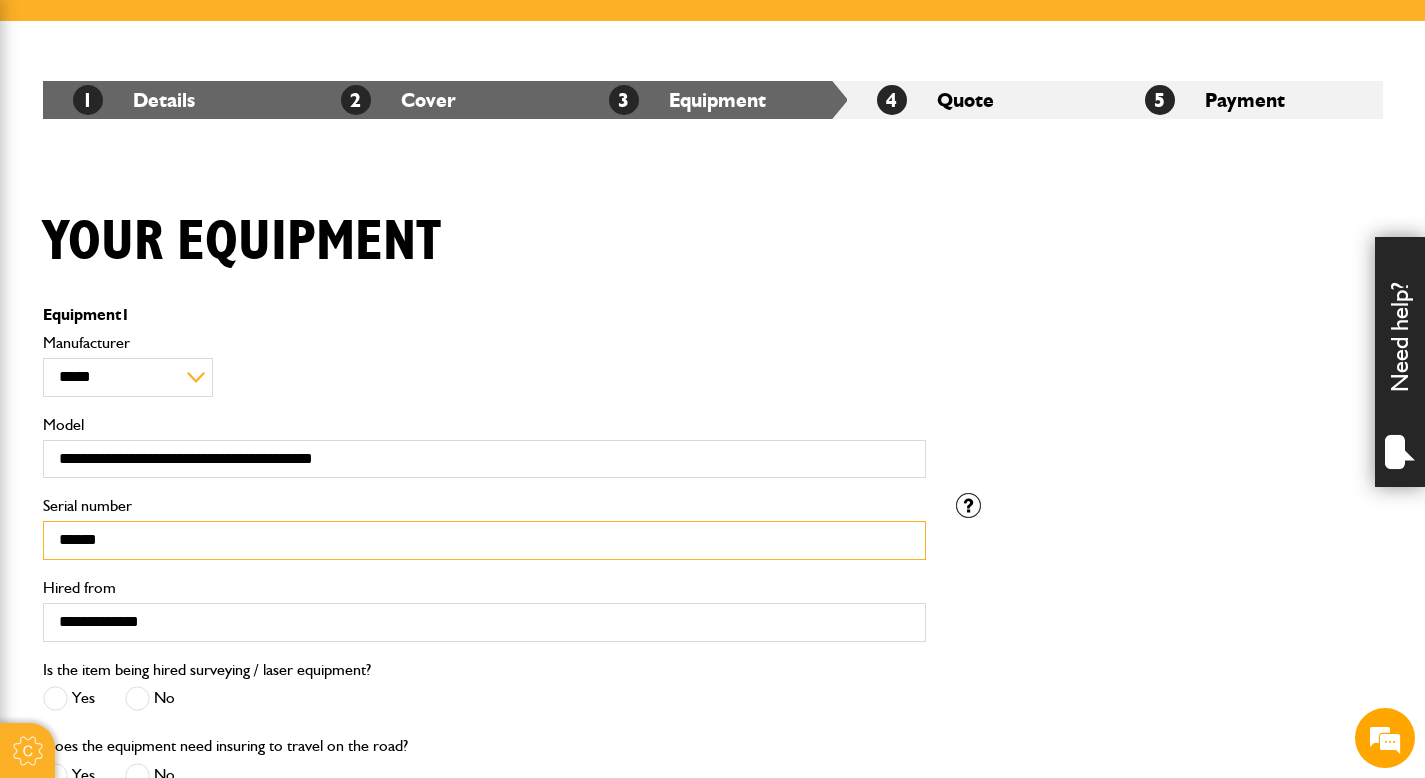 drag, startPoint x: 115, startPoint y: 539, endPoint x: 9, endPoint y: 538, distance: 106.004715 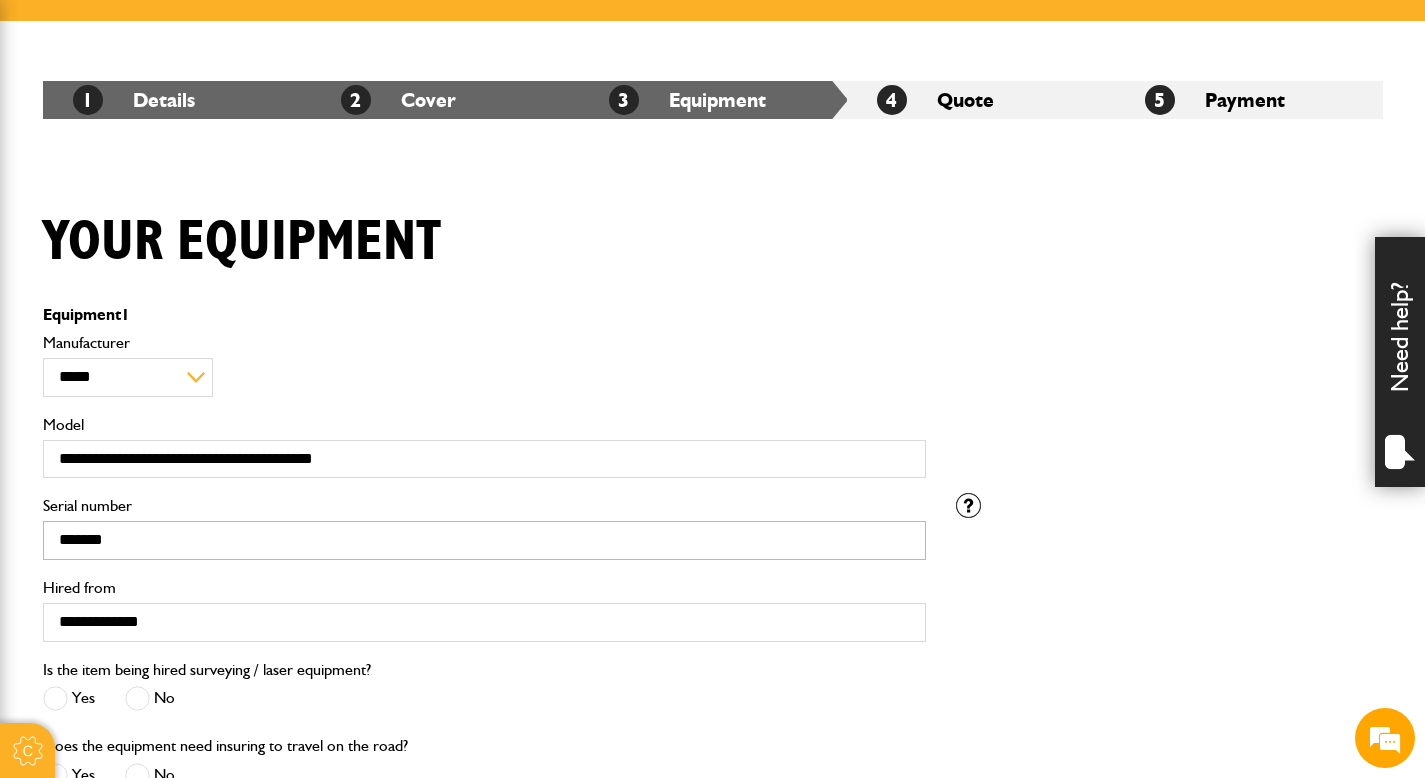 type on "*******" 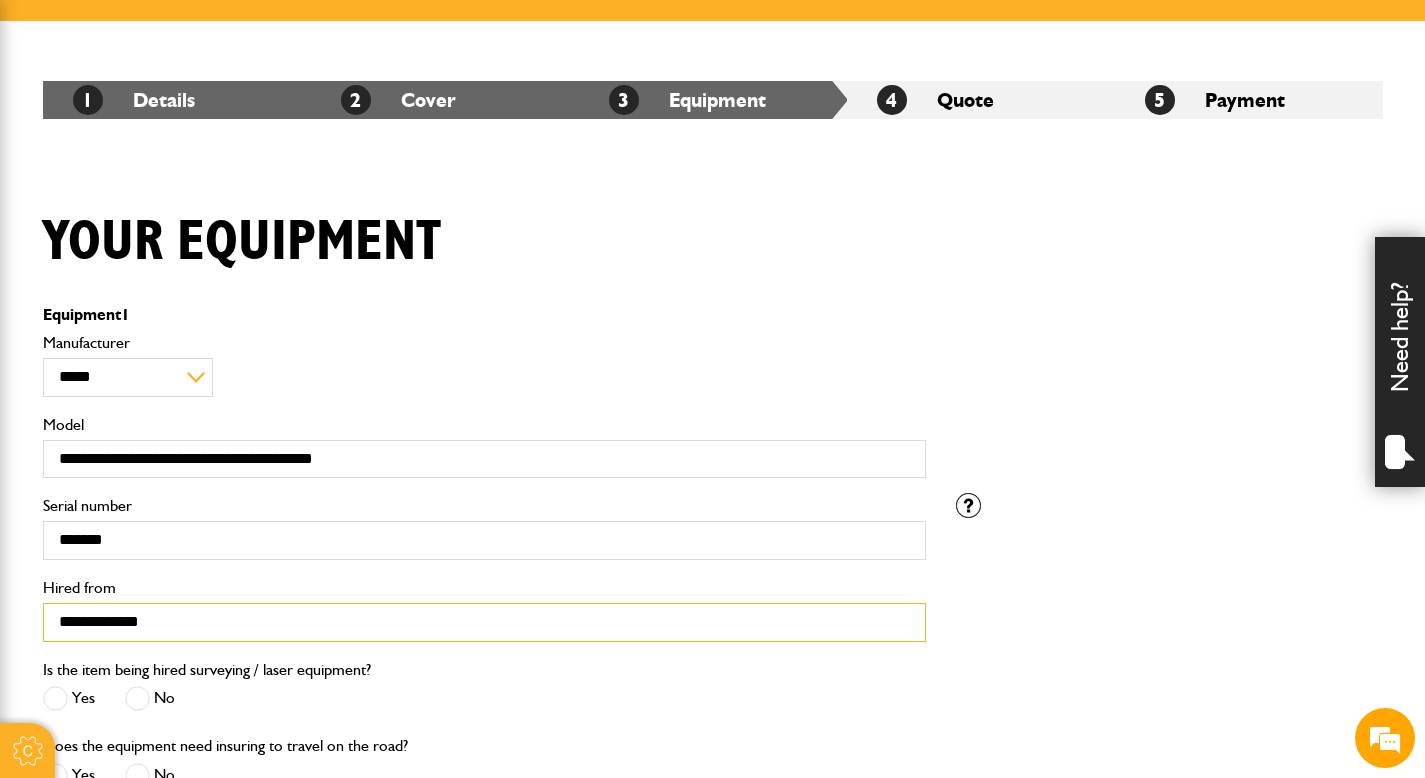 click on "**********" at bounding box center [484, 622] 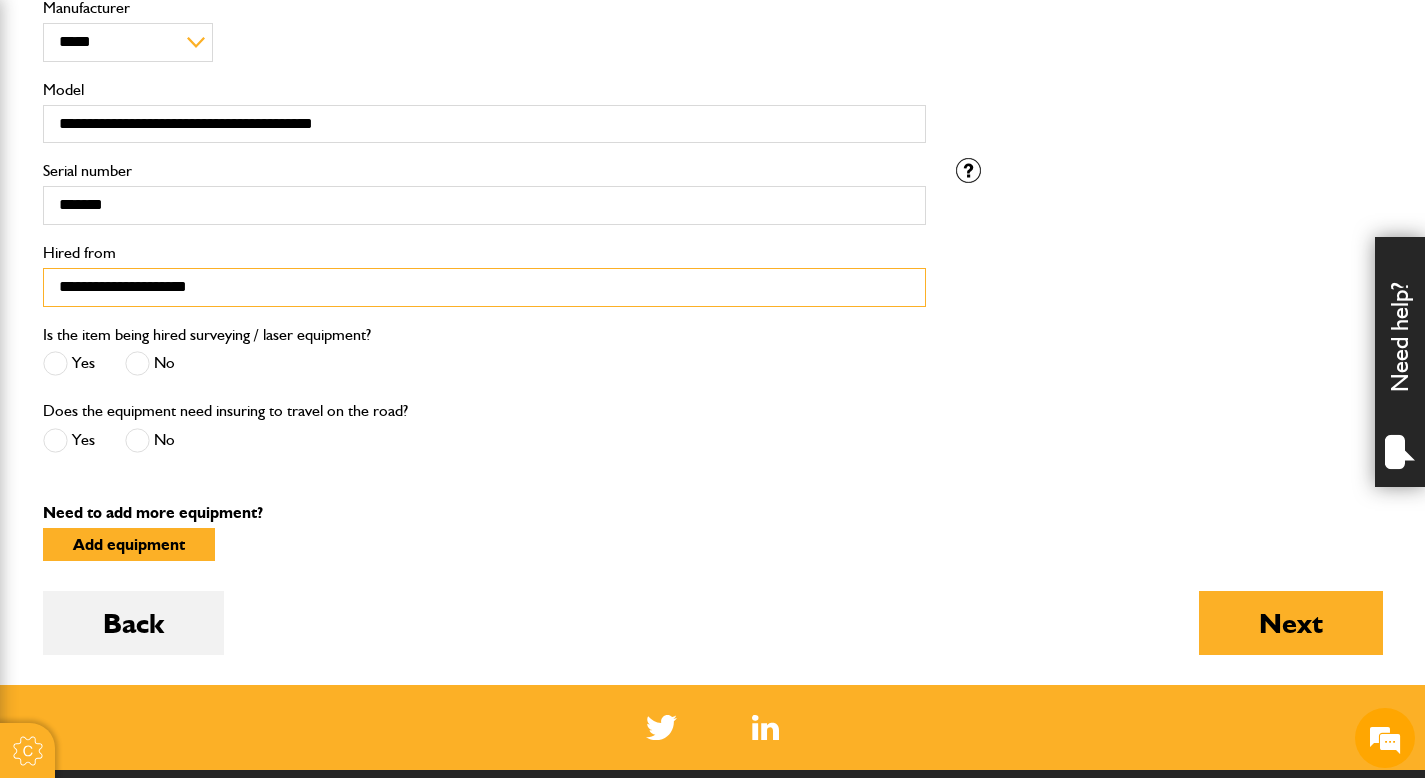 scroll, scrollTop: 704, scrollLeft: 0, axis: vertical 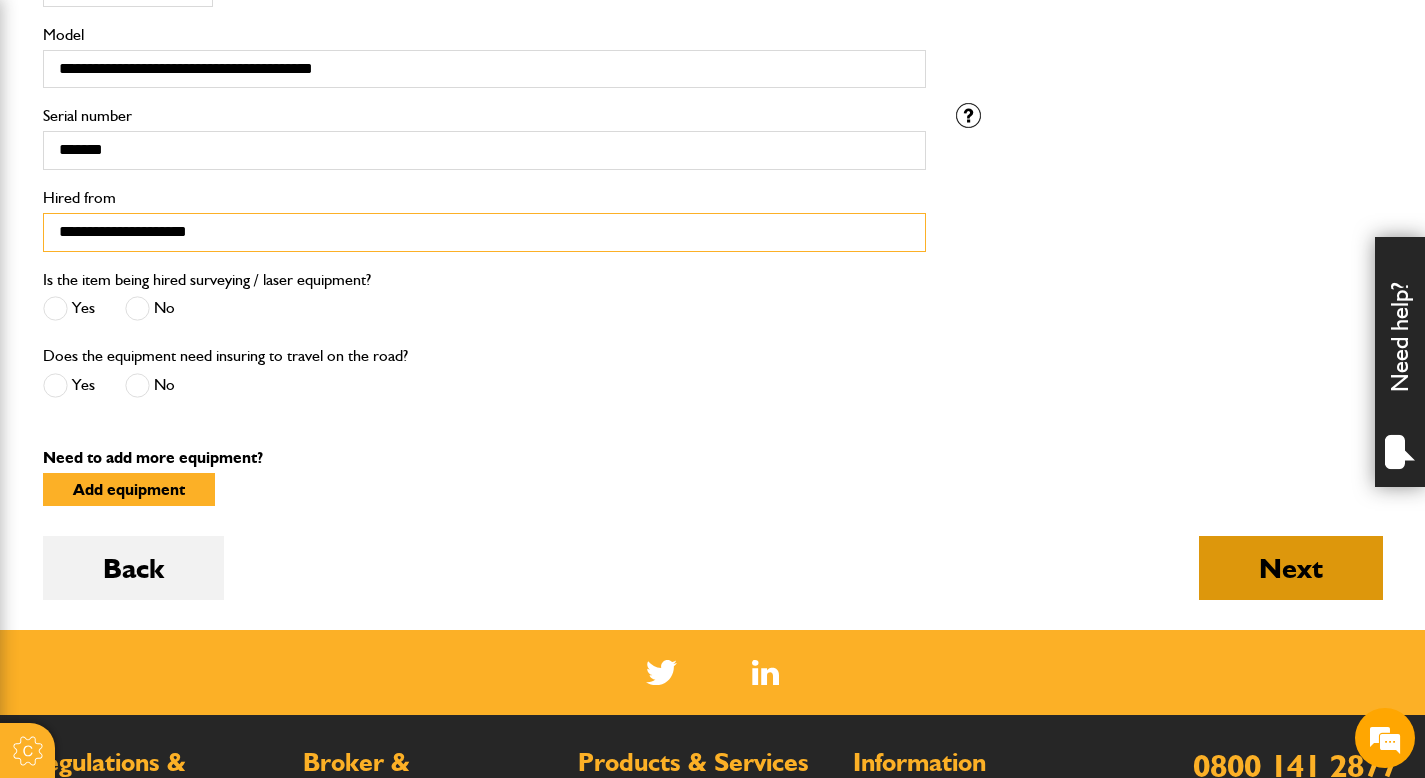 type on "**********" 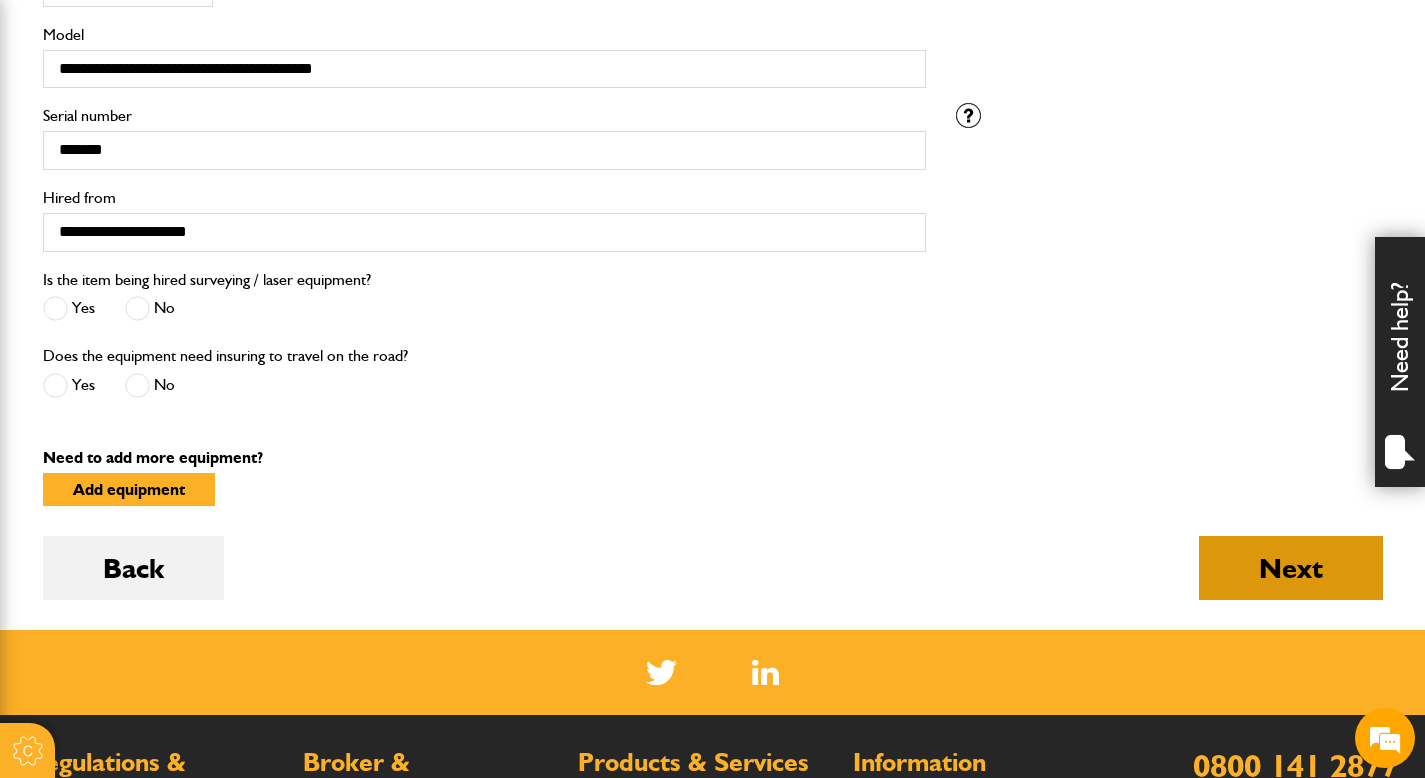 click on "Next" at bounding box center (1291, 568) 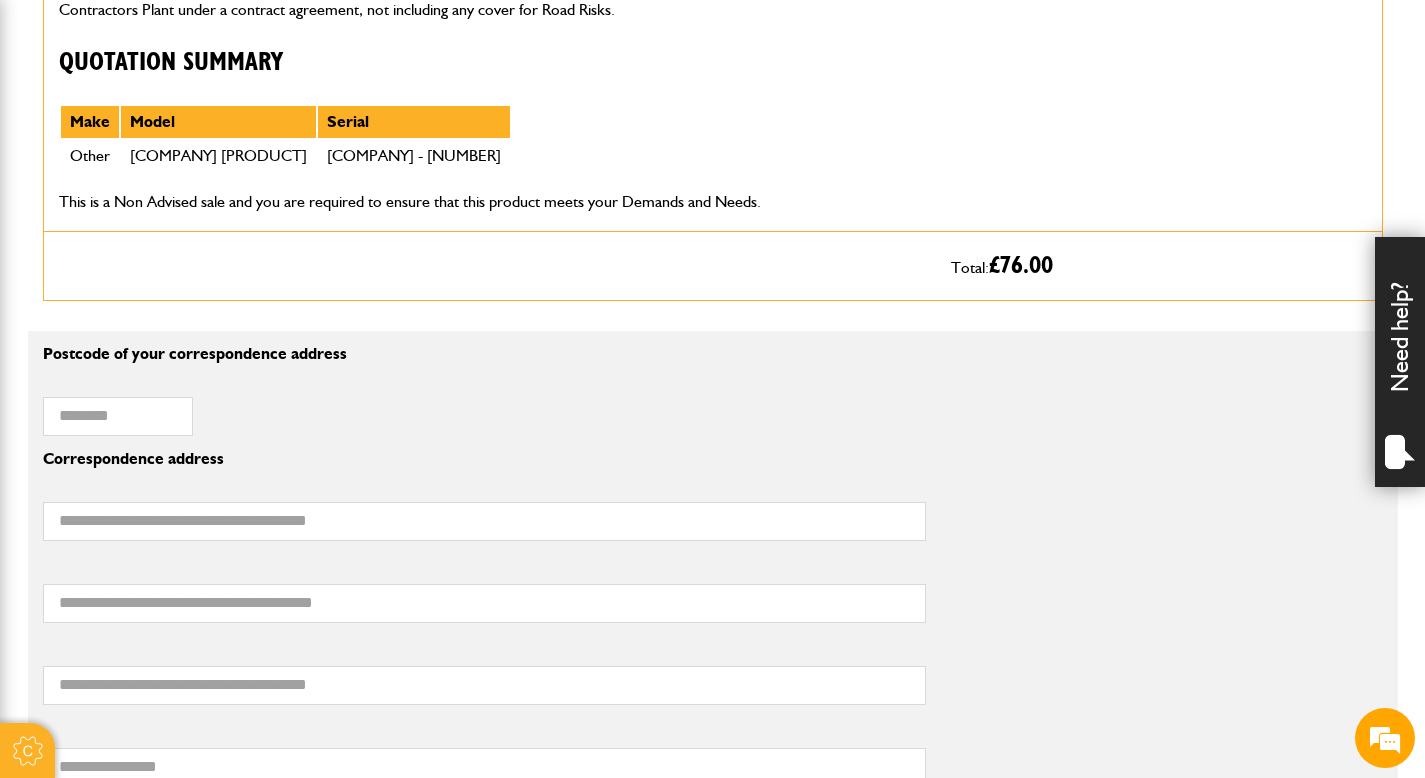 scroll, scrollTop: 1024, scrollLeft: 0, axis: vertical 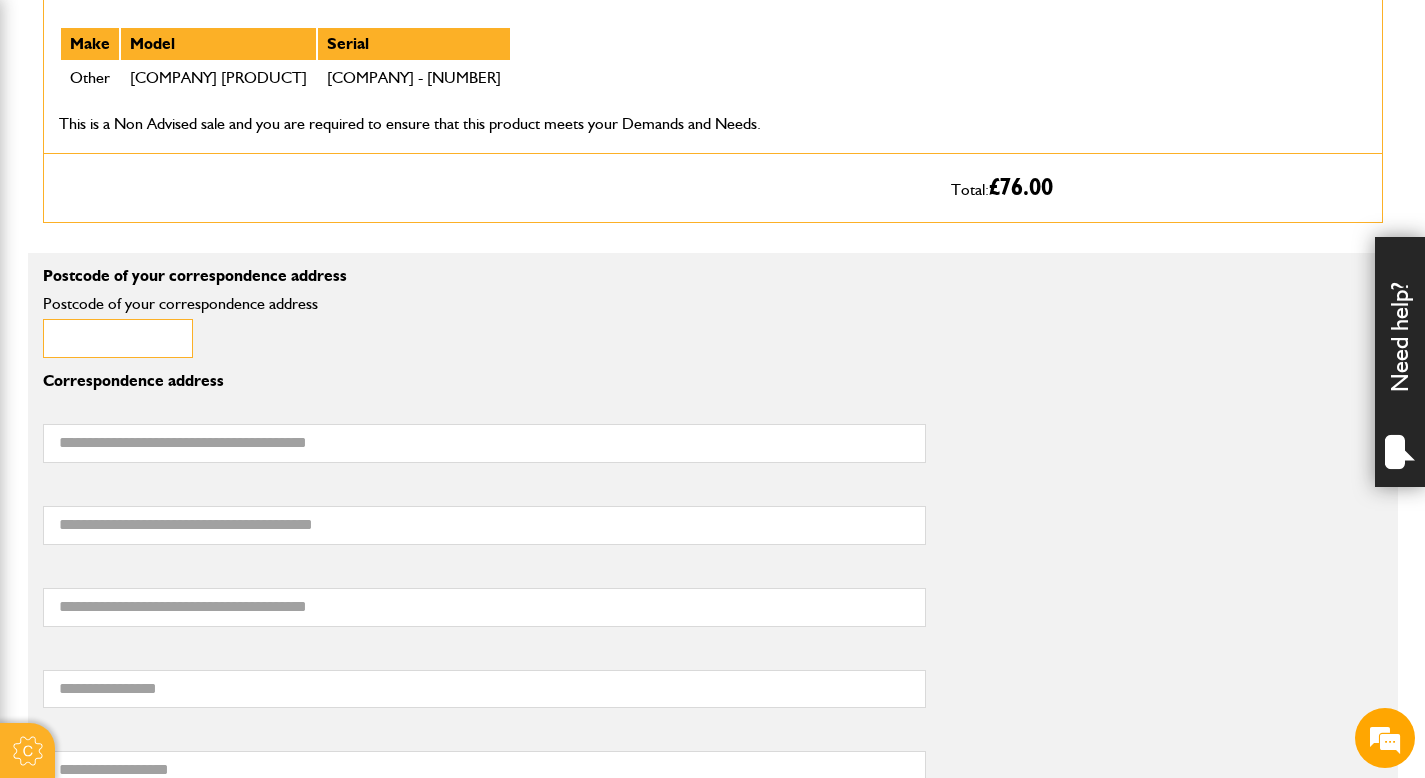 click on "Postcode of your correspondence address" at bounding box center [118, 338] 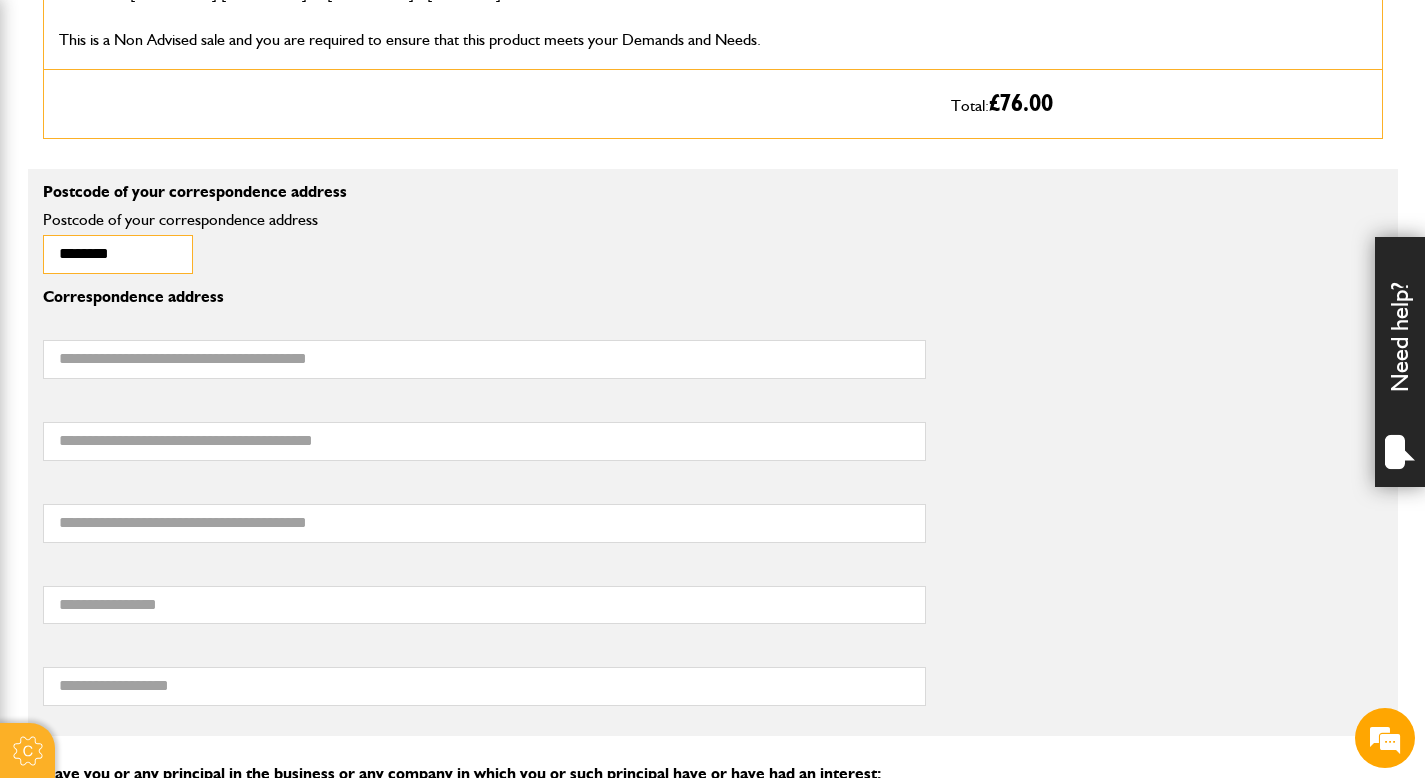 scroll, scrollTop: 1203, scrollLeft: 0, axis: vertical 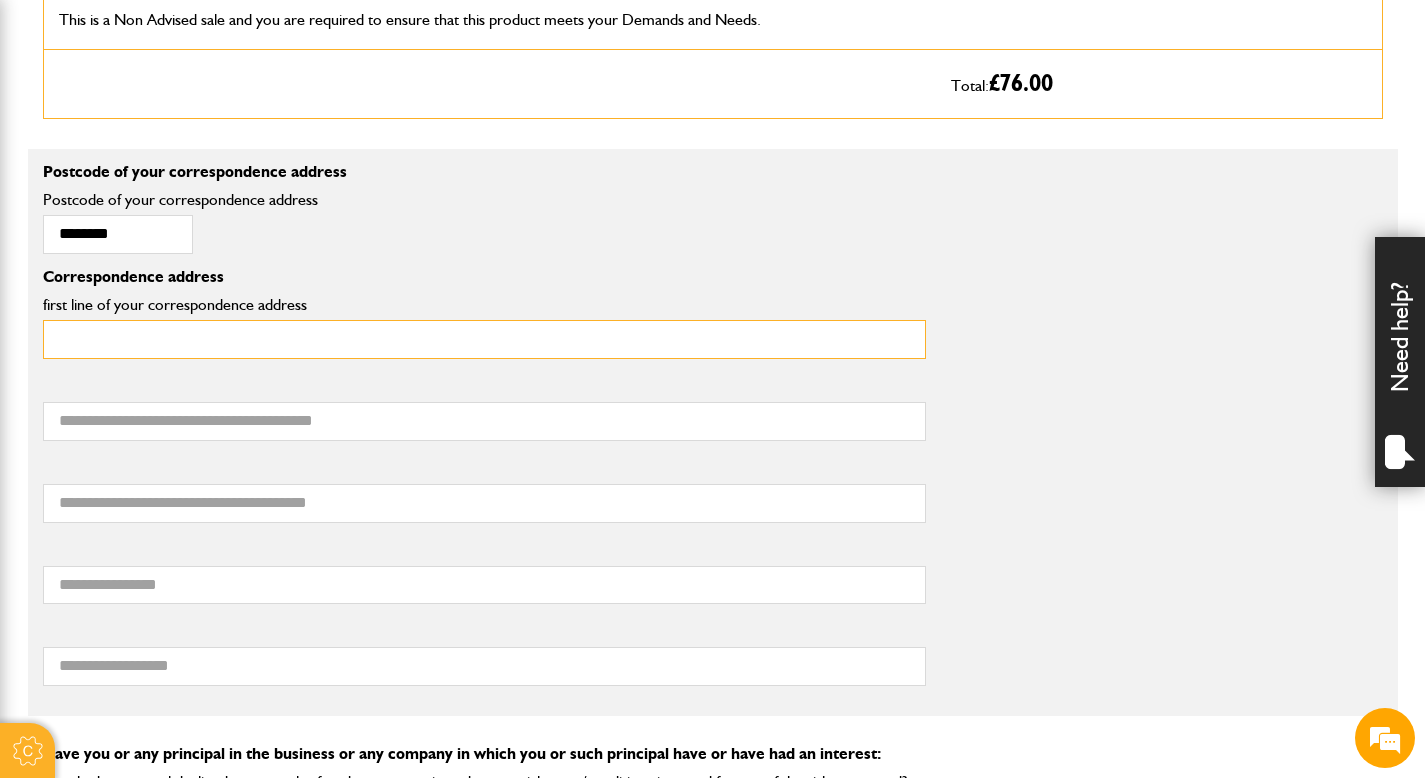 click on "first line of your correspondence address" at bounding box center [484, 339] 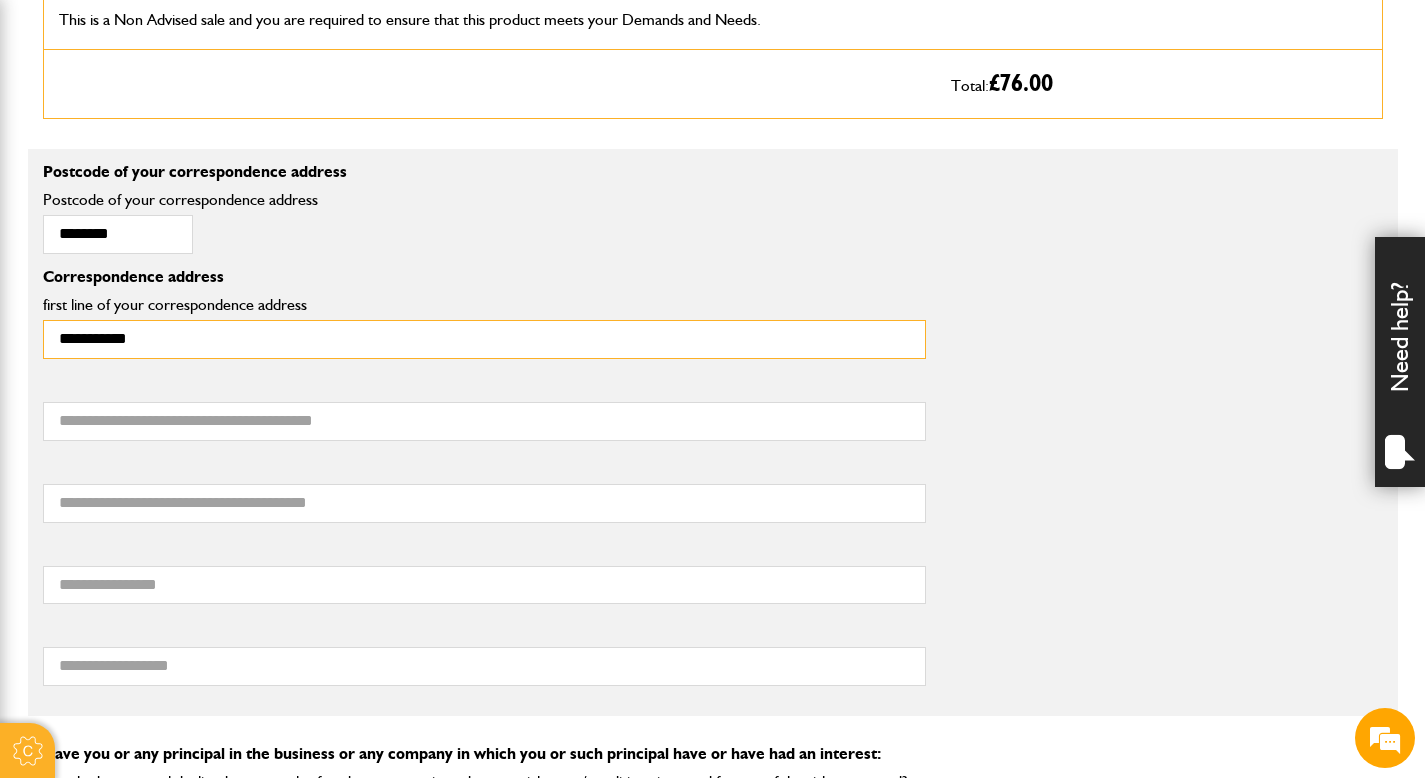type on "**********" 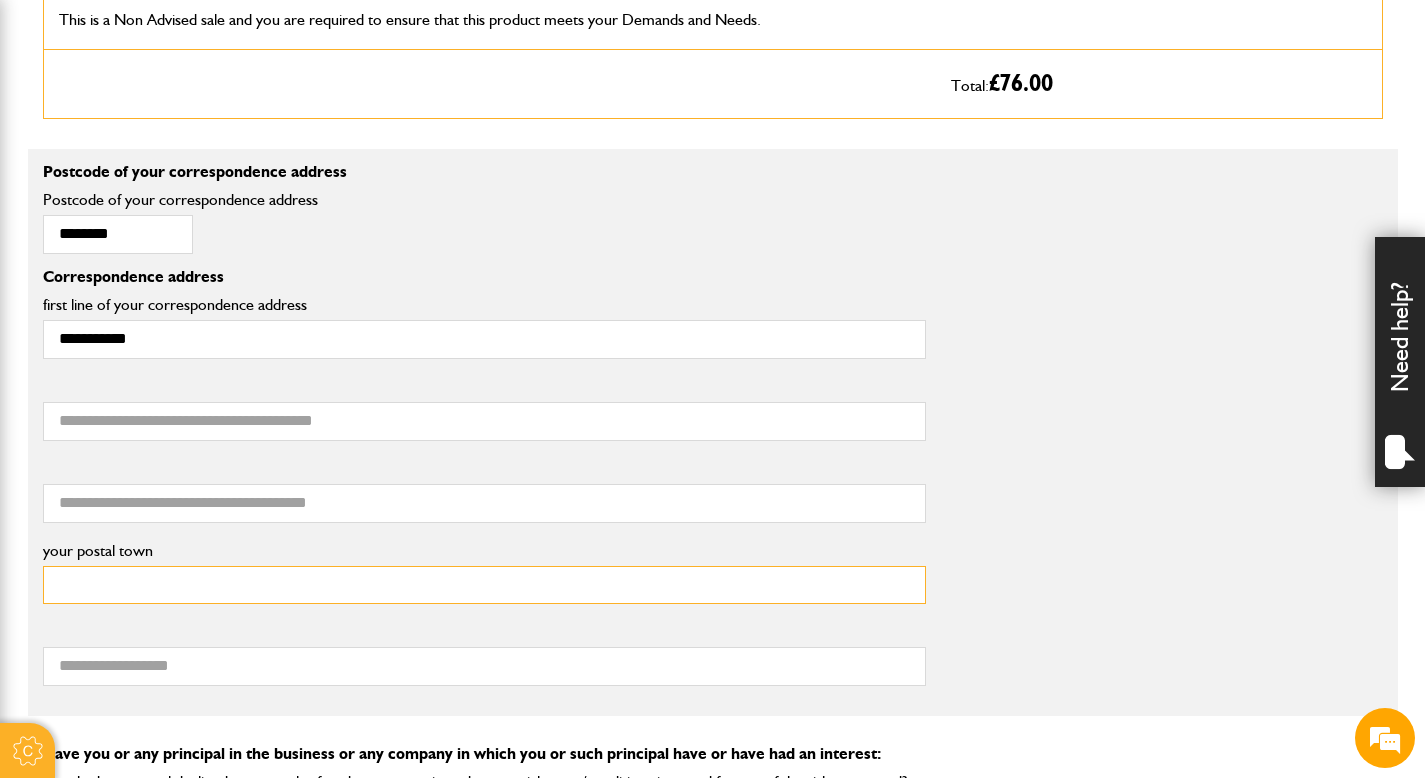 click on "your postal town" at bounding box center [484, 585] 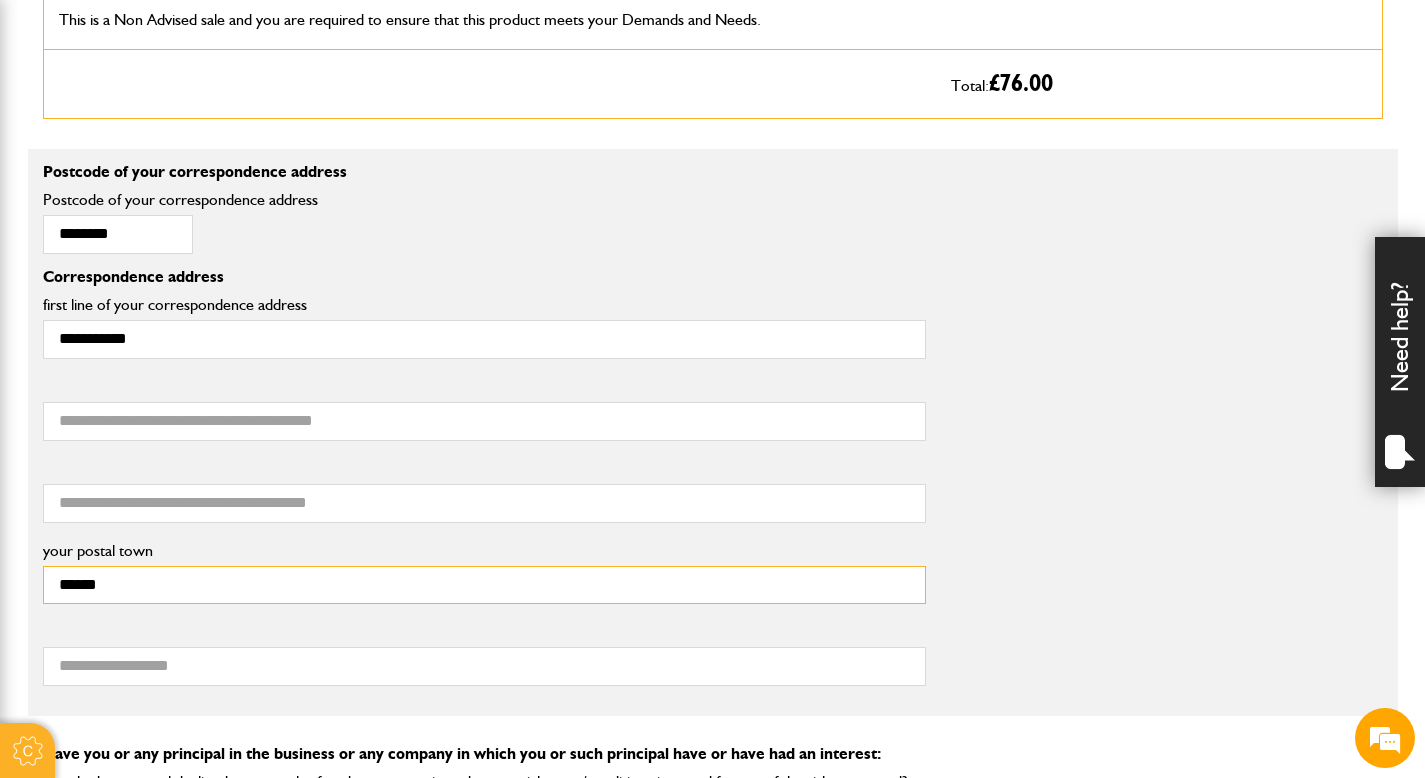 type on "******" 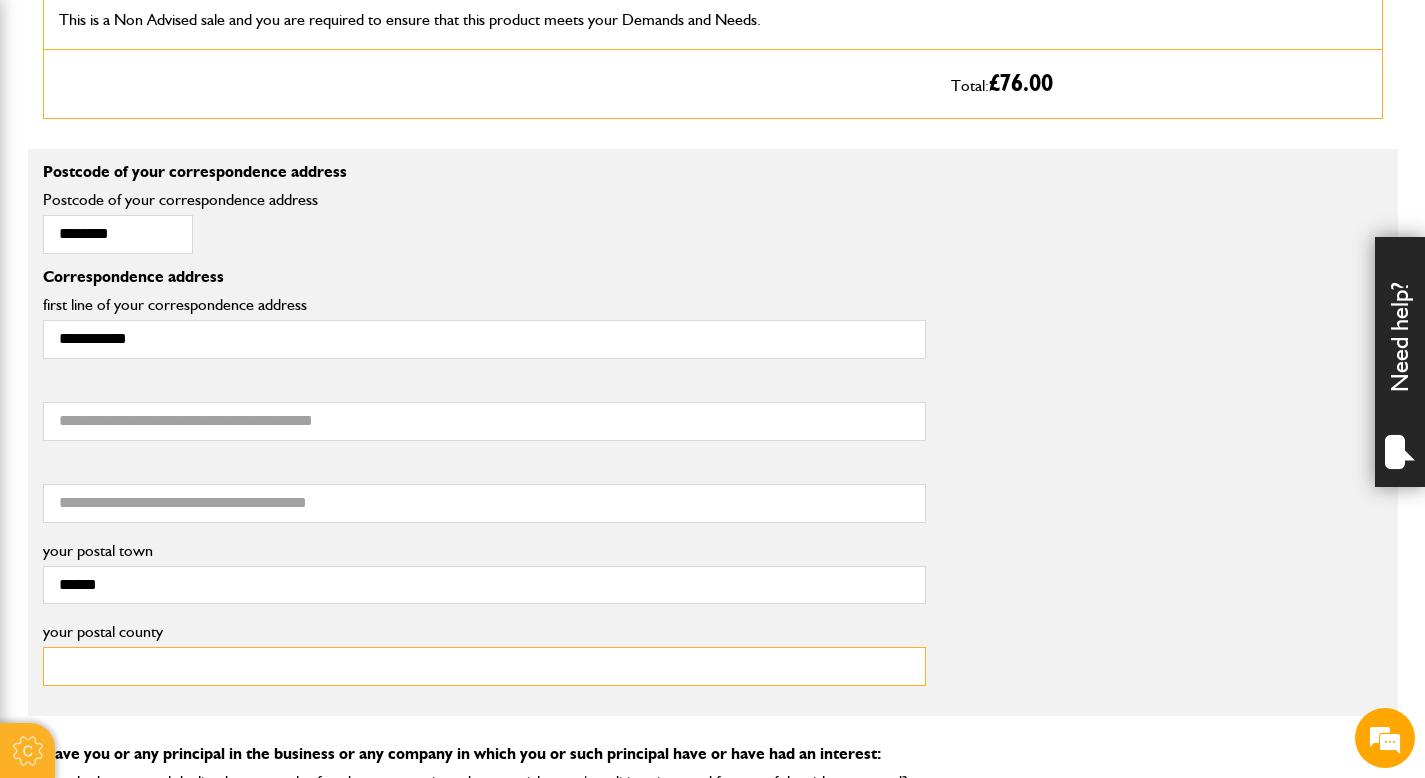 click on "your postal county" at bounding box center [484, 666] 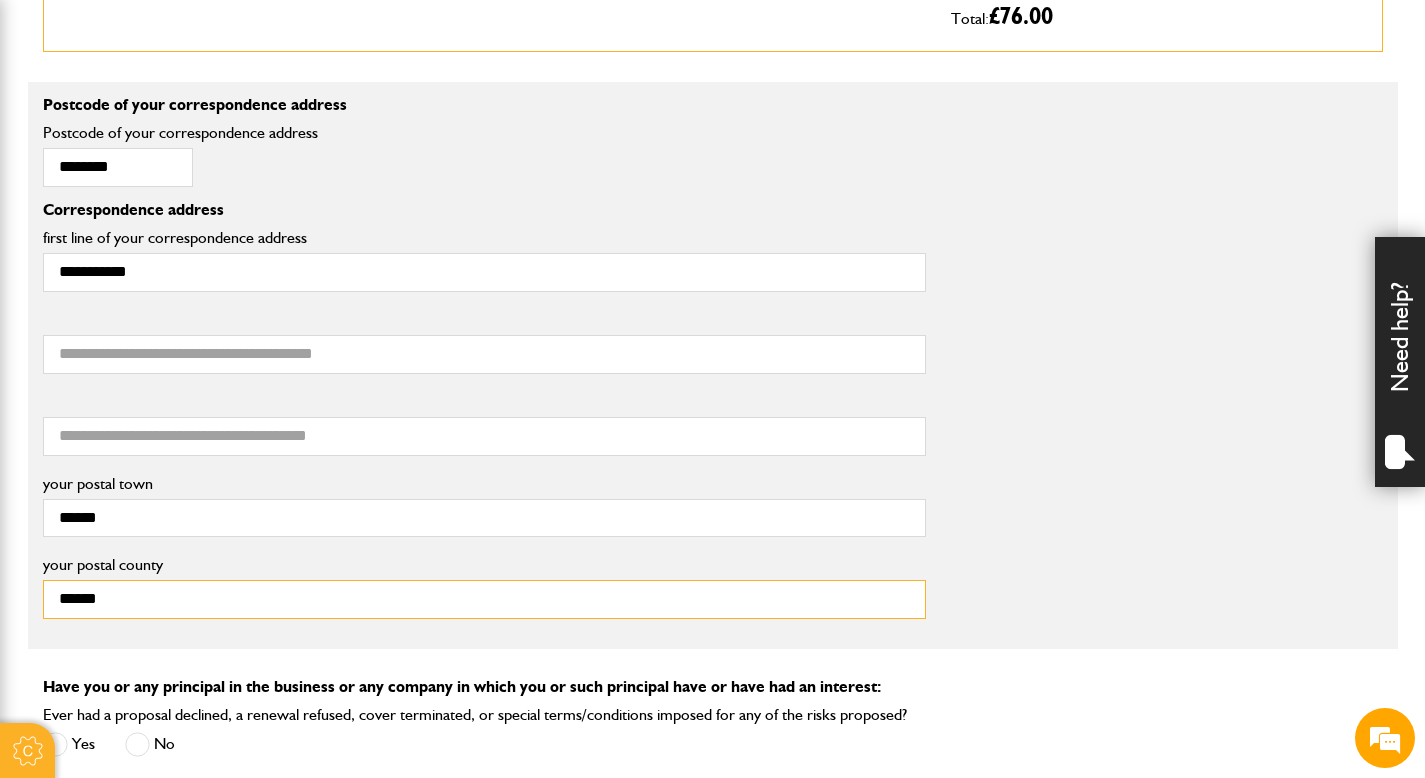 scroll, scrollTop: 1269, scrollLeft: 0, axis: vertical 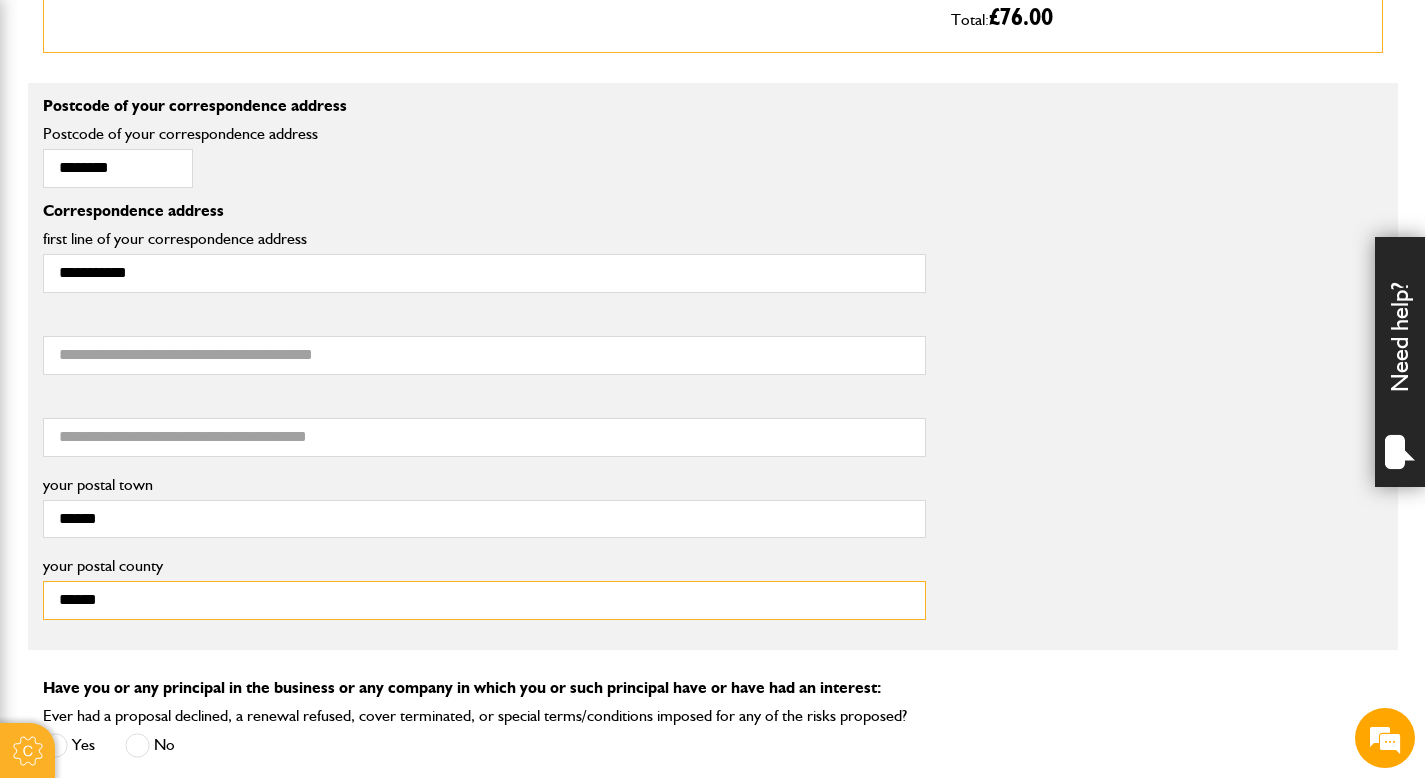 type on "******" 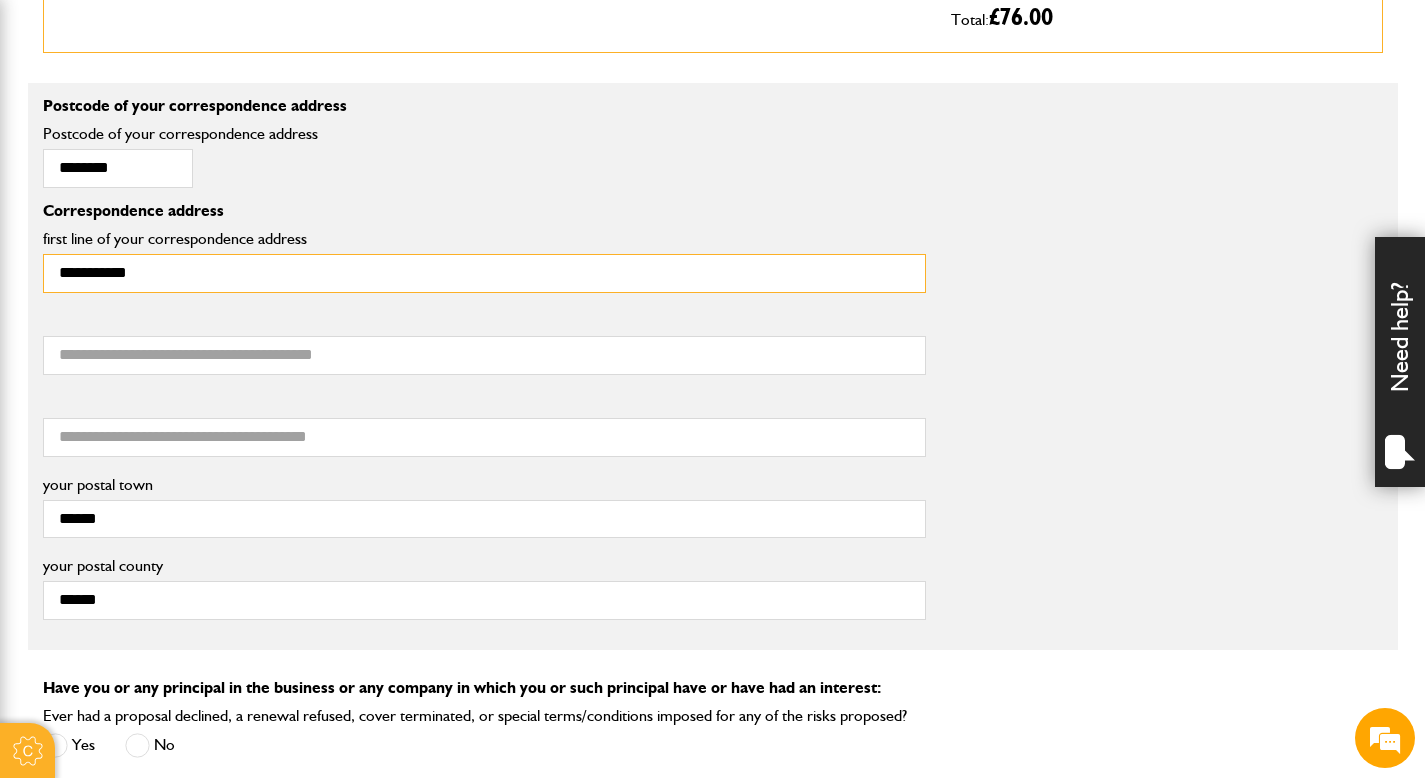 click on "**********" at bounding box center (484, 273) 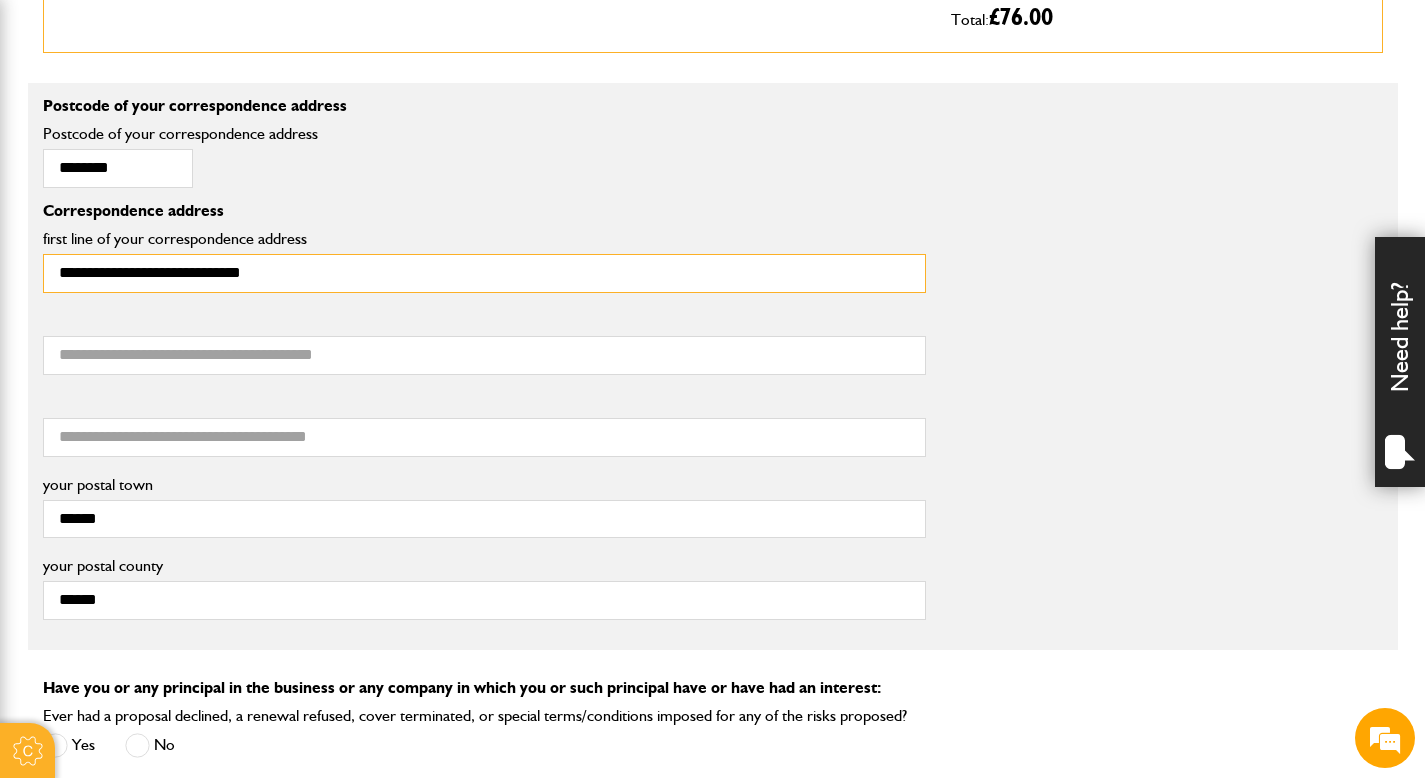 drag, startPoint x: 305, startPoint y: 277, endPoint x: 200, endPoint y: 269, distance: 105.30432 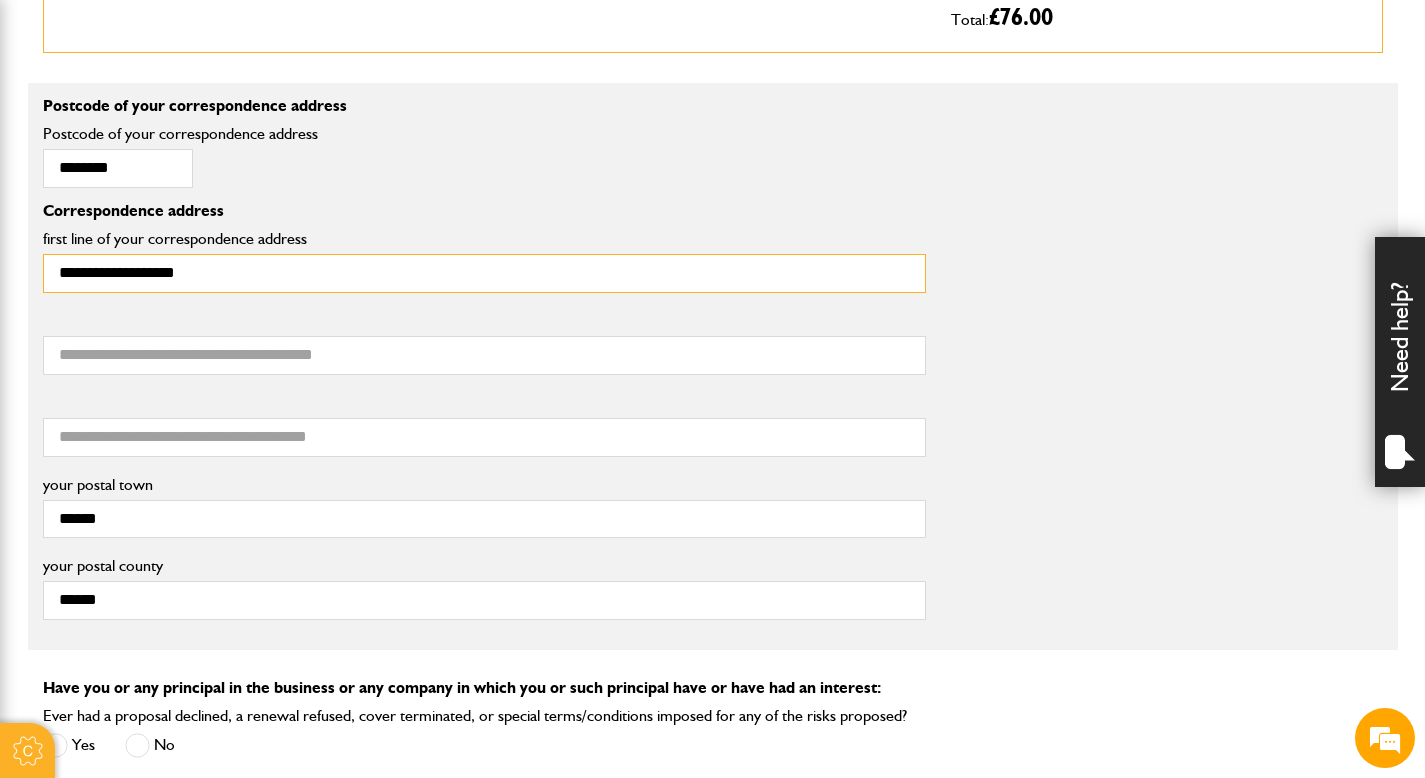 type on "**********" 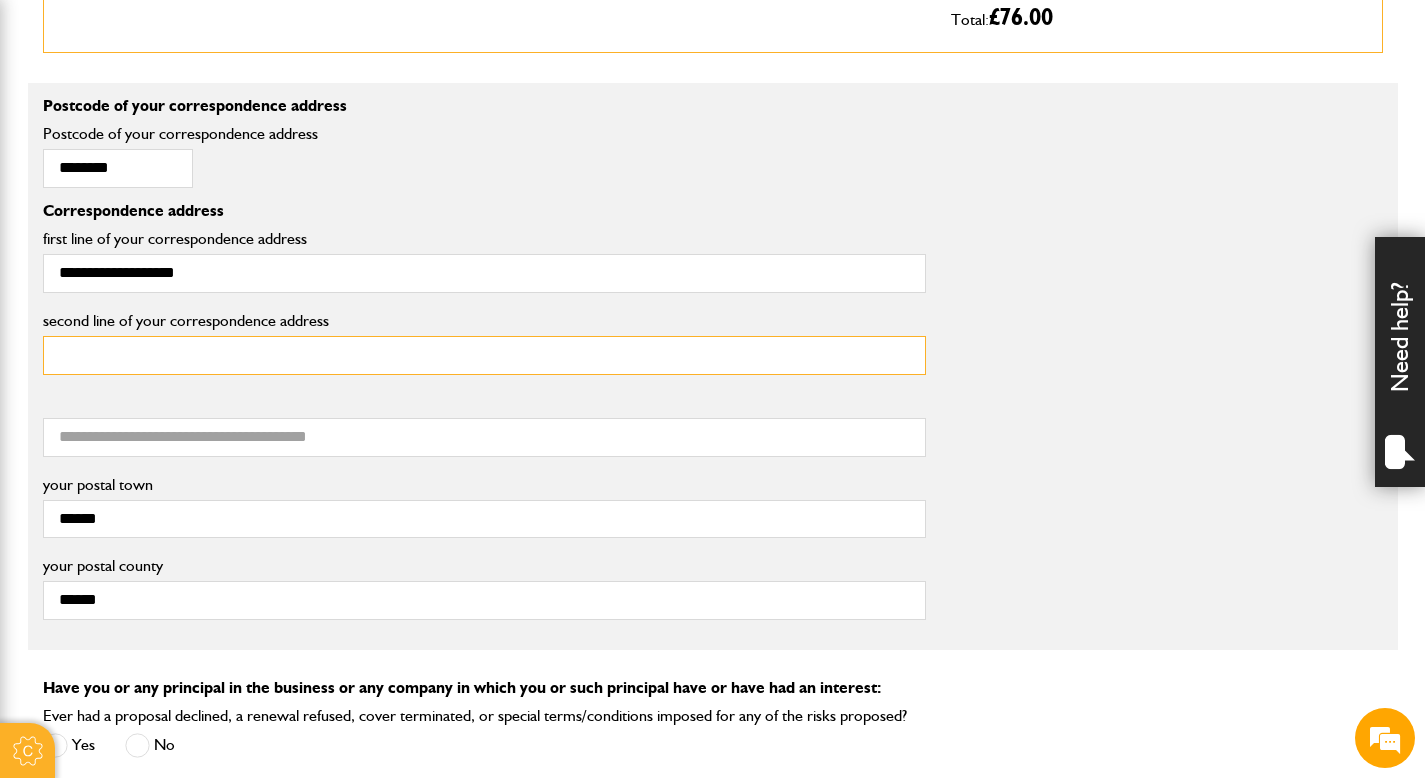 click on "second line of your correspondence address" at bounding box center [484, 355] 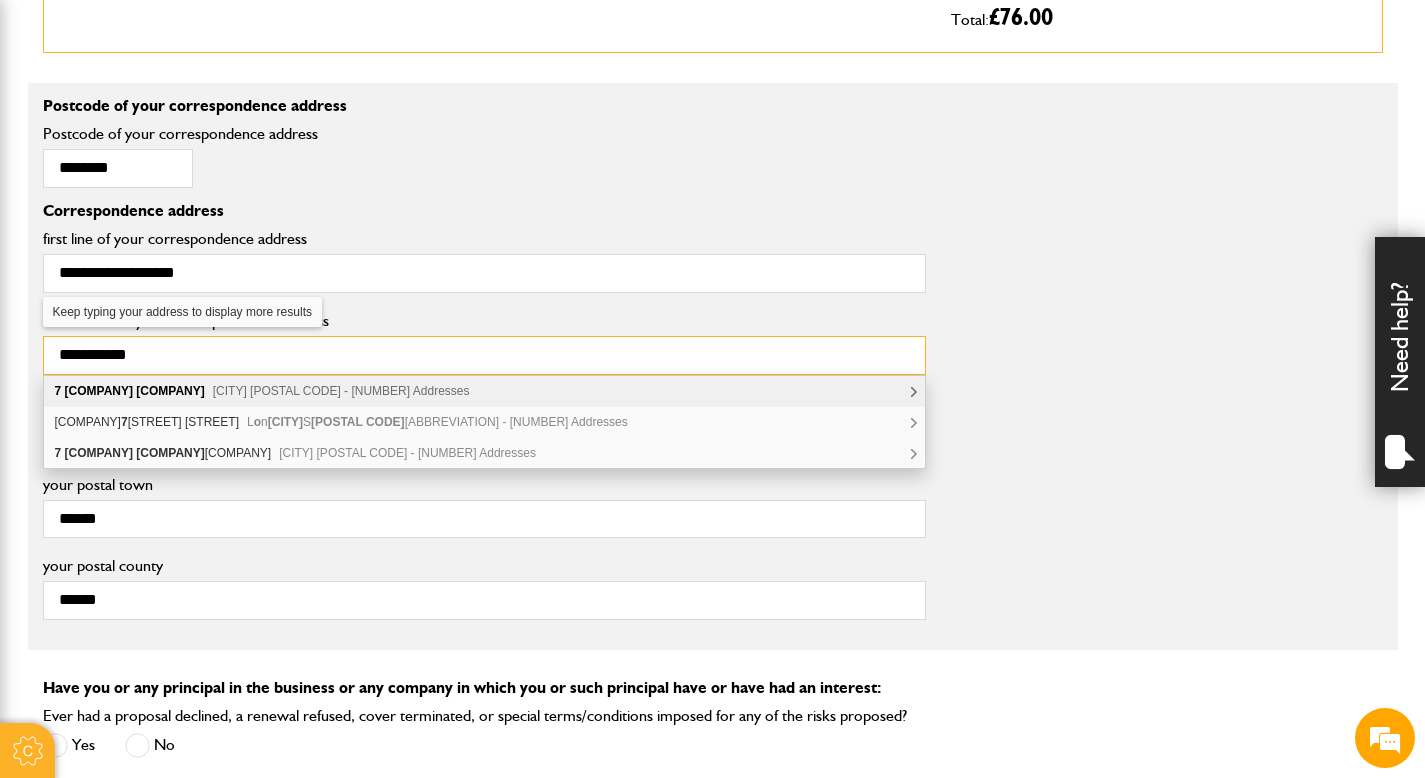 type on "**********" 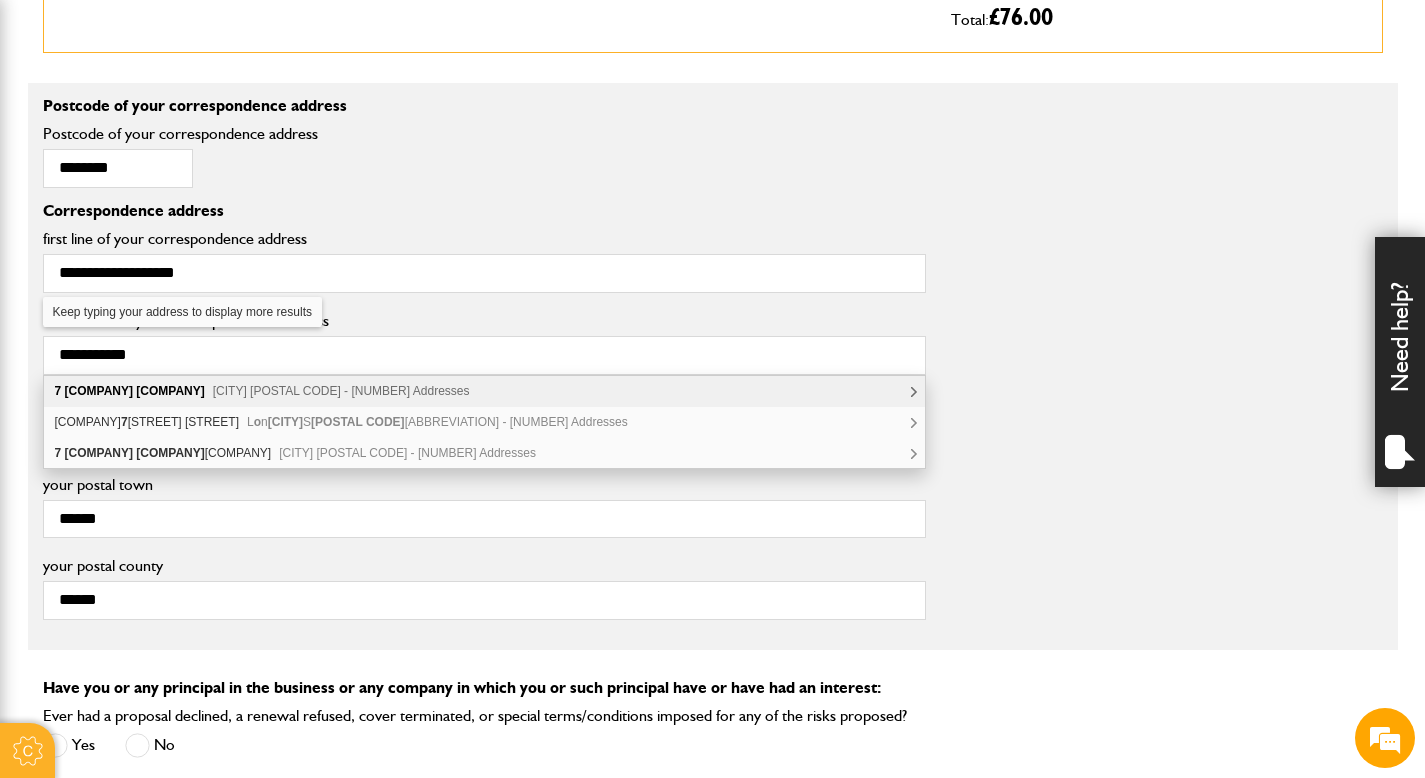 click on "7   Bell   Yard London WC2A - 104 Addresses" at bounding box center [484, 391] 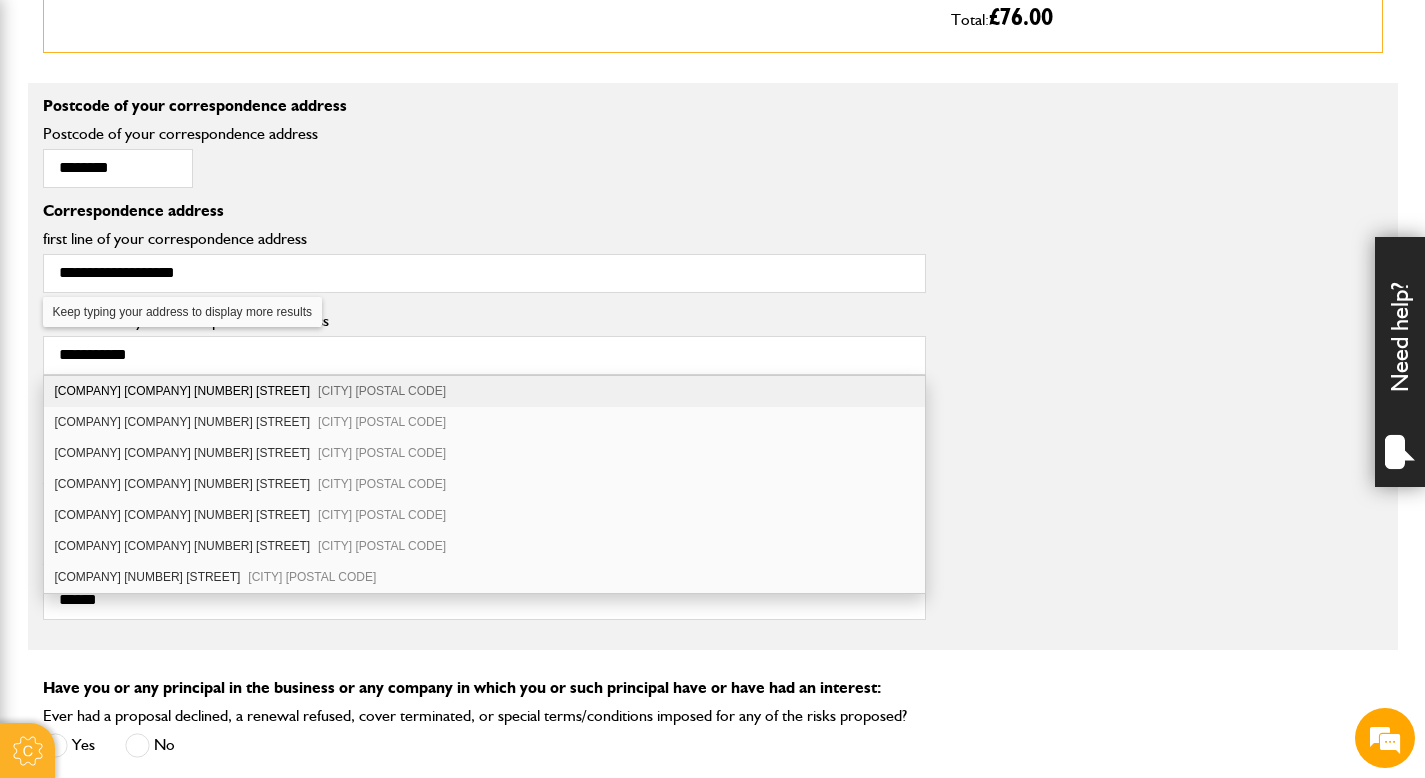 click on "second line of your correspondence address" at bounding box center (484, 321) 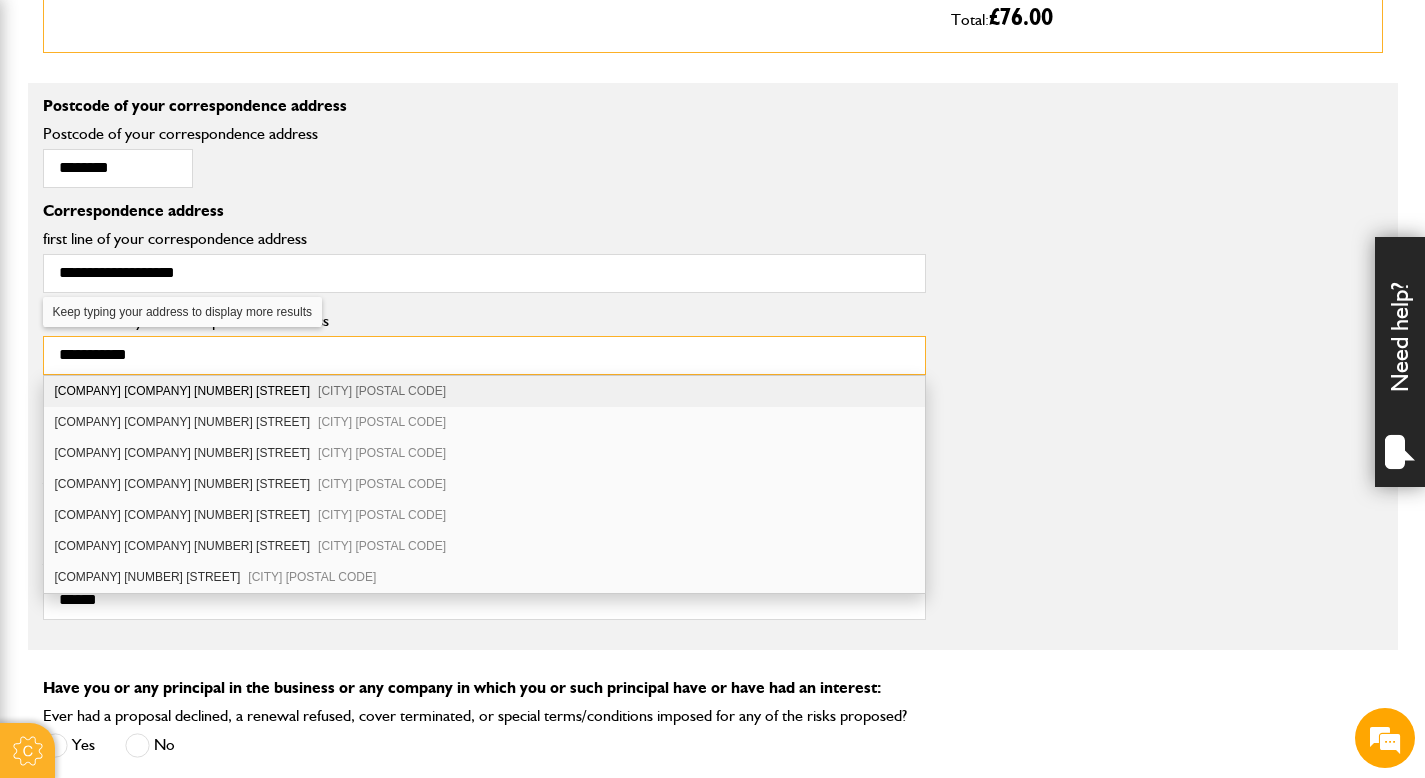 click on "**********" at bounding box center [484, 355] 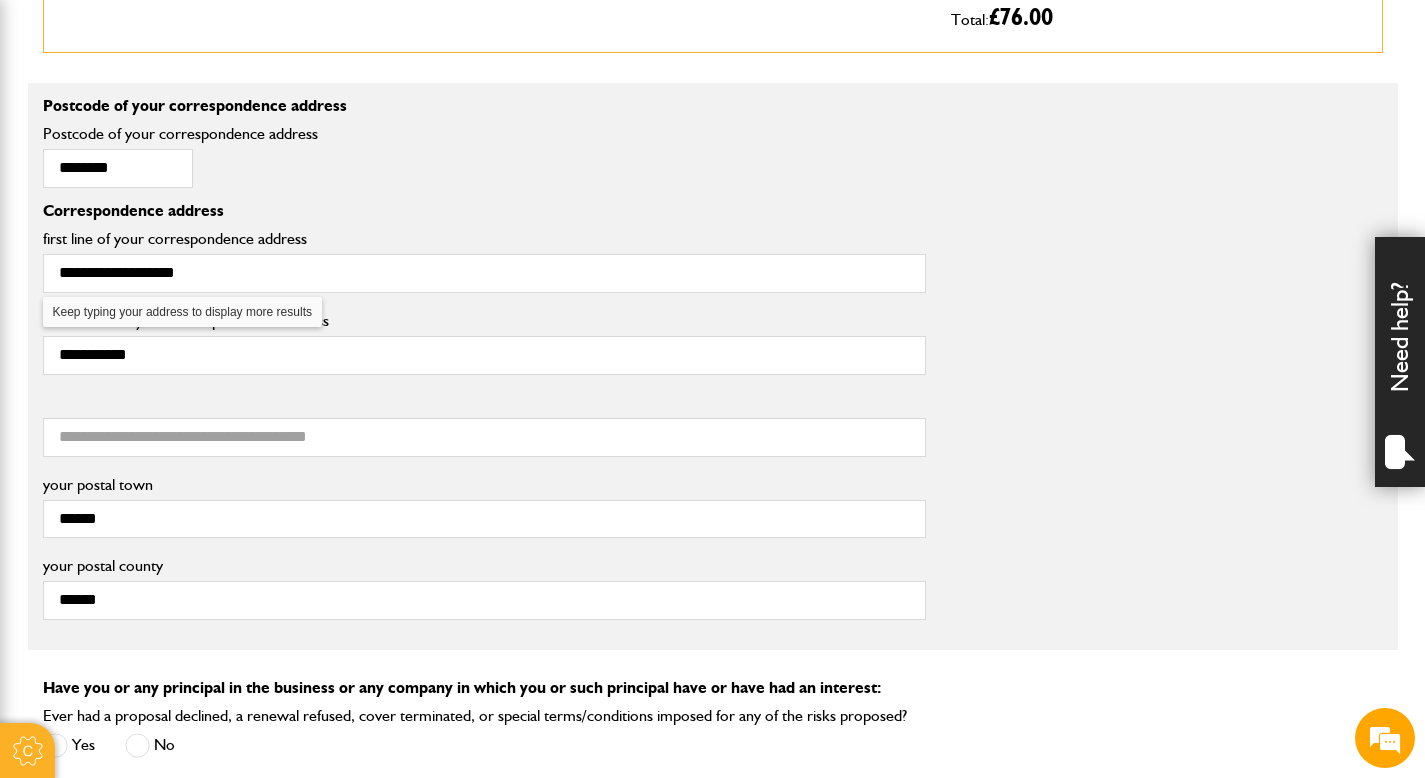 click on "third line of your correspondence address" at bounding box center [484, 403] 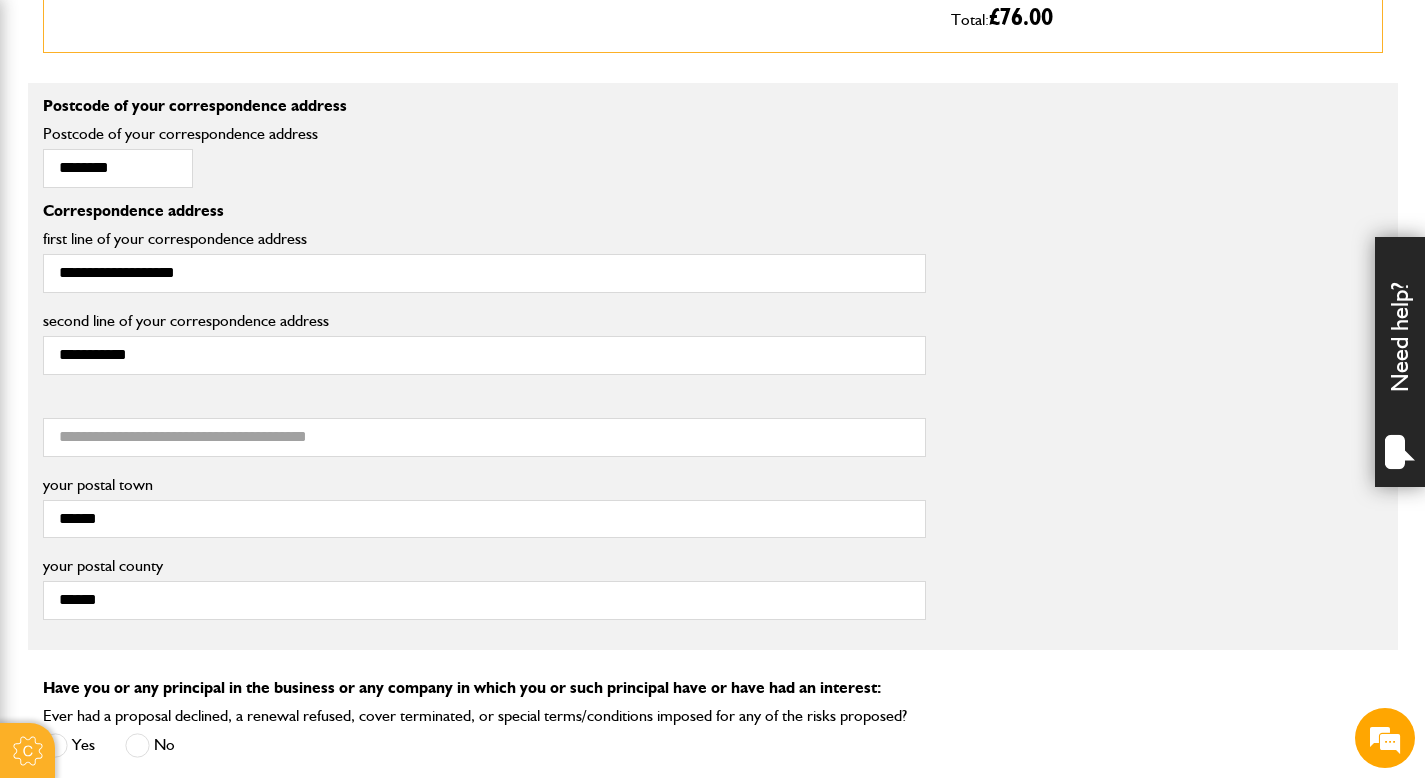 click on "third line of your correspondence address" at bounding box center [713, 431] 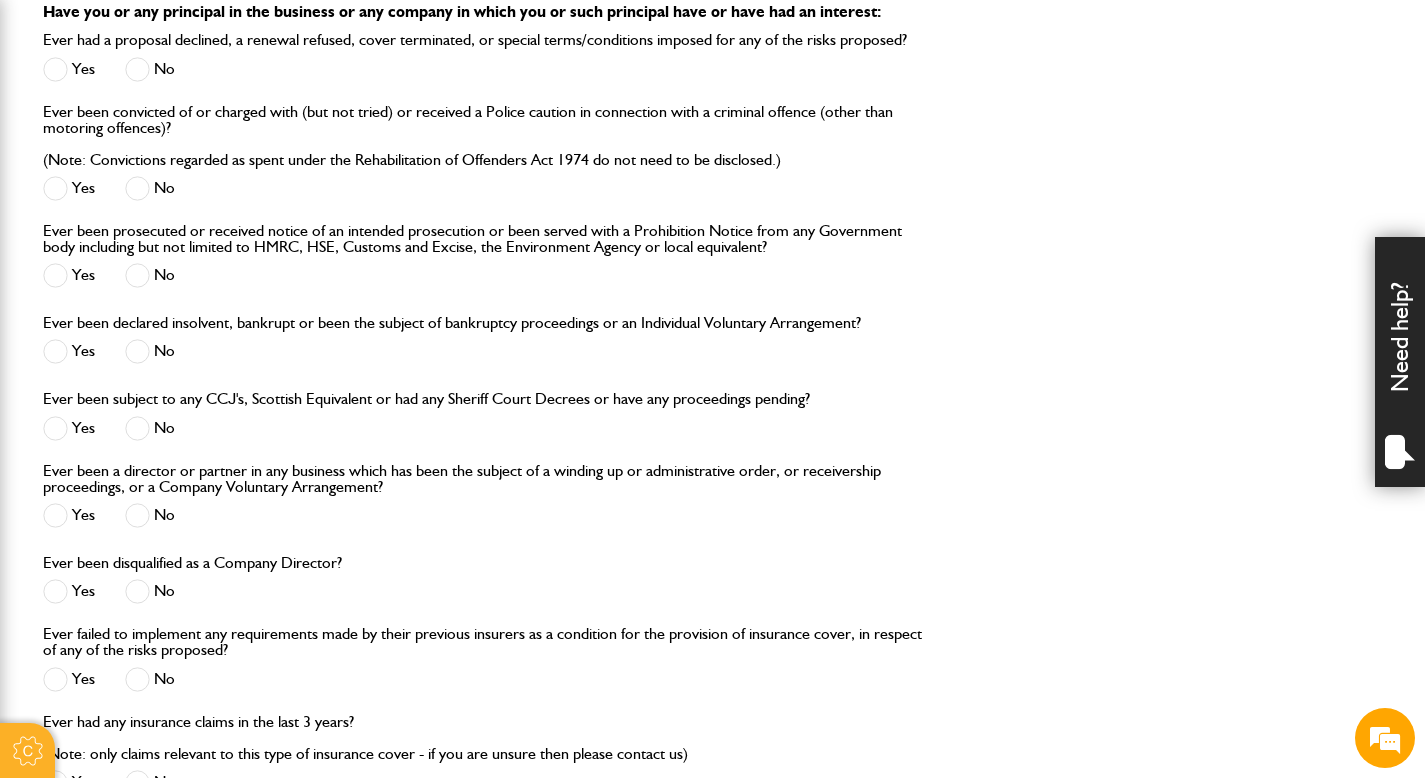 scroll, scrollTop: 1950, scrollLeft: 0, axis: vertical 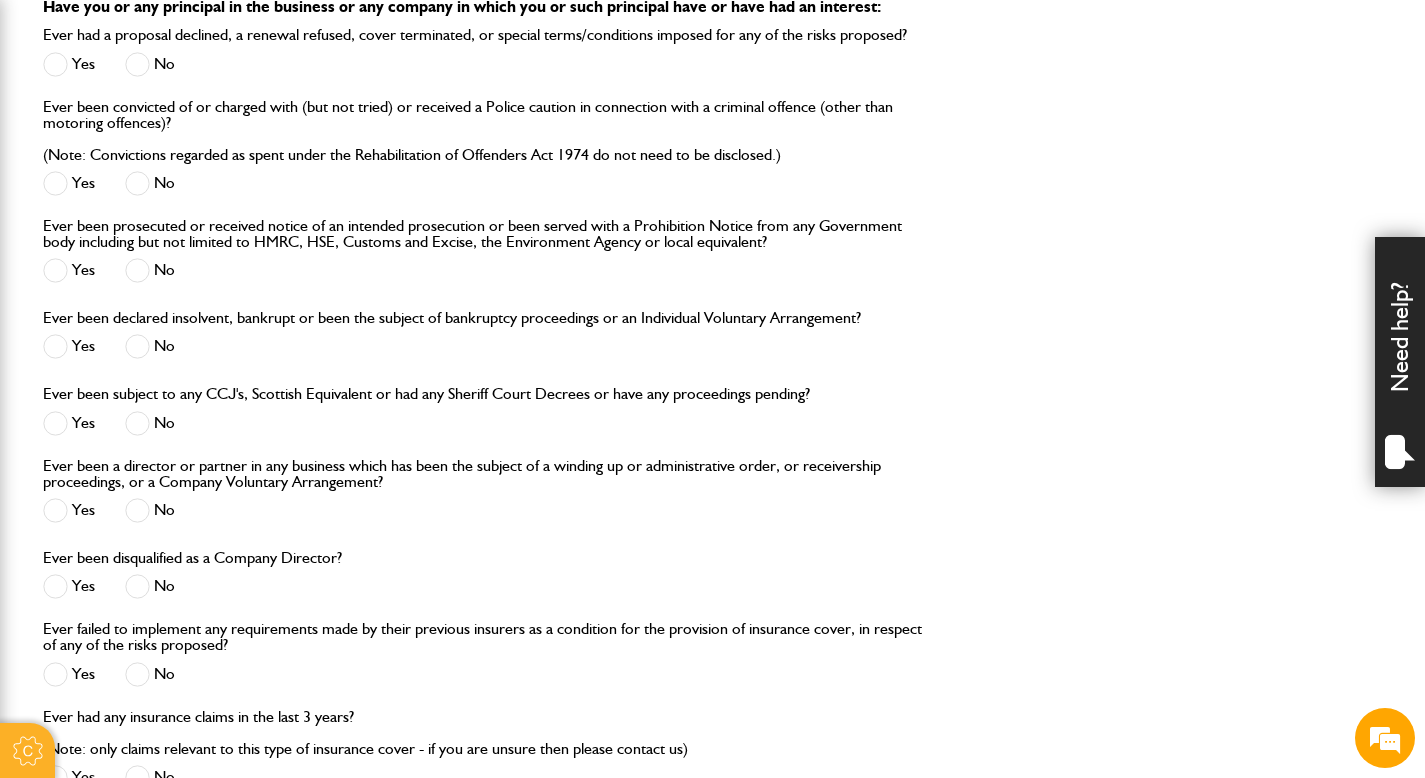 click at bounding box center [137, 64] 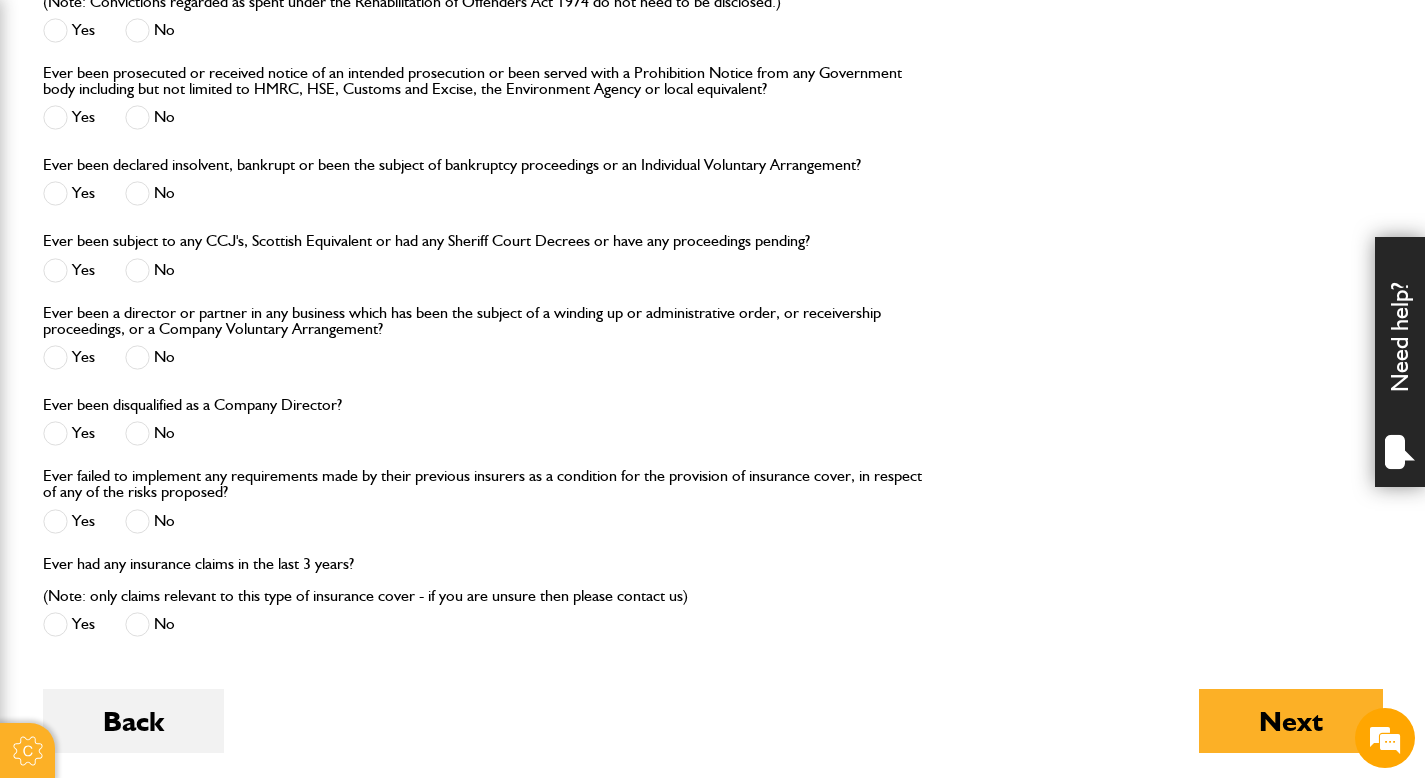 scroll, scrollTop: 2105, scrollLeft: 0, axis: vertical 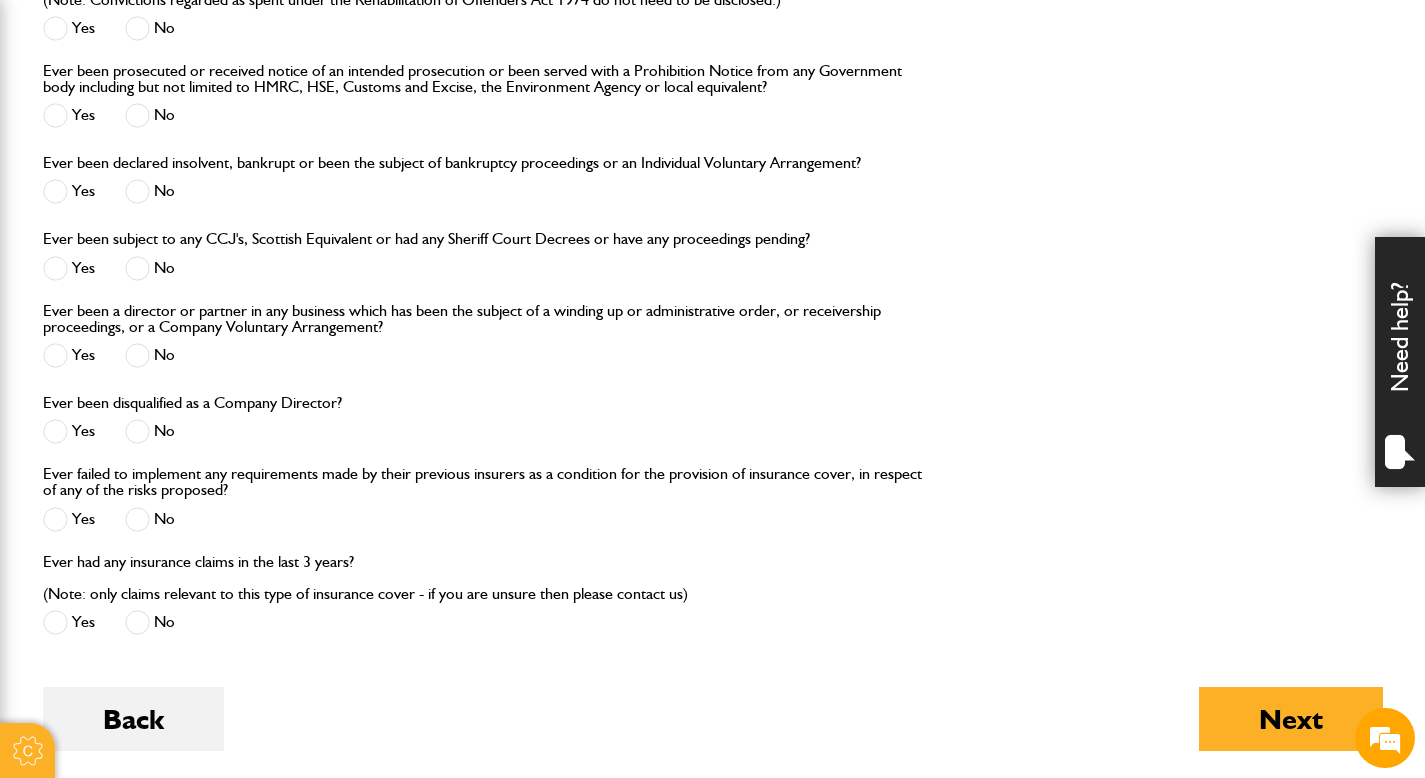click at bounding box center (137, 622) 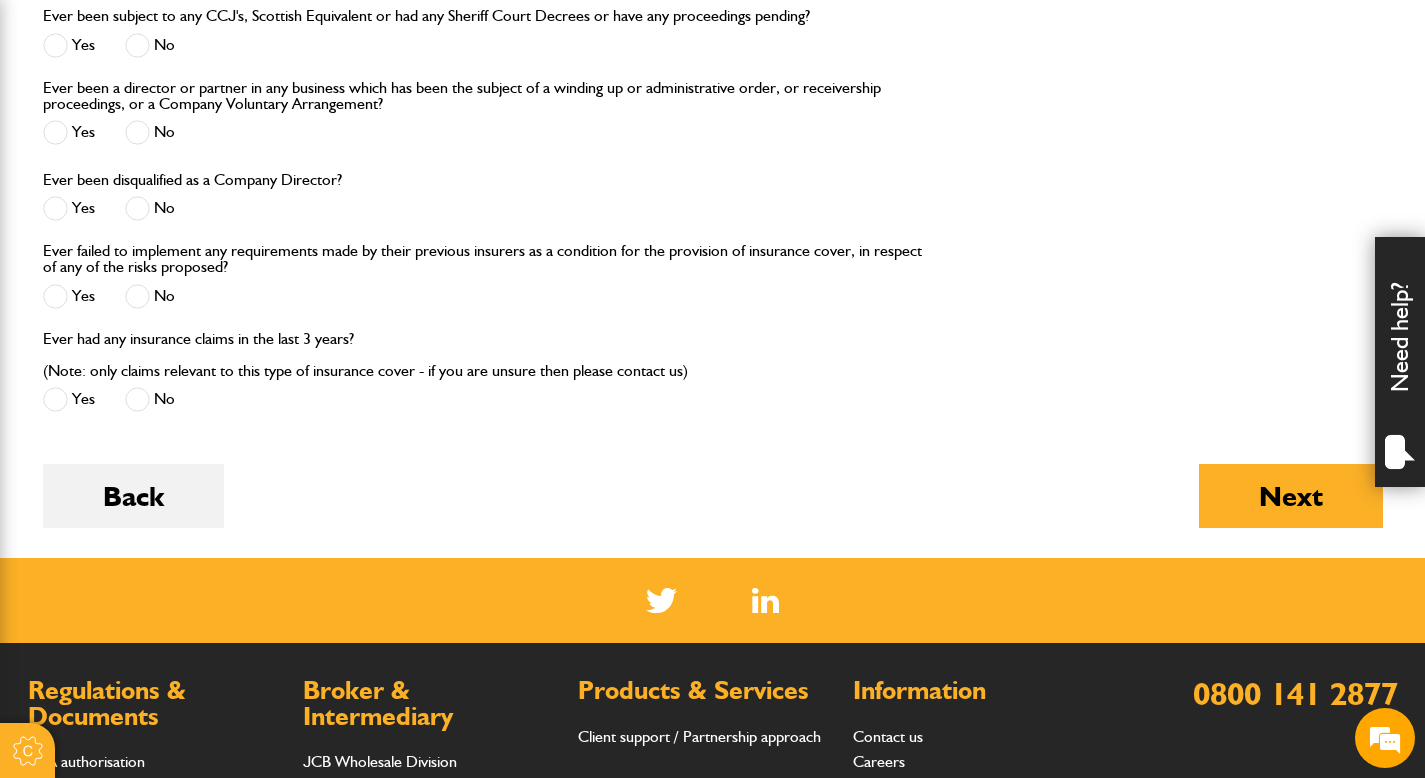 scroll, scrollTop: 2354, scrollLeft: 0, axis: vertical 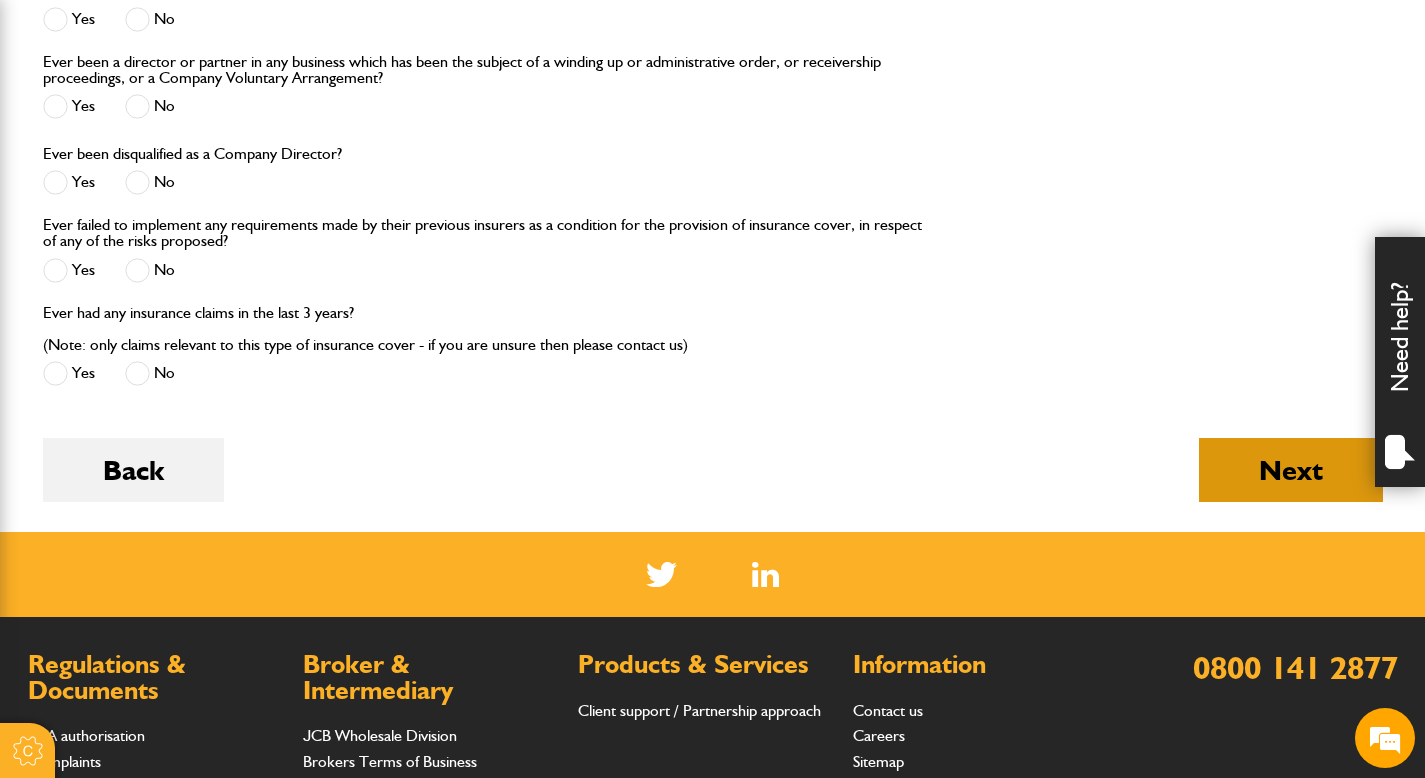 click on "Next" at bounding box center [1291, 470] 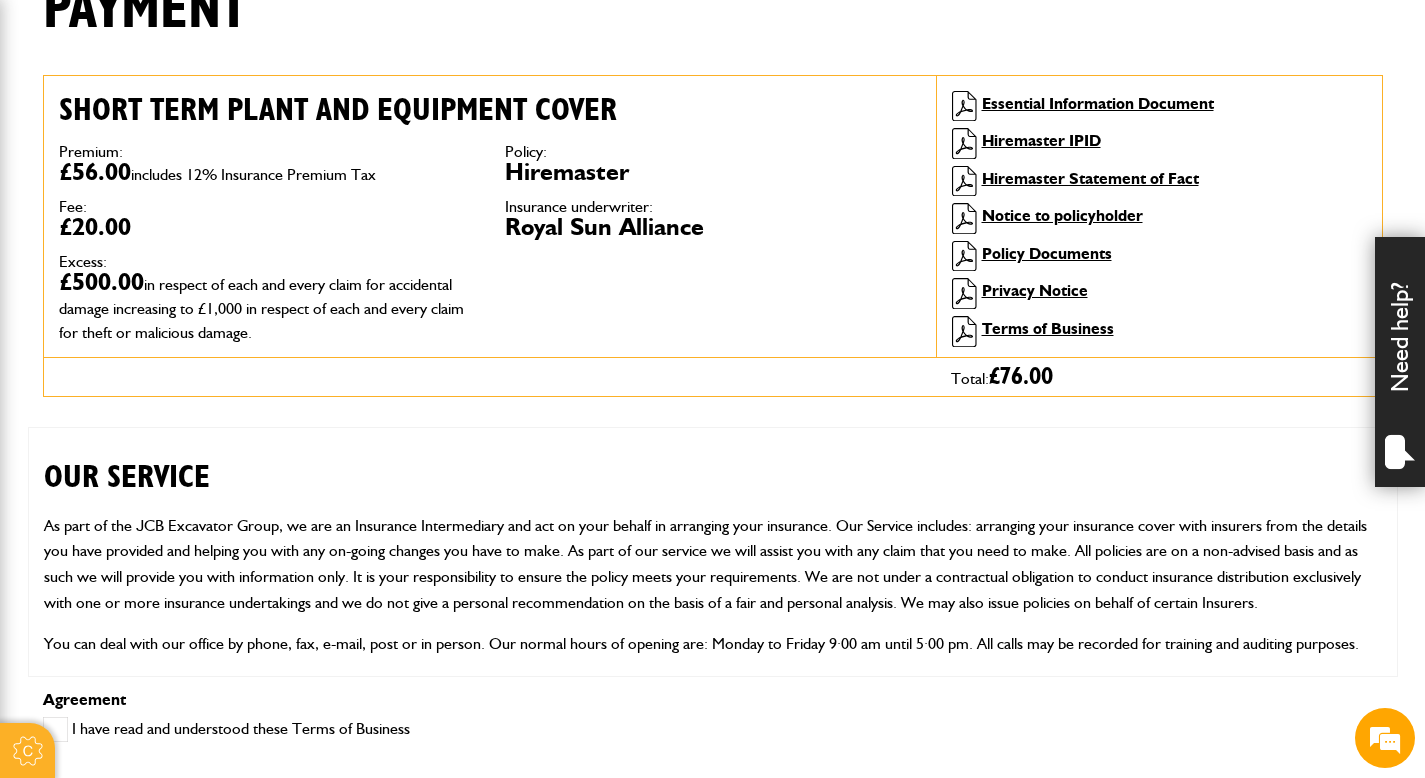 scroll, scrollTop: 555, scrollLeft: 0, axis: vertical 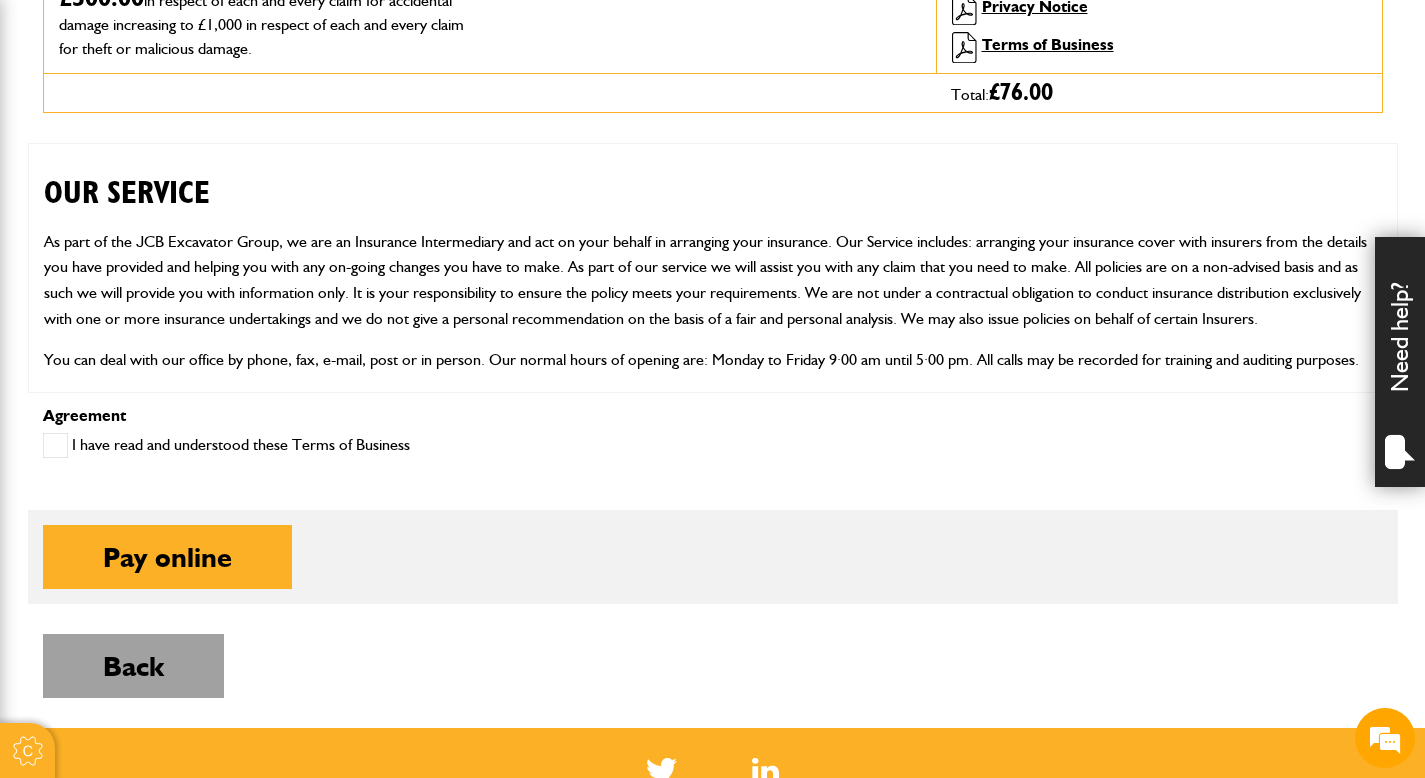 click on "Back" at bounding box center [133, 666] 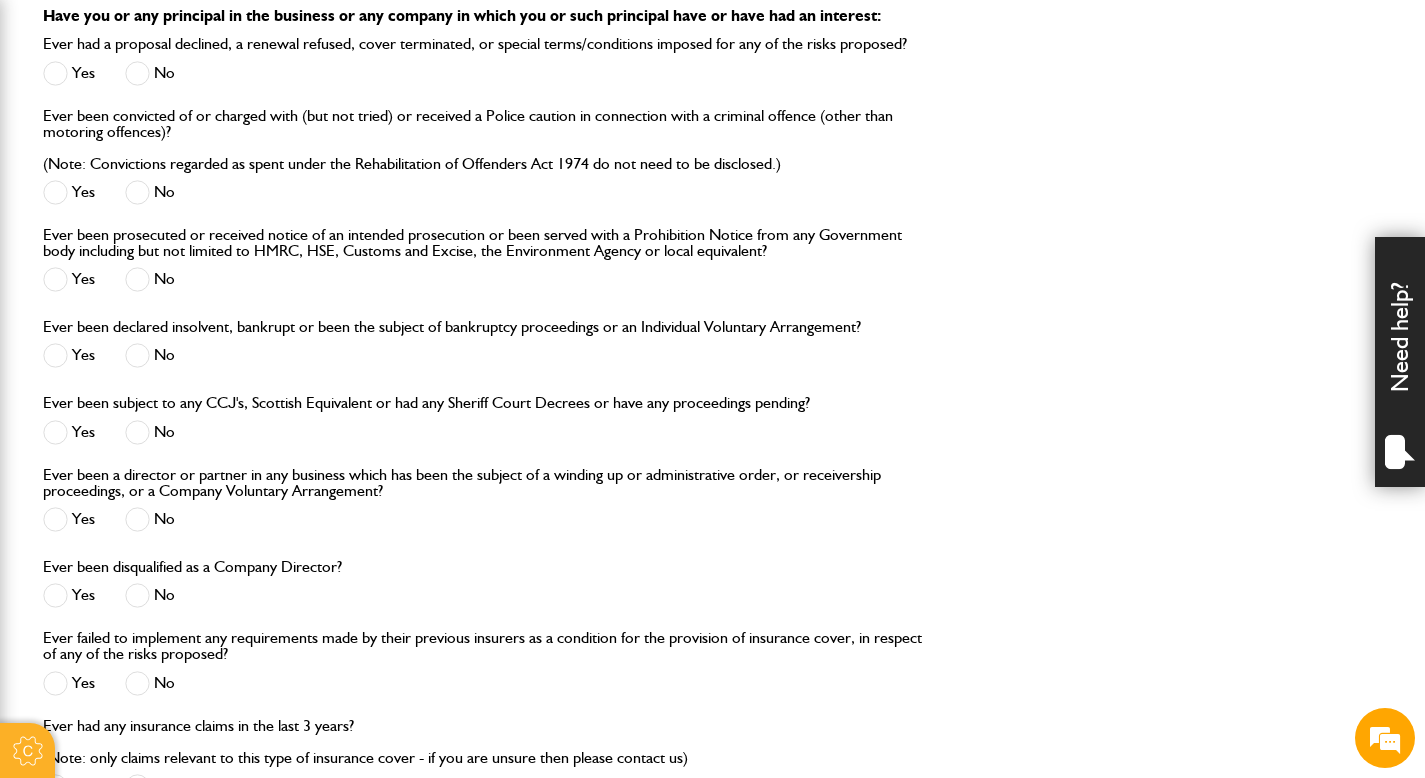 scroll, scrollTop: 1943, scrollLeft: 0, axis: vertical 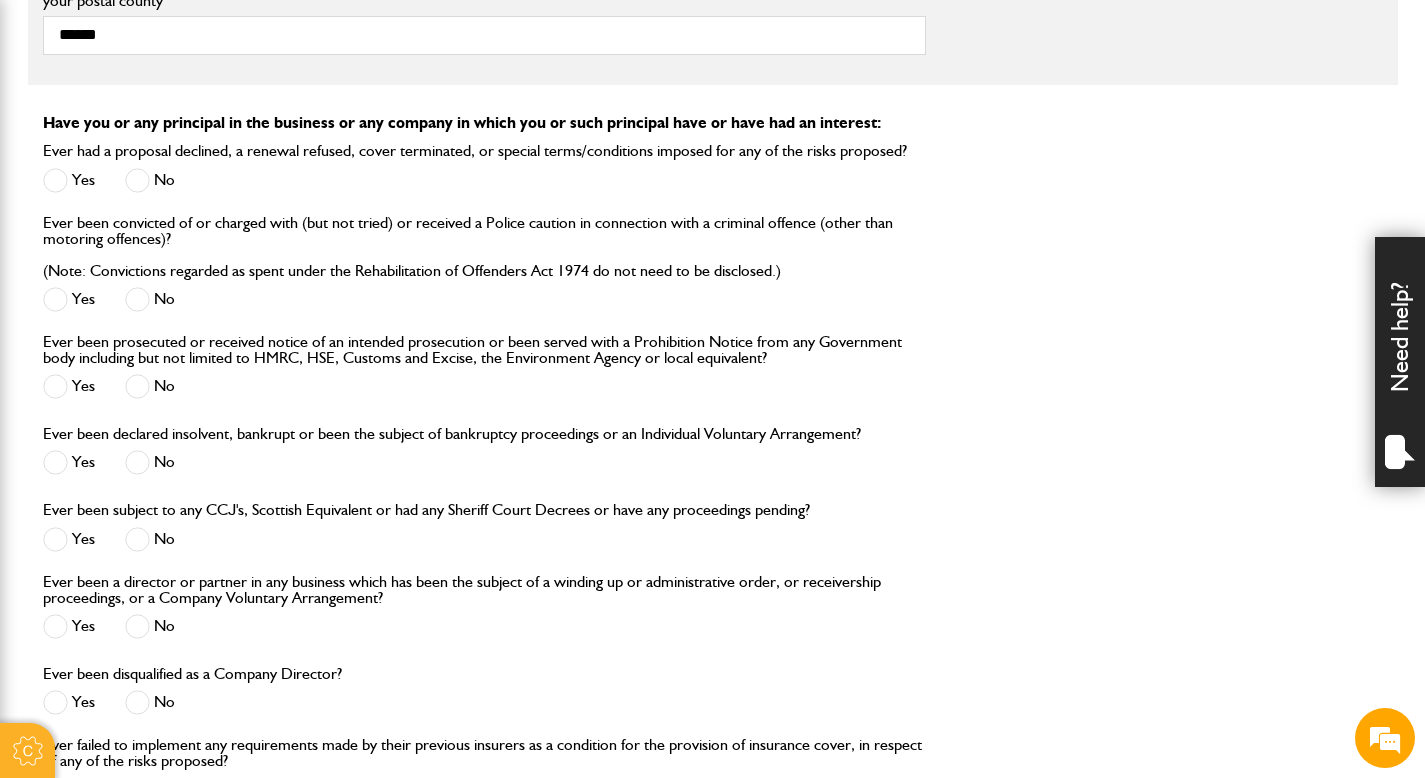 click at bounding box center (55, 180) 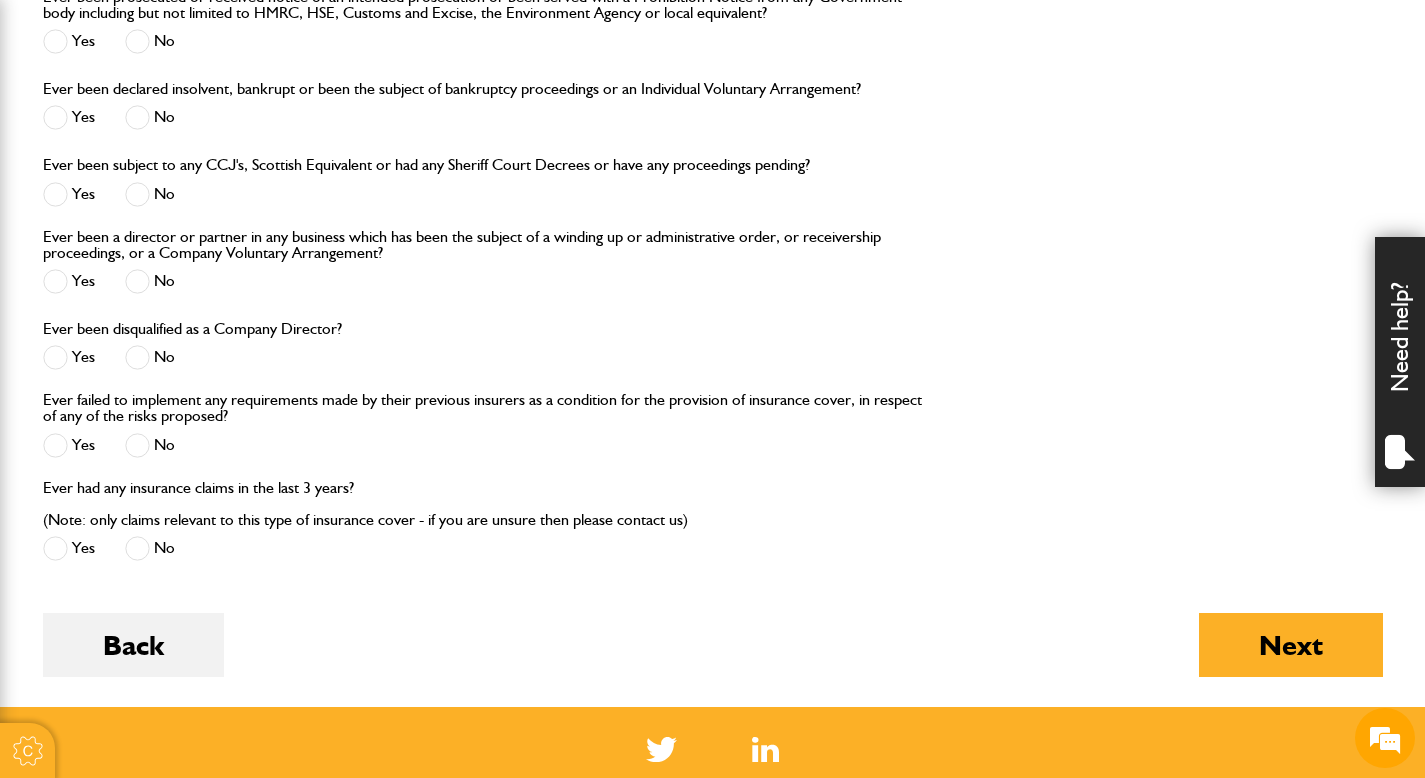 scroll, scrollTop: 2188, scrollLeft: 0, axis: vertical 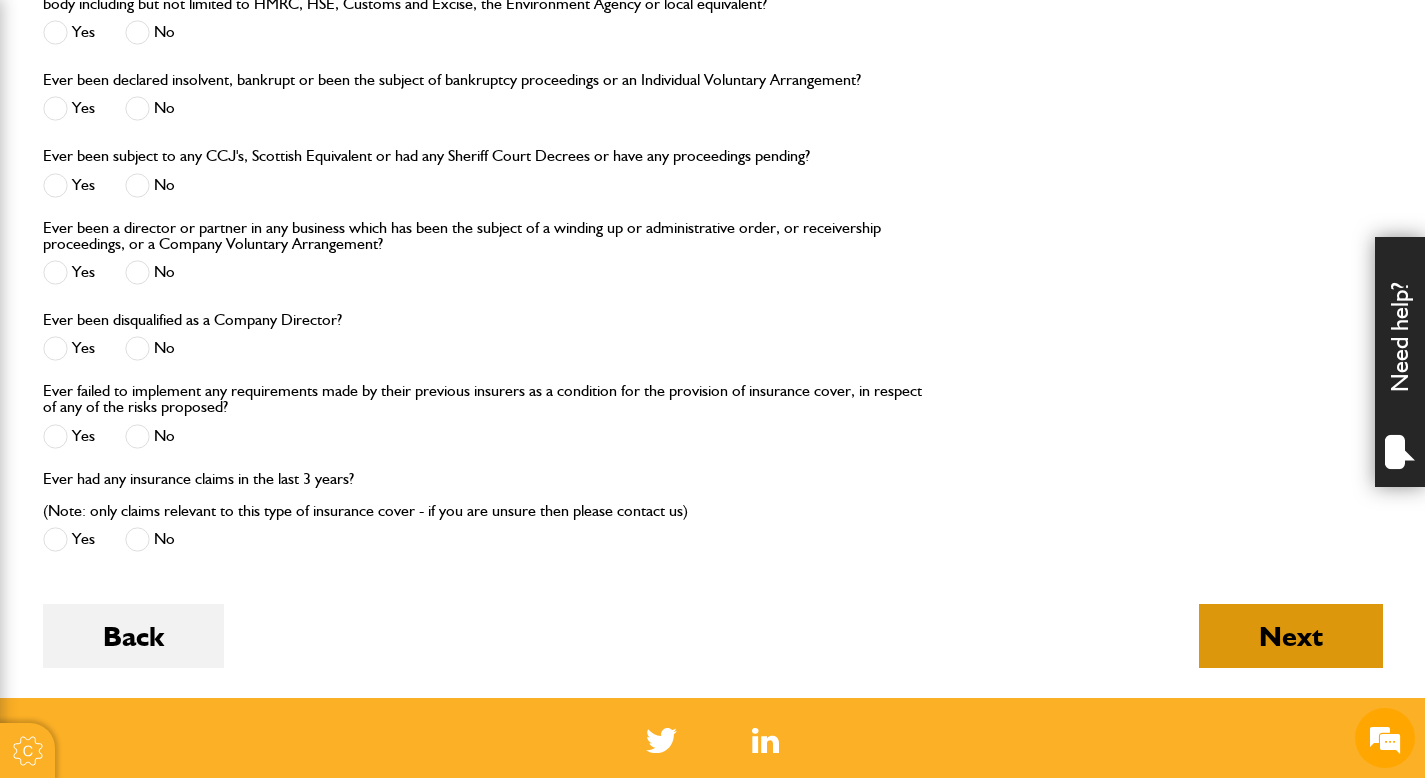 click on "Next" at bounding box center (1291, 636) 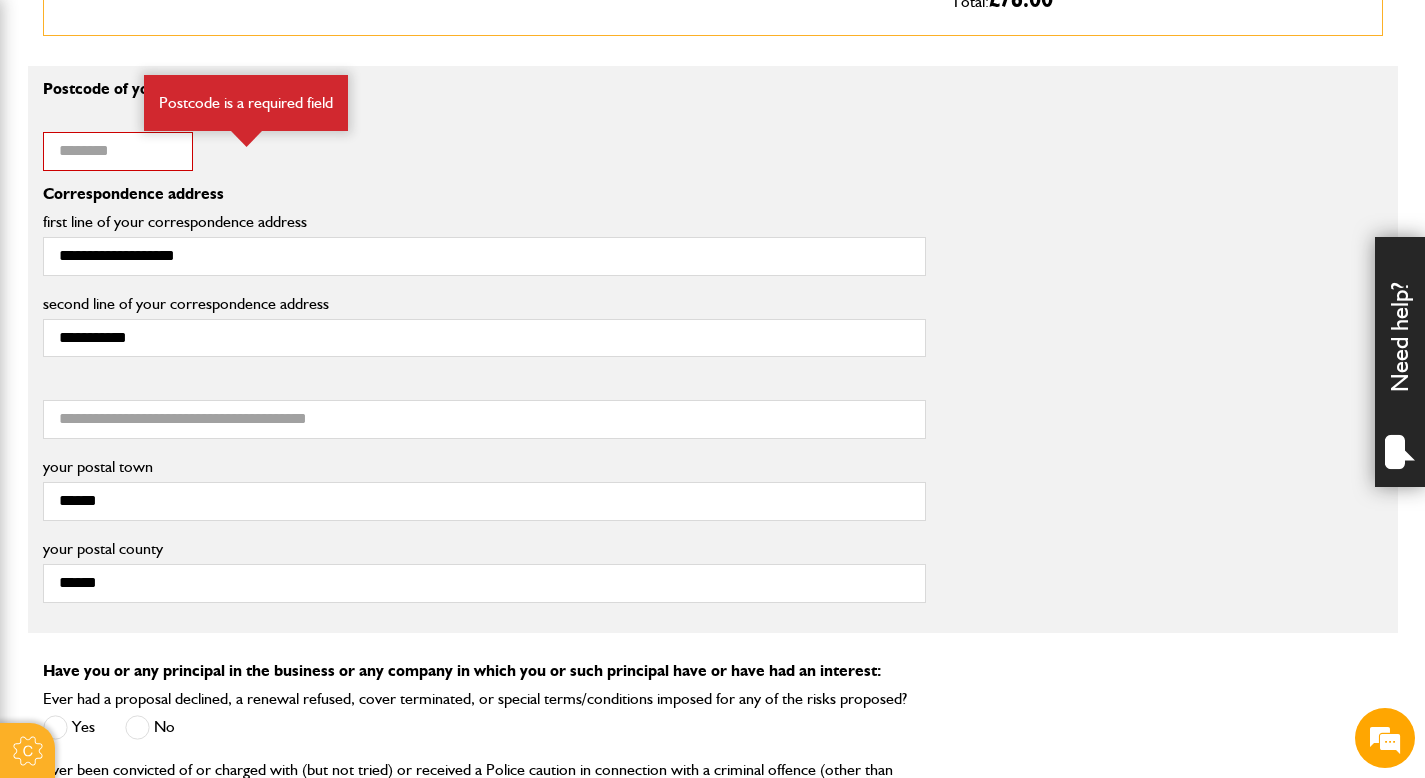 scroll, scrollTop: 1352, scrollLeft: 0, axis: vertical 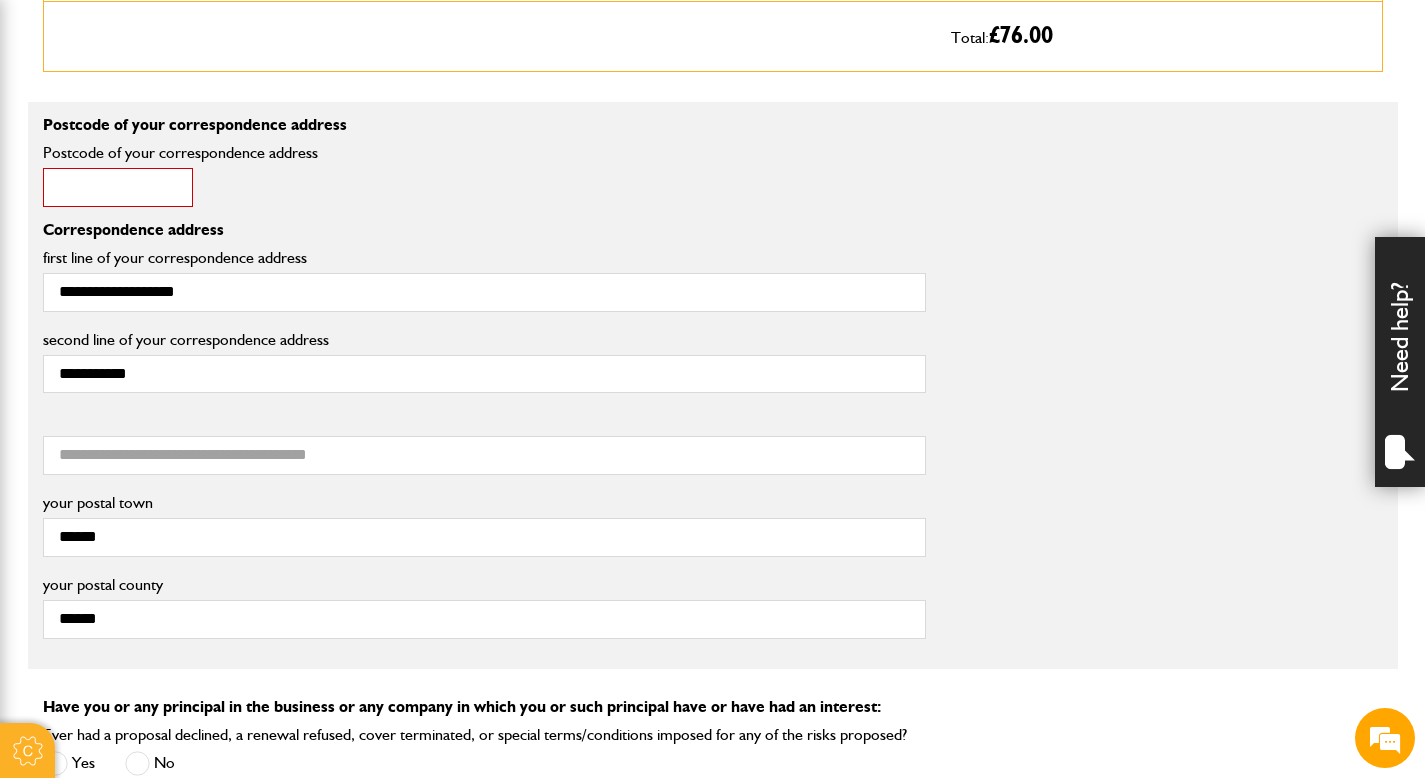 click on "Postcode of your correspondence address" at bounding box center [118, 187] 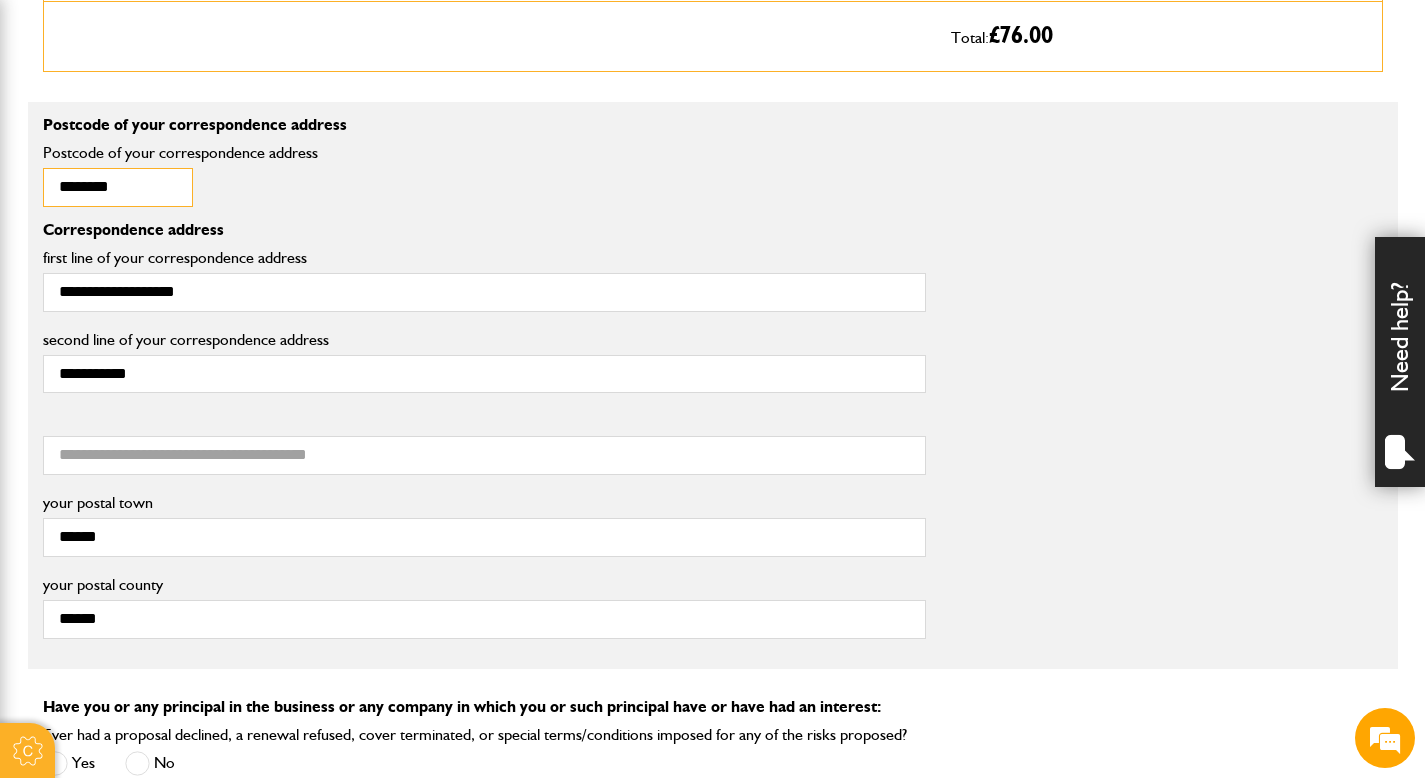 scroll, scrollTop: 0, scrollLeft: 0, axis: both 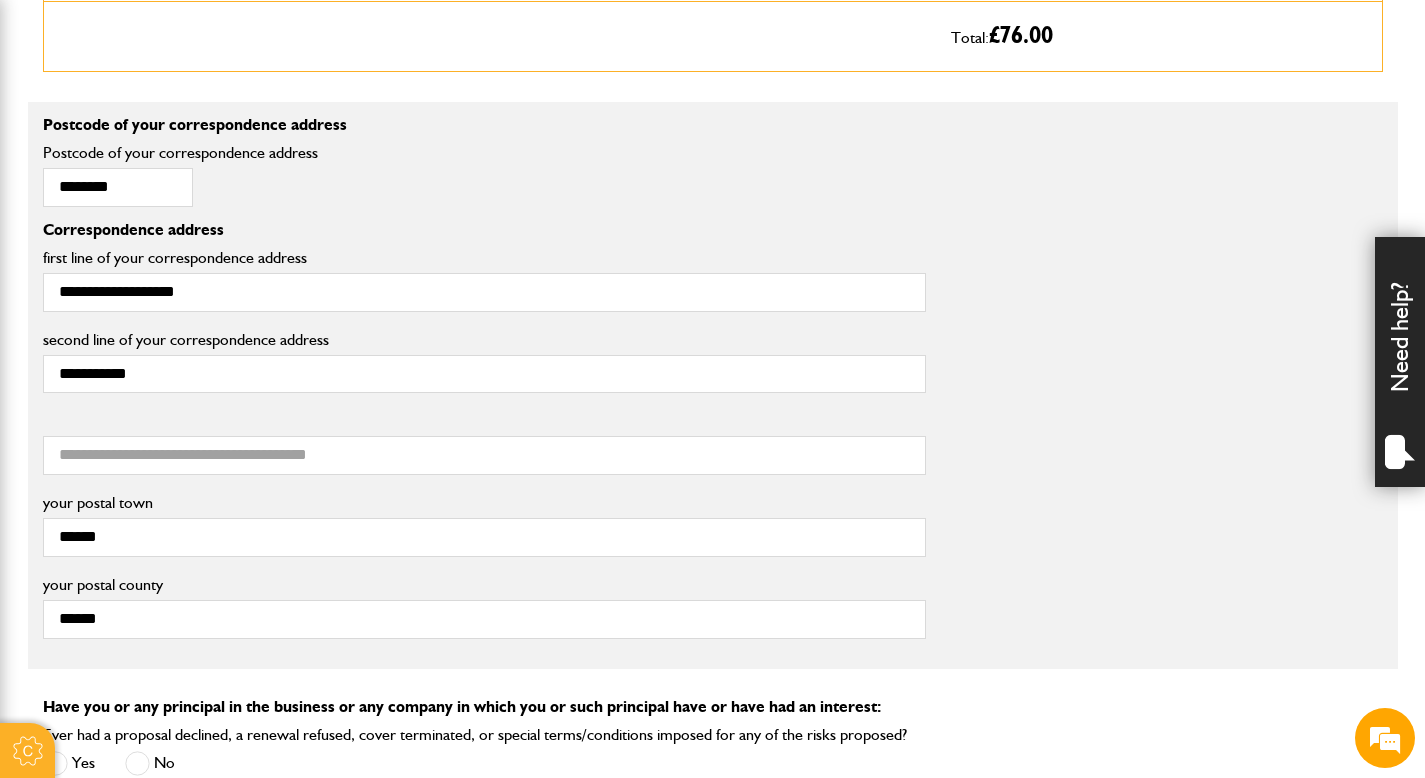 click on "Correspondence address" at bounding box center [484, 230] 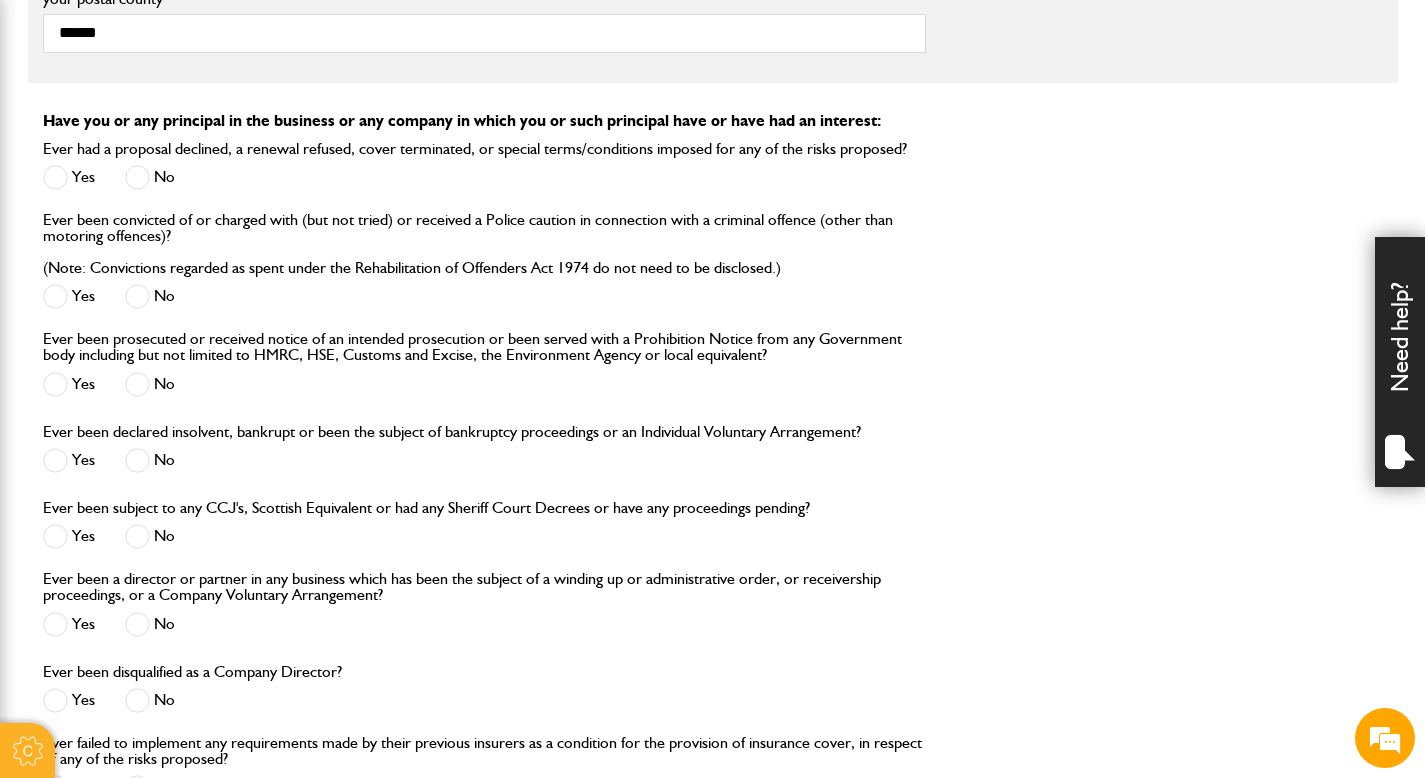 scroll, scrollTop: 1937, scrollLeft: 0, axis: vertical 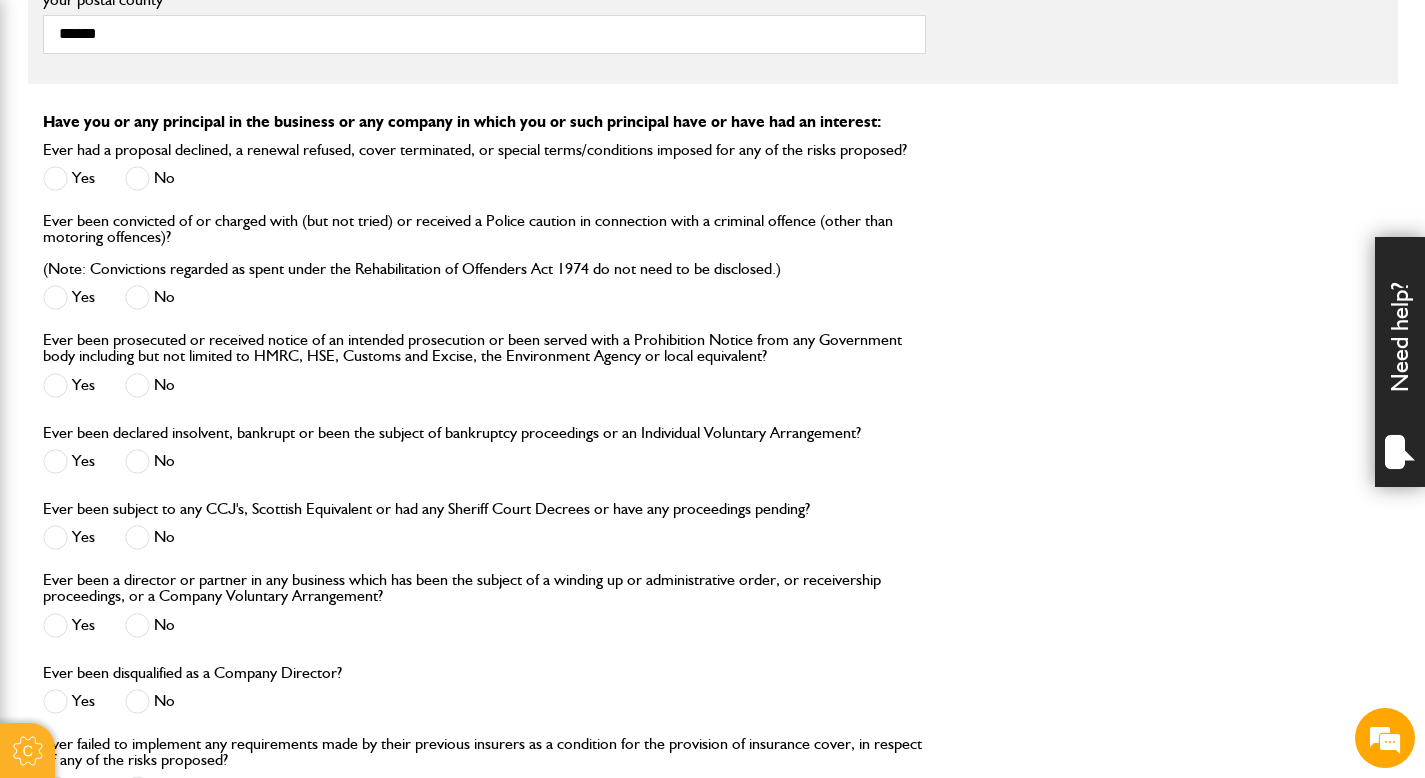 click at bounding box center [137, 178] 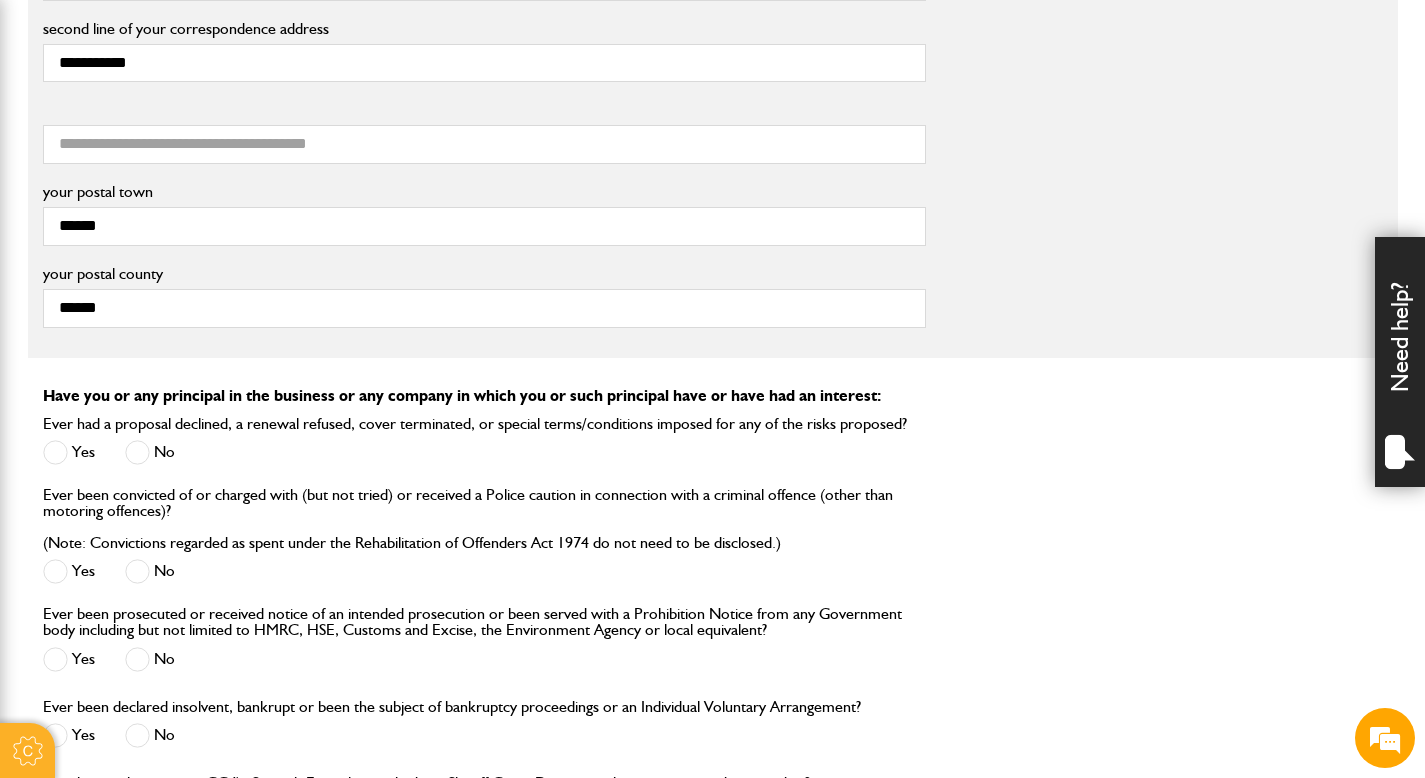 scroll, scrollTop: 1731, scrollLeft: 0, axis: vertical 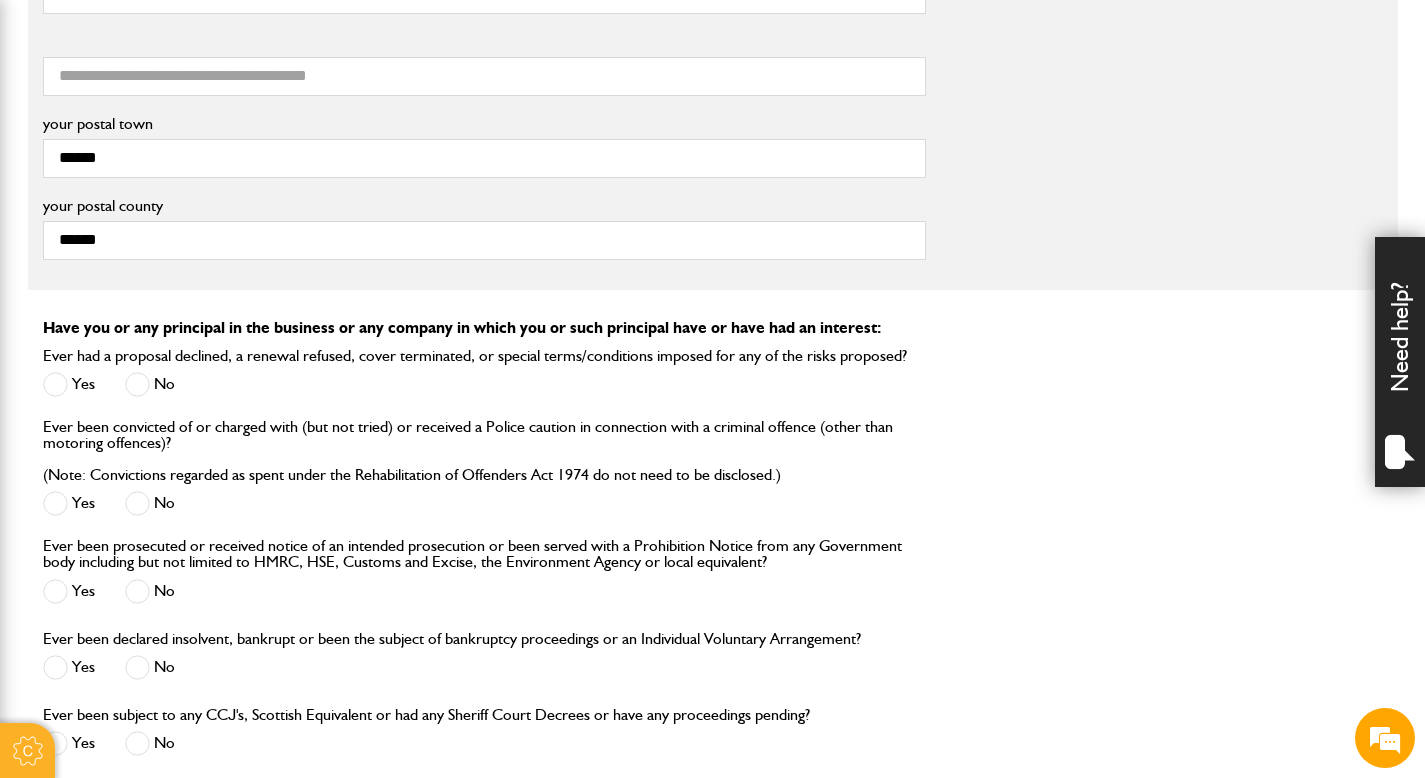 click on "Ever had a proposal declined, a renewal refused, cover terminated, or special terms/conditions imposed for any of the risks proposed?" at bounding box center [475, 356] 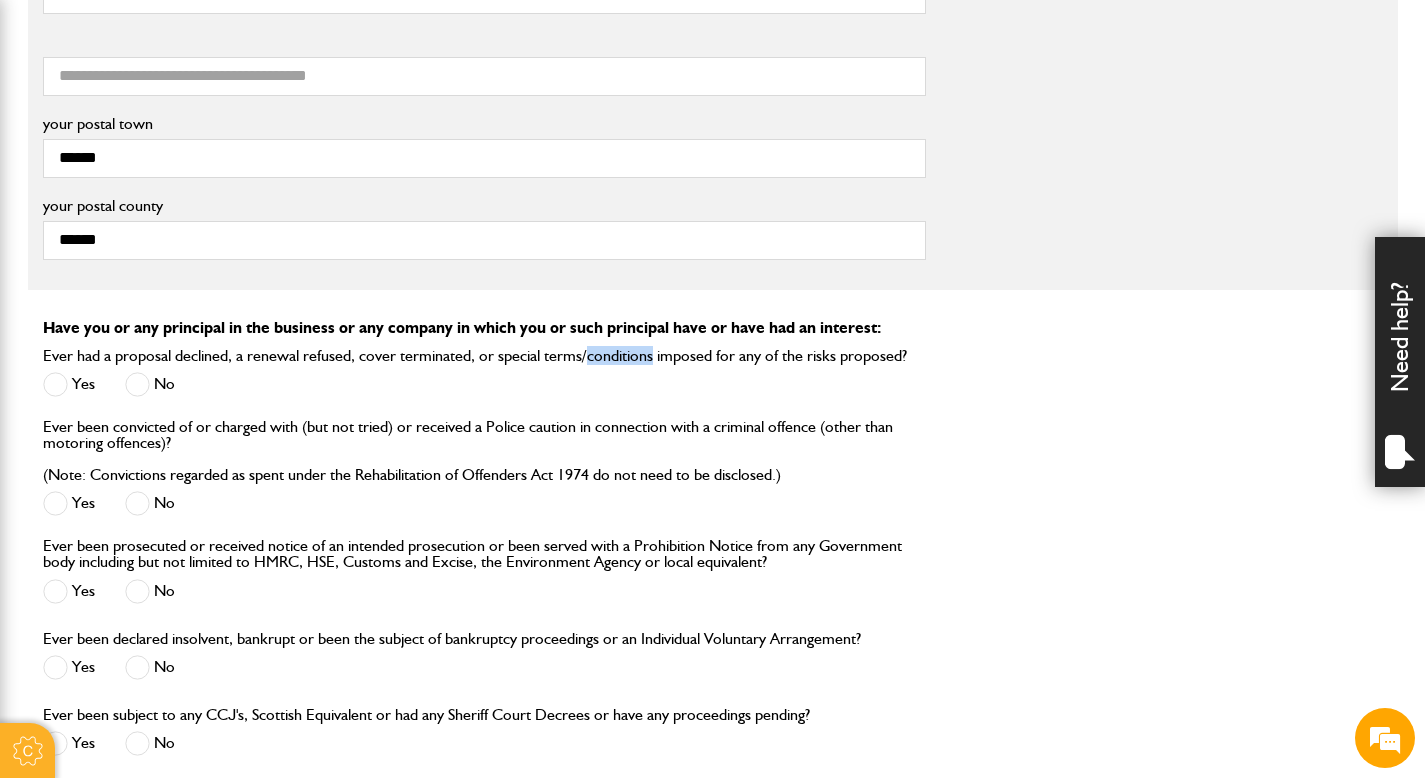 click on "Ever had a proposal declined, a renewal refused, cover terminated, or special terms/conditions imposed for any of the risks proposed?" at bounding box center [475, 356] 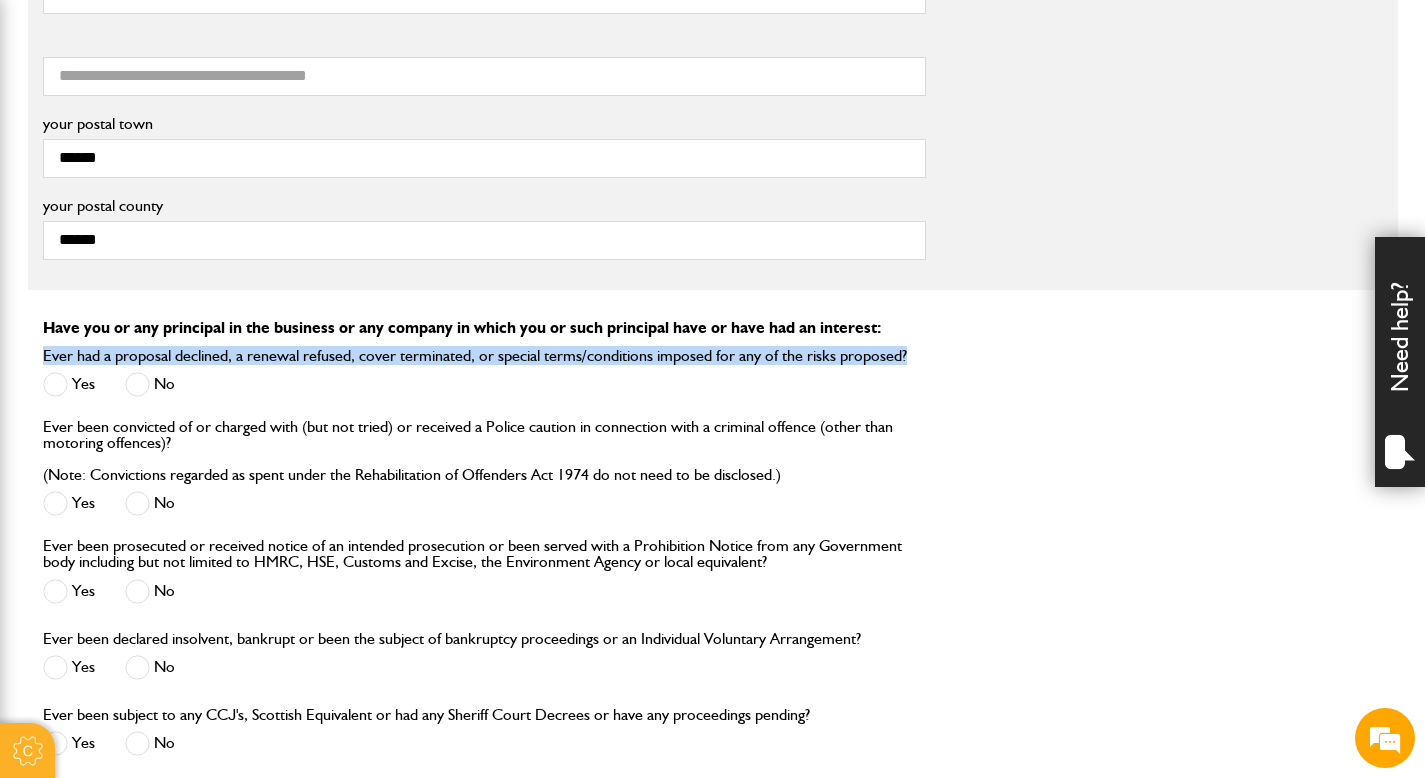 click on "Ever had a proposal declined, a renewal refused, cover terminated, or special terms/conditions imposed for any of the risks proposed?" at bounding box center (475, 356) 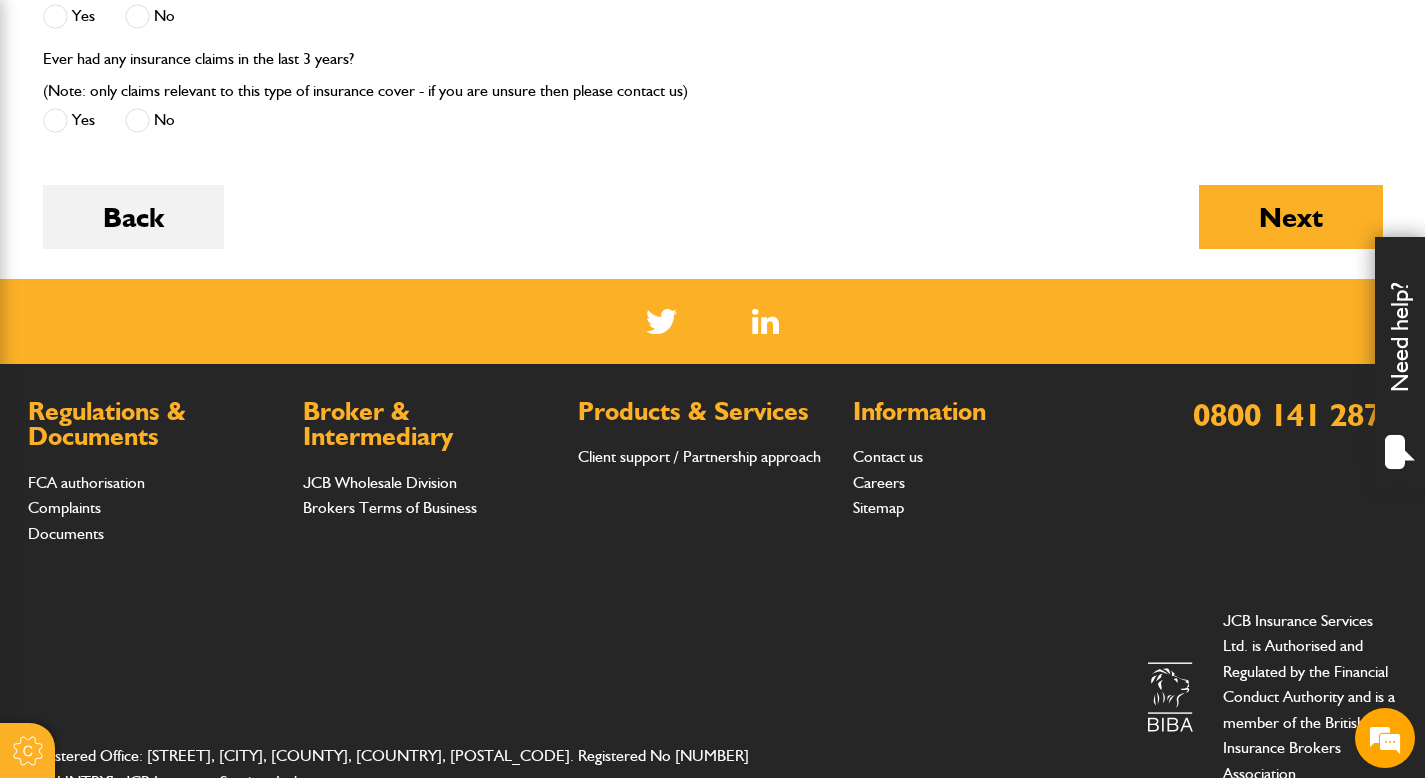 scroll, scrollTop: 2788, scrollLeft: 0, axis: vertical 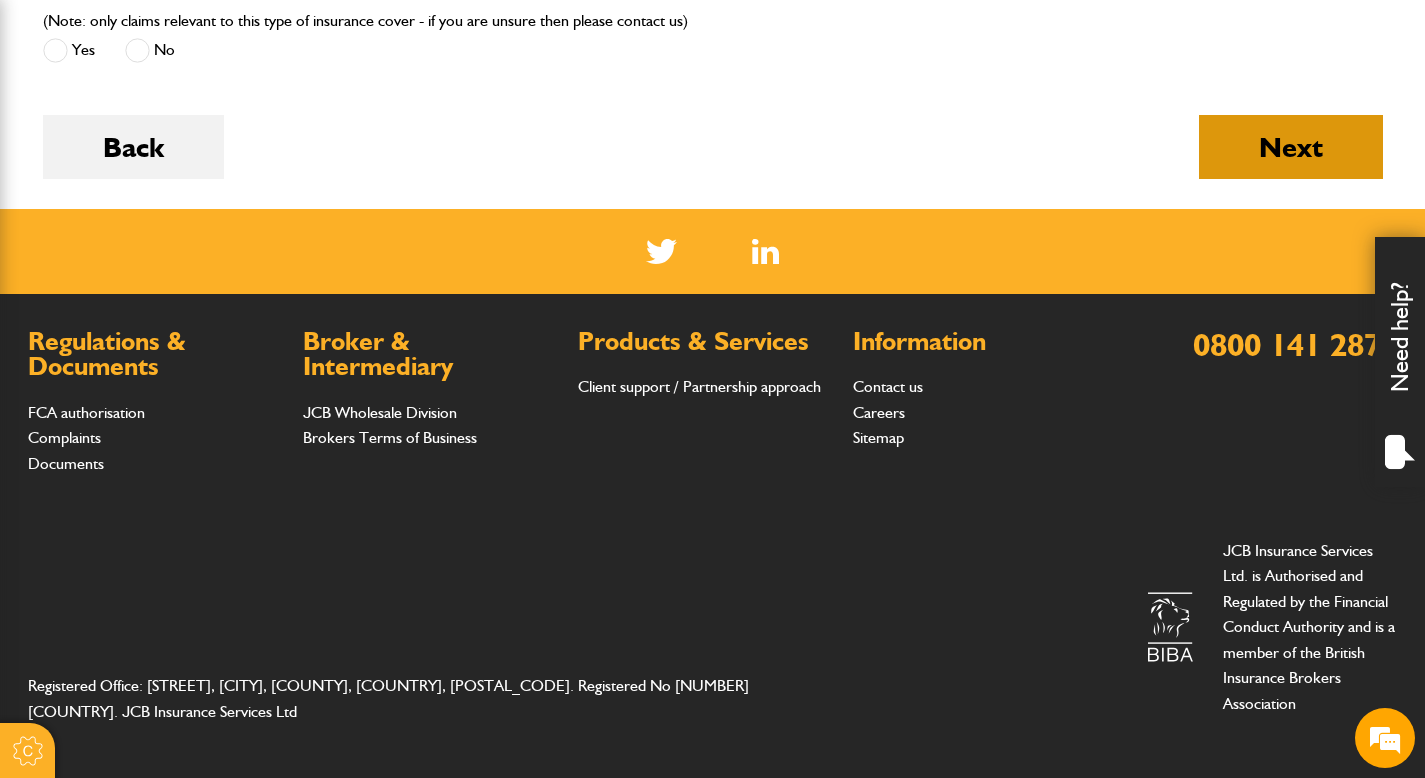 click on "Next" at bounding box center (1291, 147) 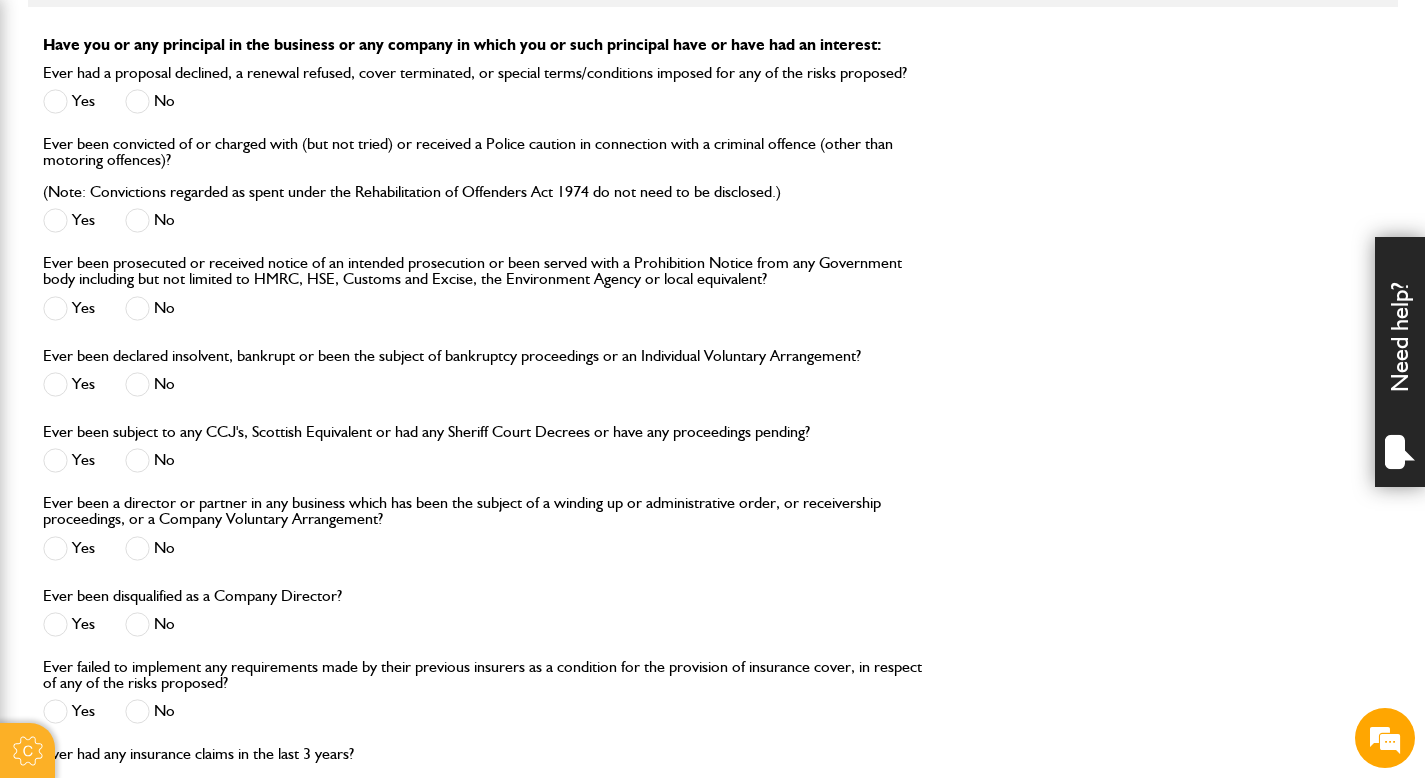 scroll, scrollTop: 2012, scrollLeft: 0, axis: vertical 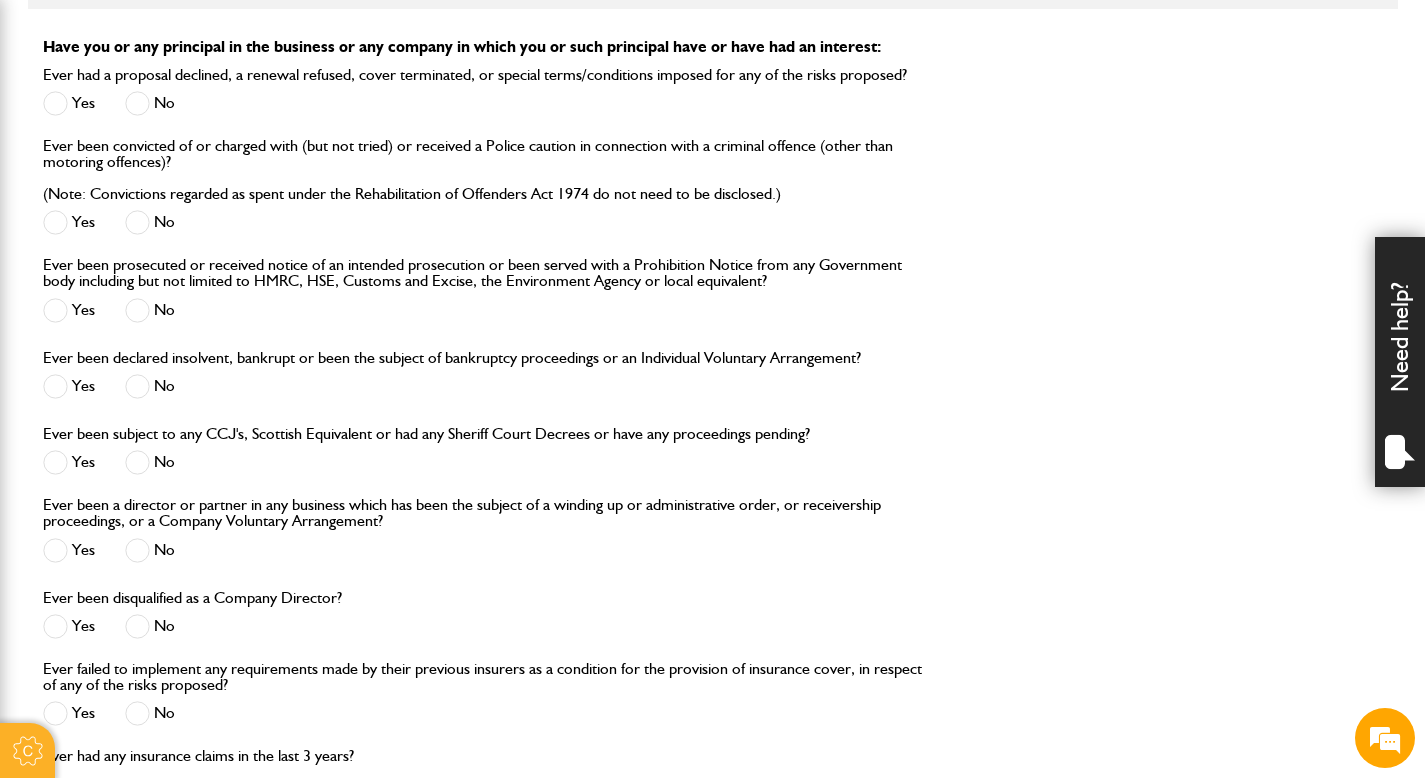 click at bounding box center (137, 103) 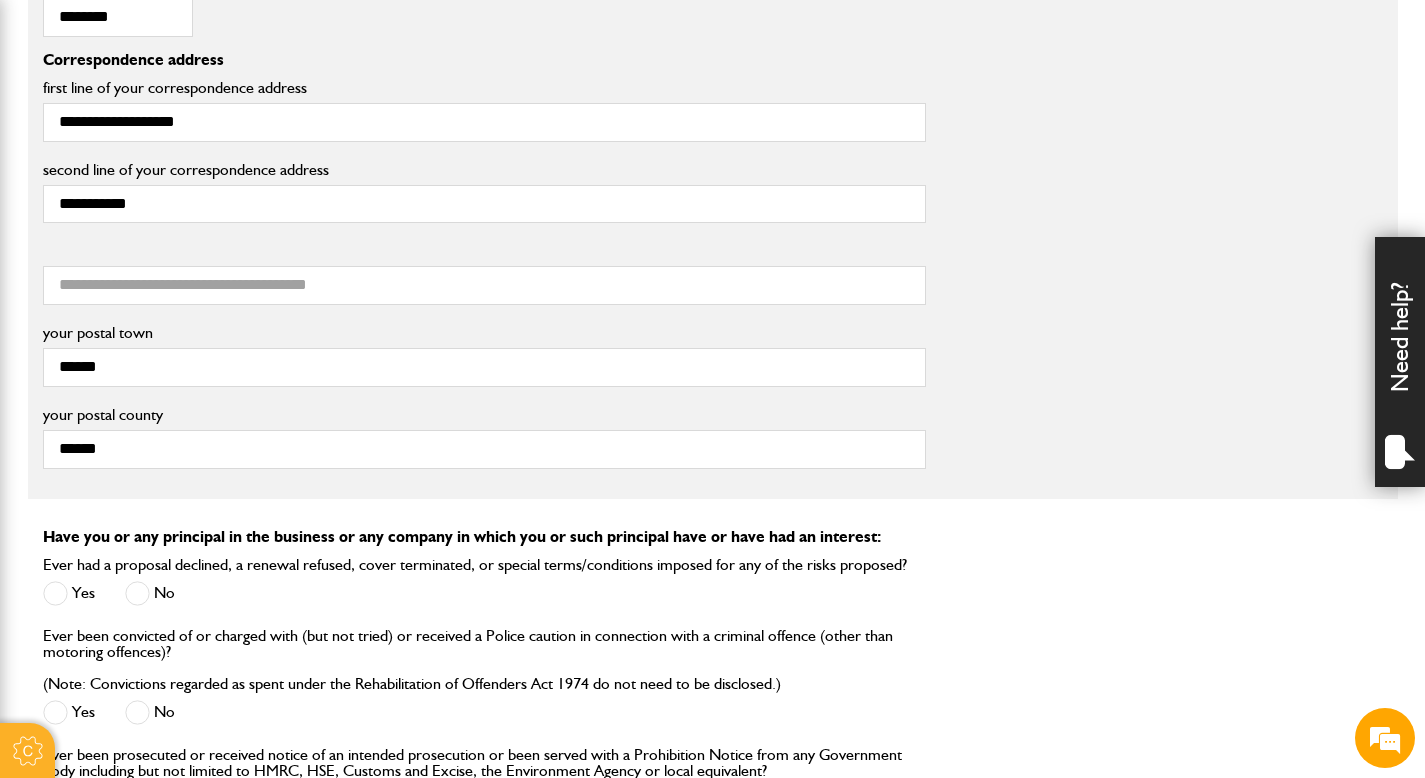 scroll, scrollTop: 1504, scrollLeft: 0, axis: vertical 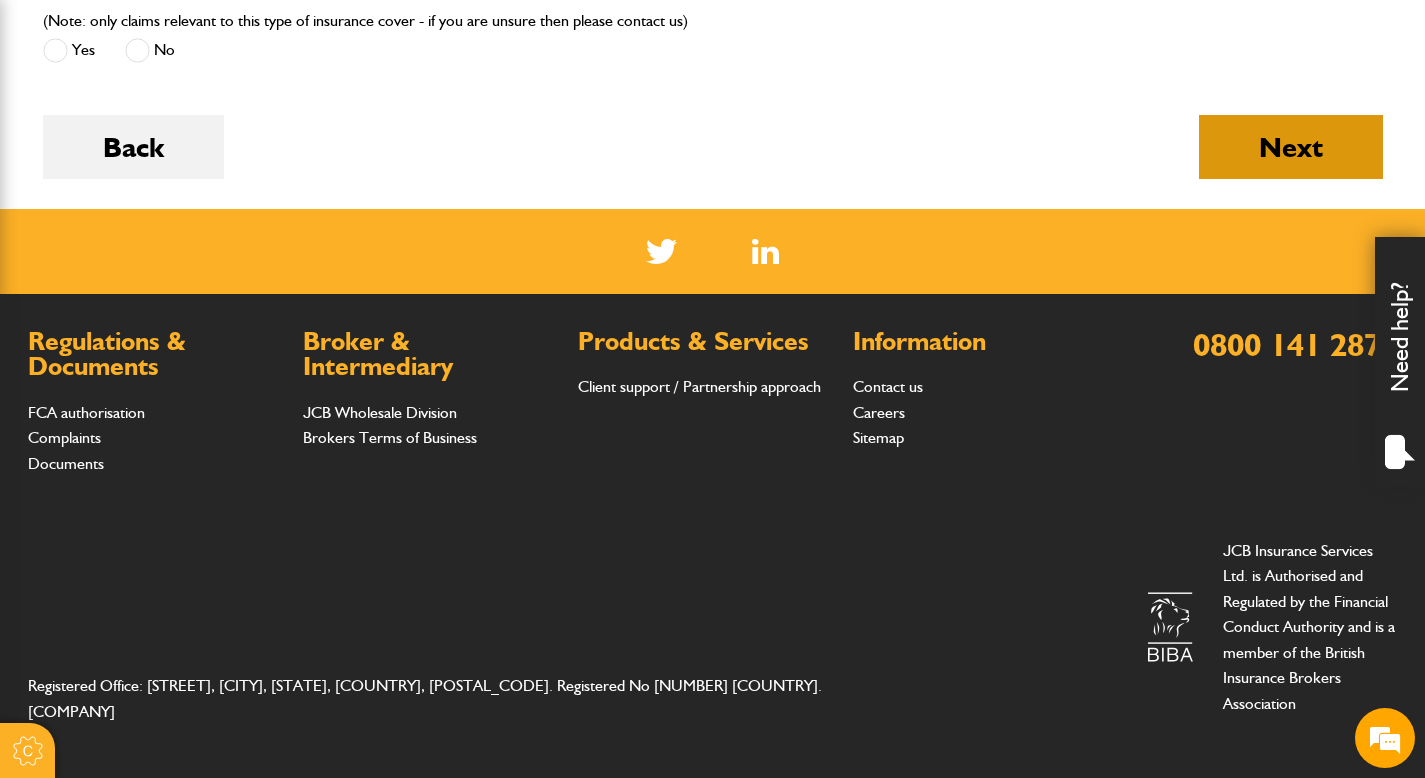 click on "Next" at bounding box center (1291, 147) 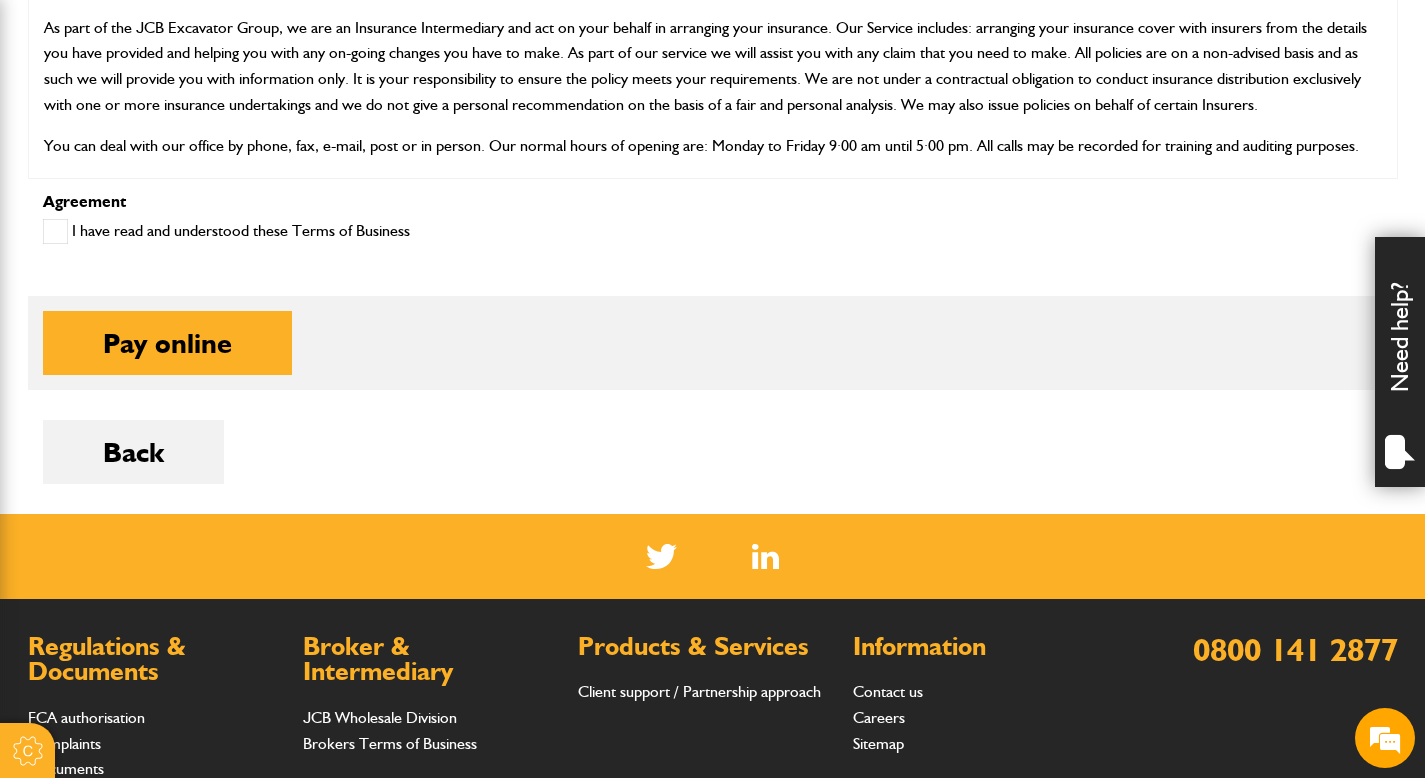 scroll, scrollTop: 1045, scrollLeft: 0, axis: vertical 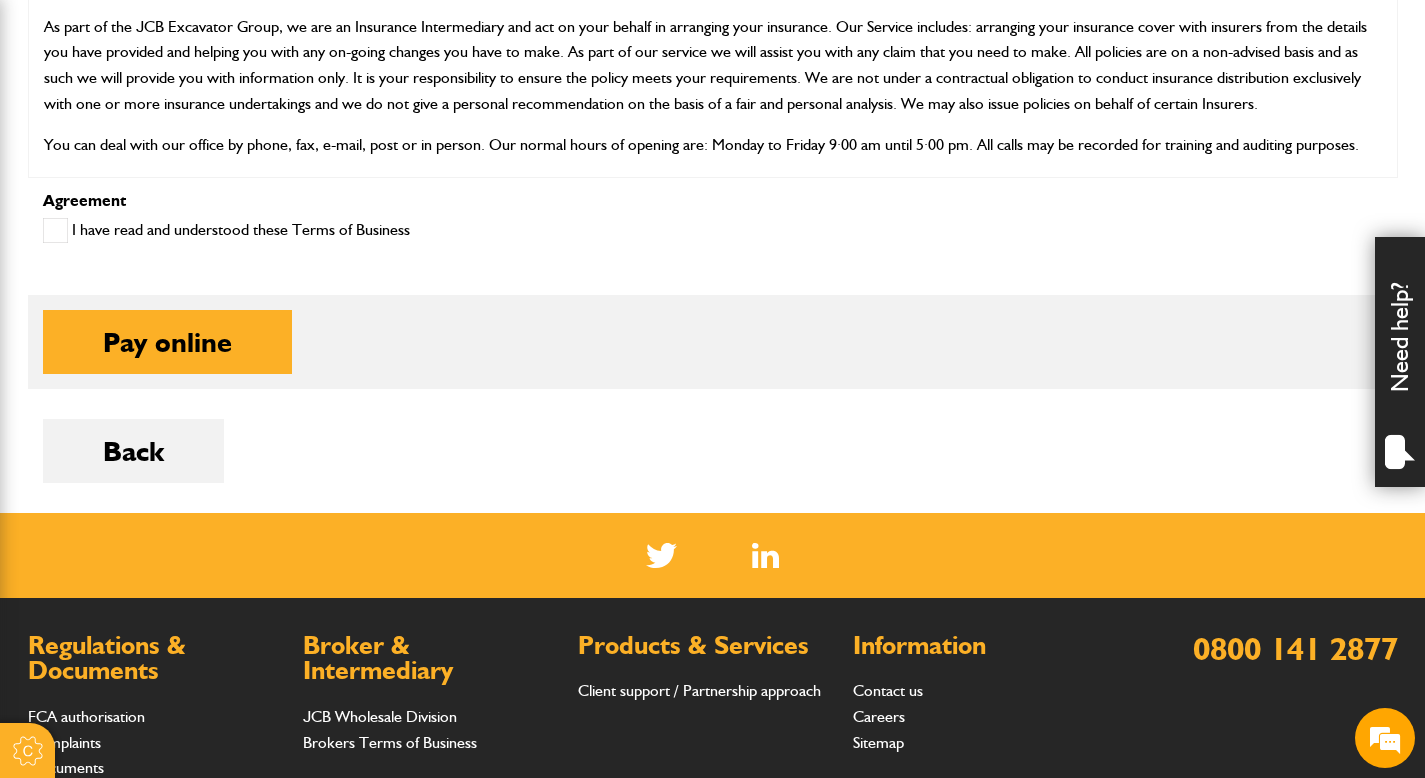 click on "I have read and understood these Terms of Business" at bounding box center [226, 230] 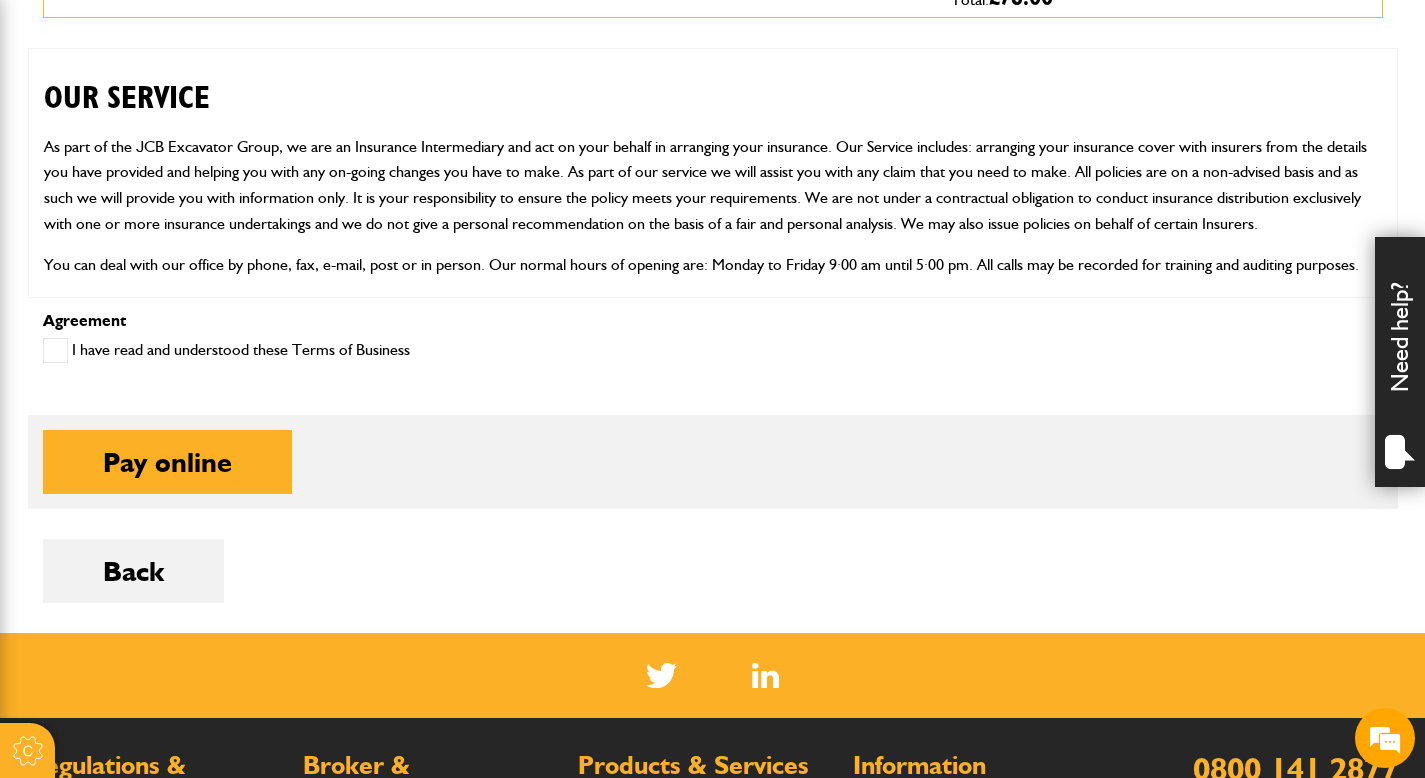 scroll, scrollTop: 927, scrollLeft: 0, axis: vertical 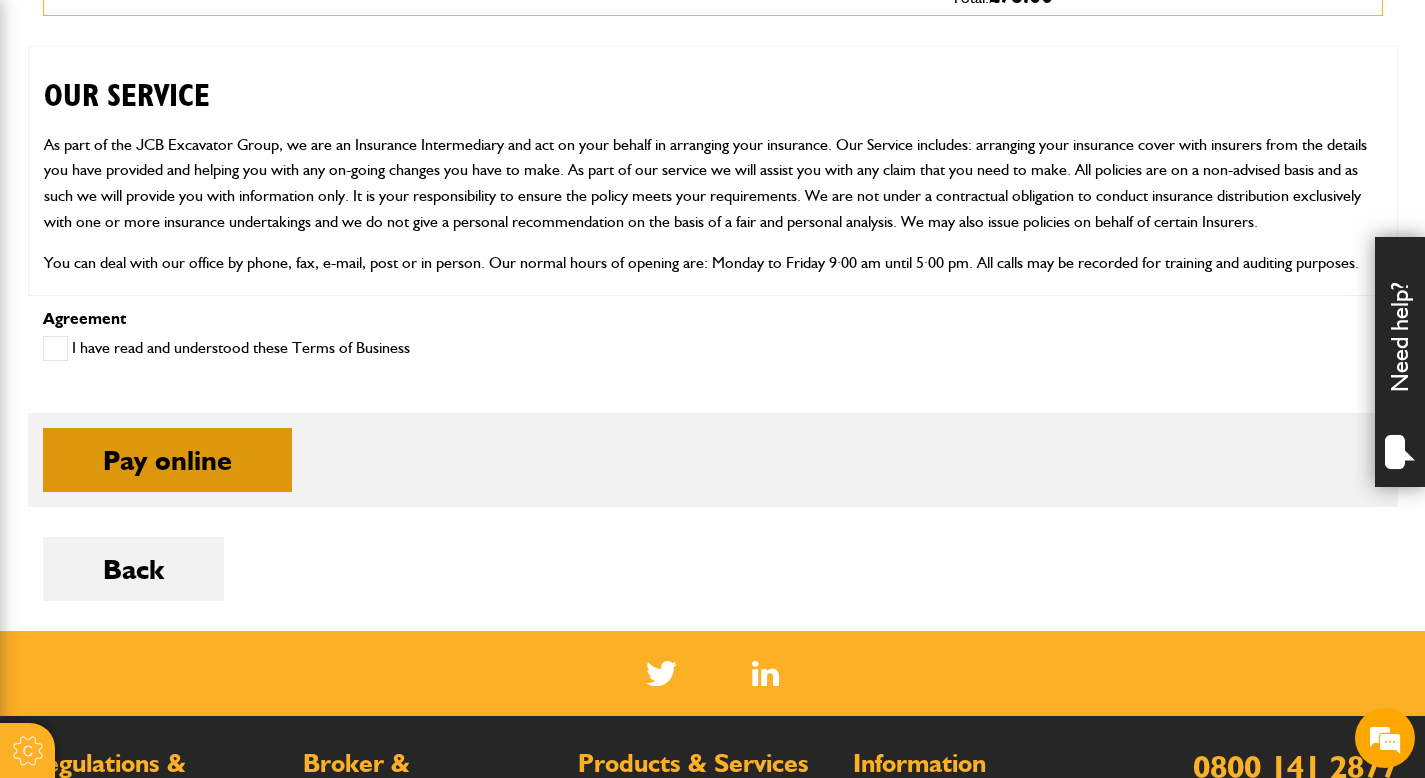 click on "Pay online" at bounding box center [167, 460] 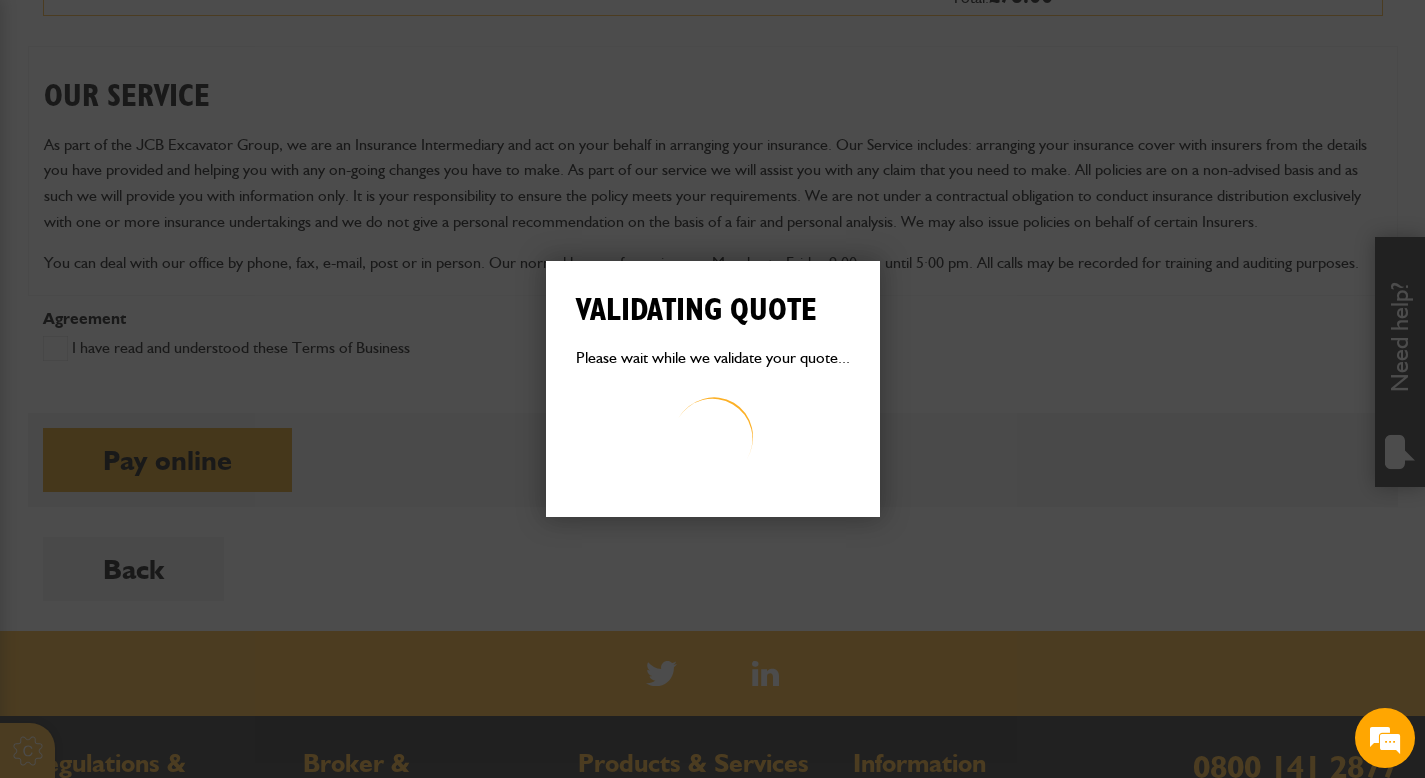 scroll, scrollTop: 0, scrollLeft: 0, axis: both 